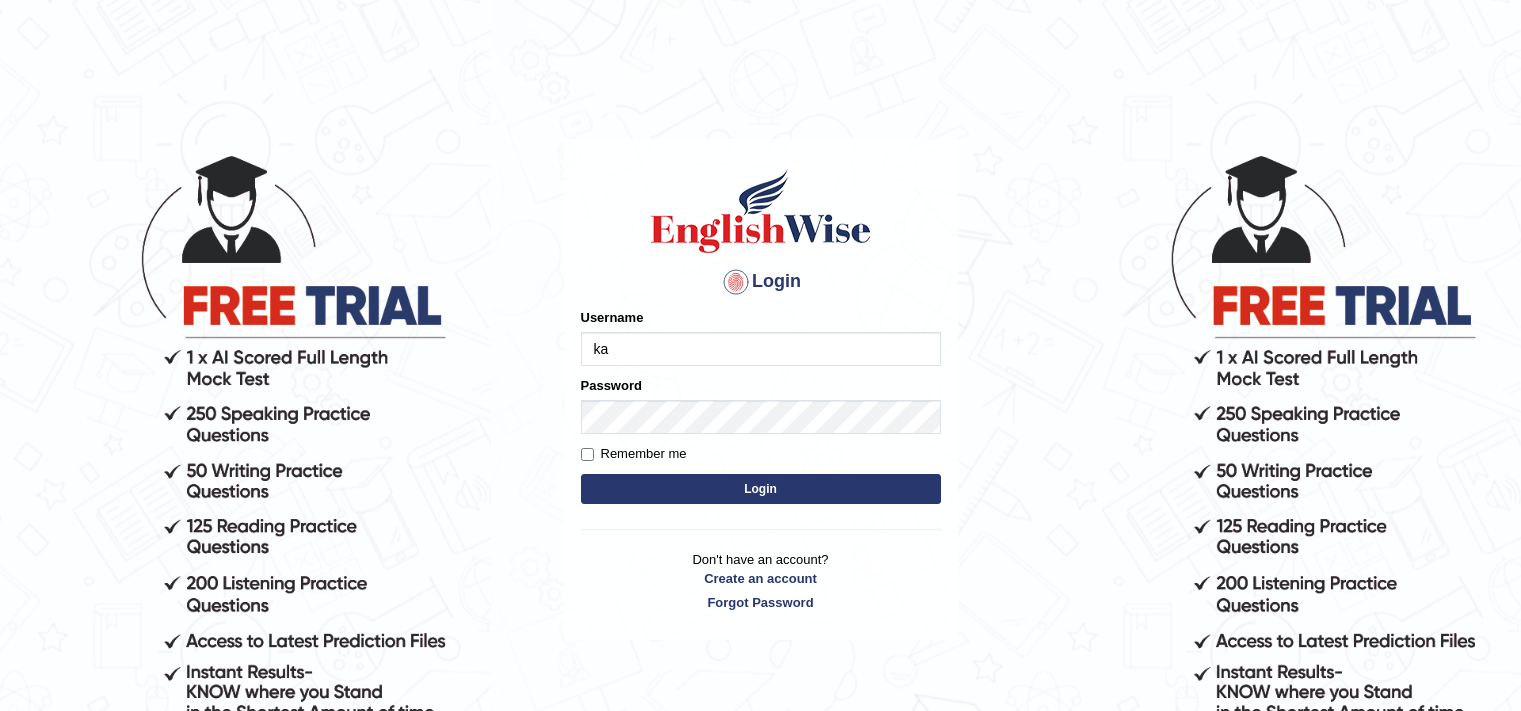 scroll, scrollTop: 0, scrollLeft: 0, axis: both 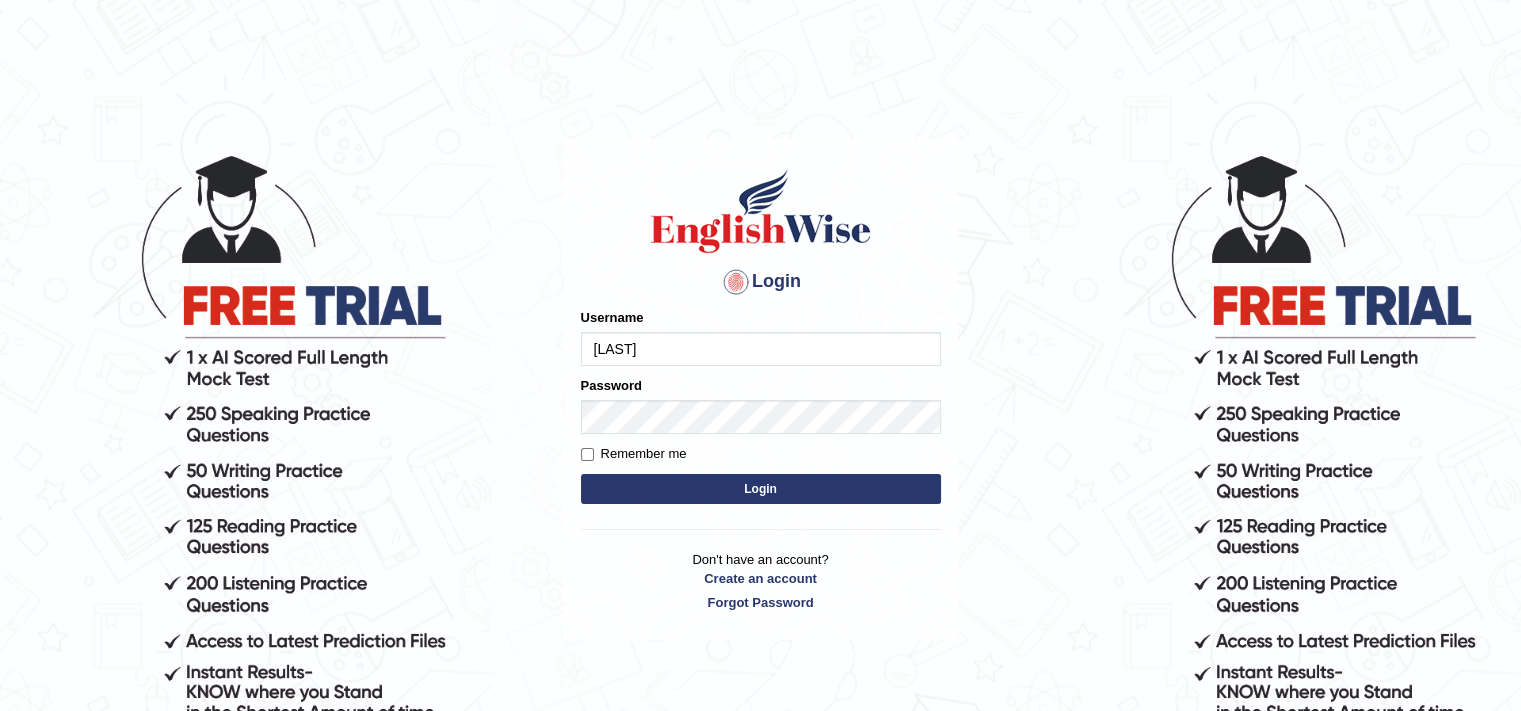 type on "karunakarchamala" 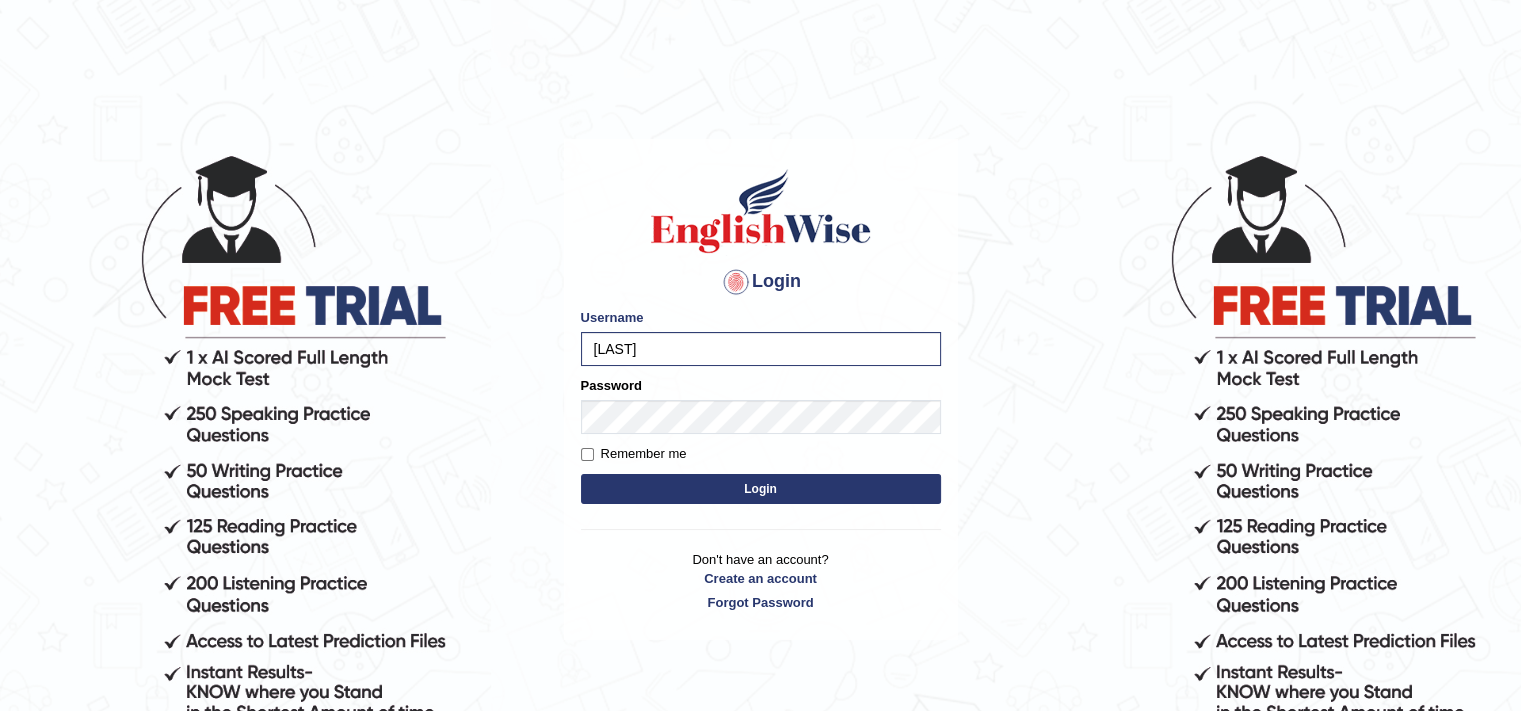 click on "Remember me" at bounding box center [634, 454] 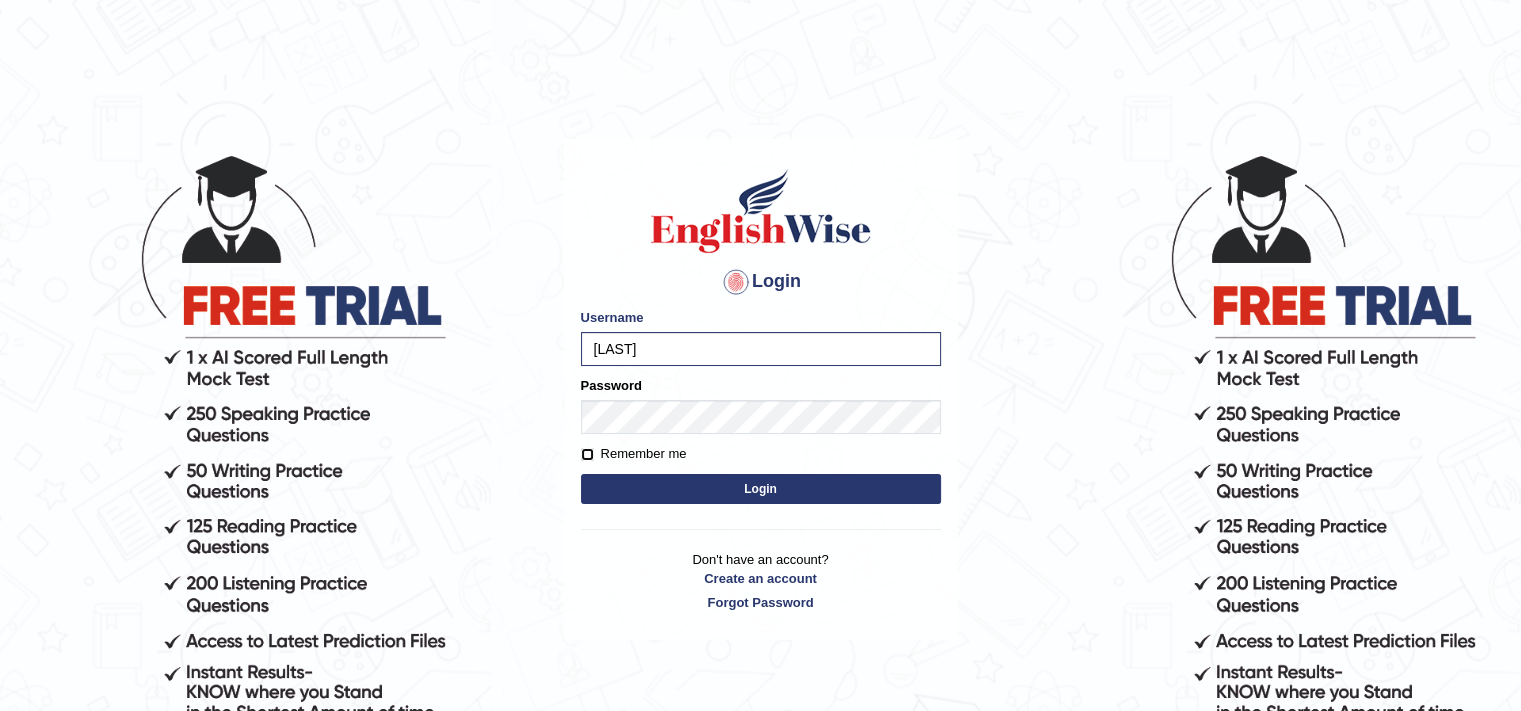 checkbox on "true" 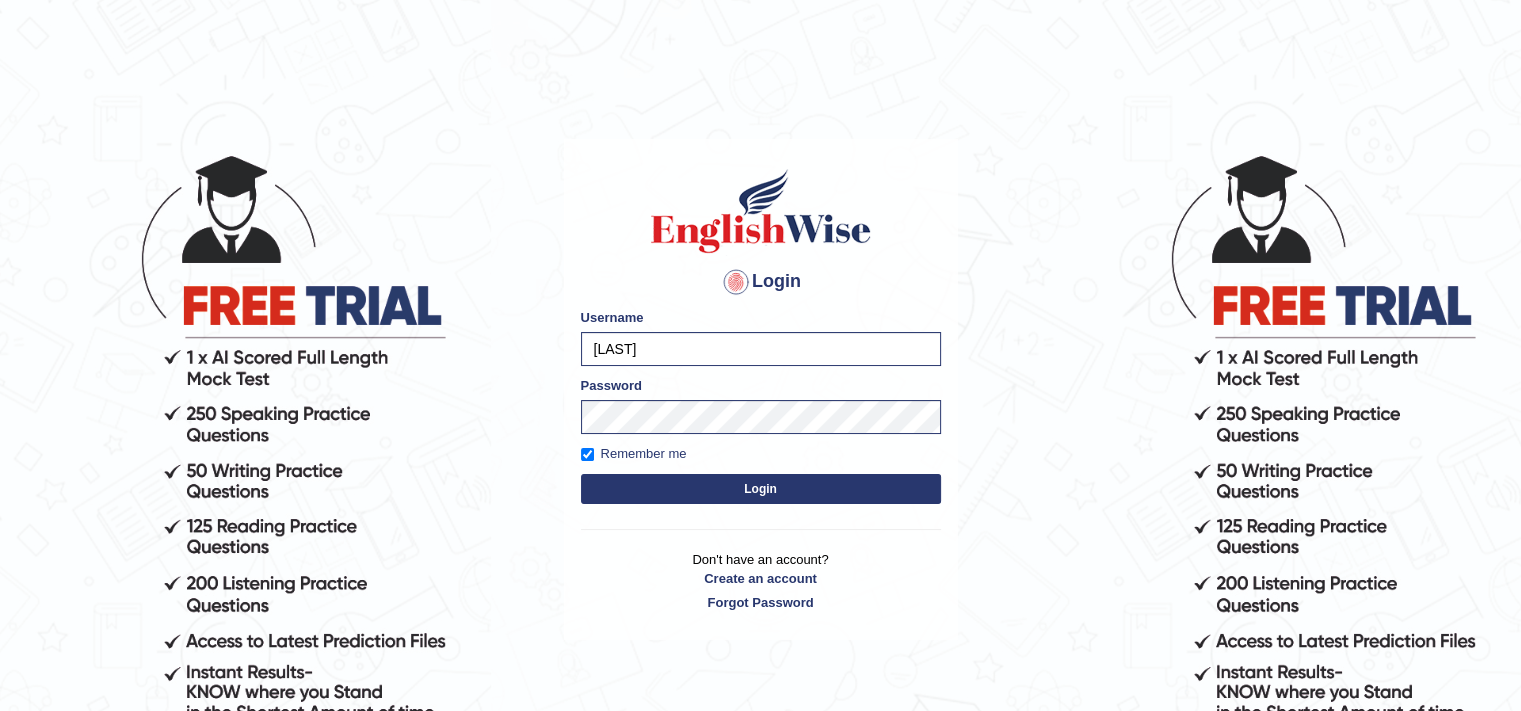 click on "Login" at bounding box center (761, 489) 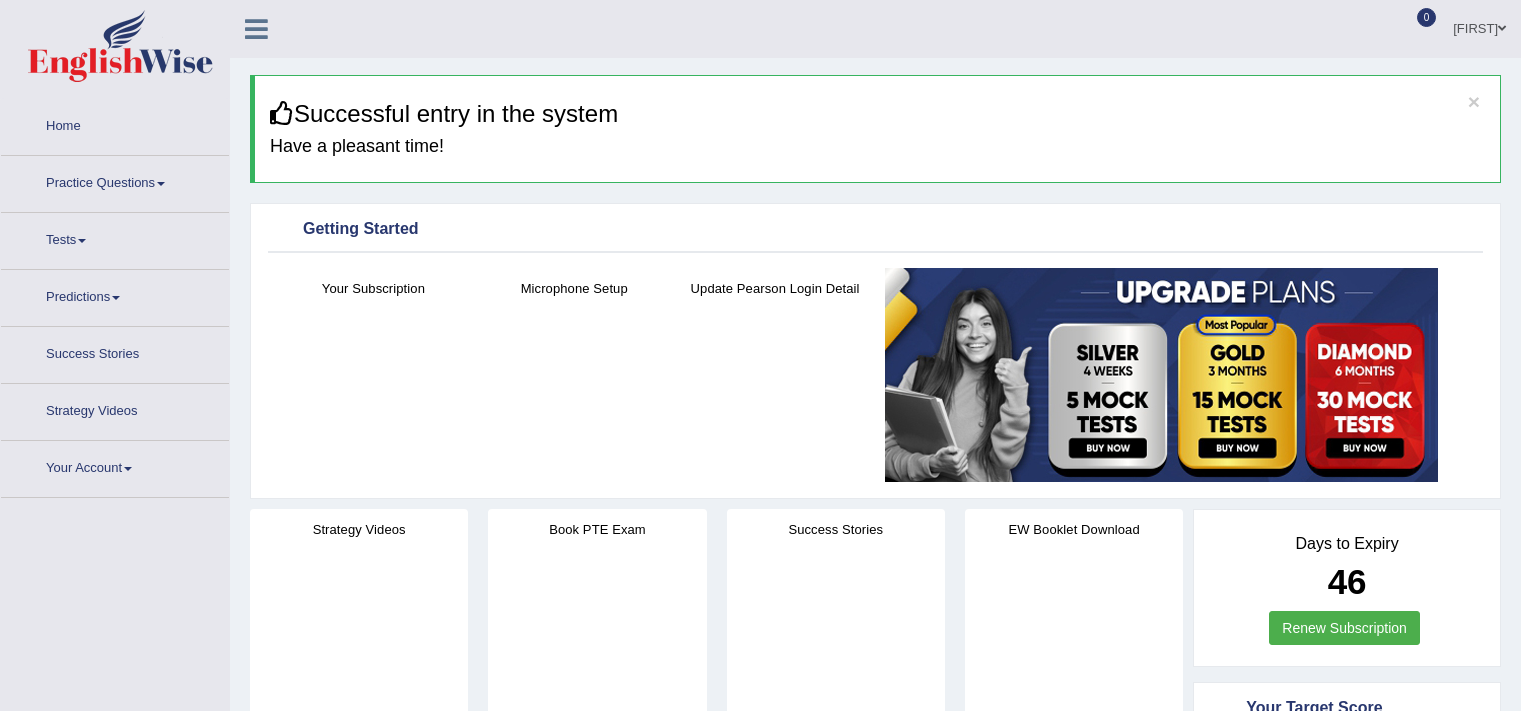 scroll, scrollTop: 0, scrollLeft: 0, axis: both 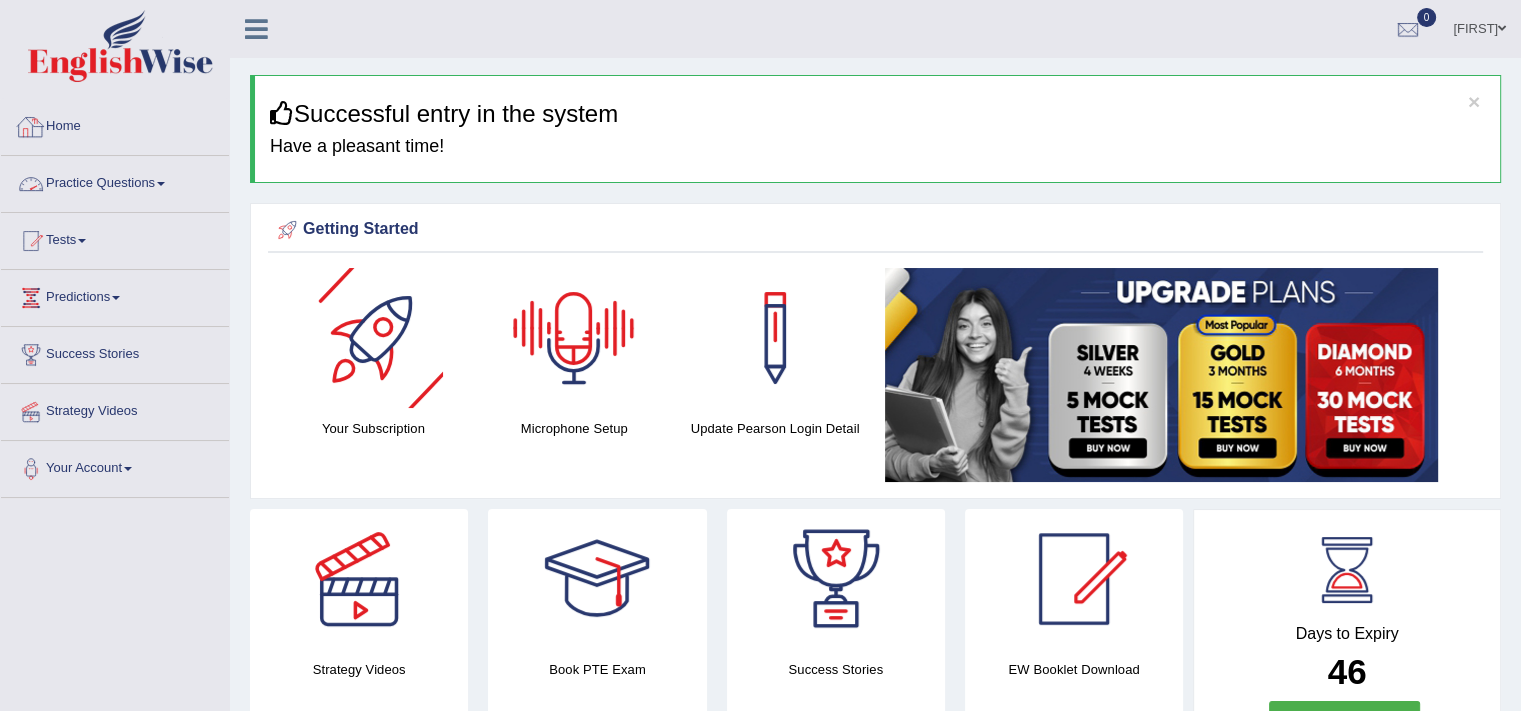 click on "Practice Questions" at bounding box center [115, 181] 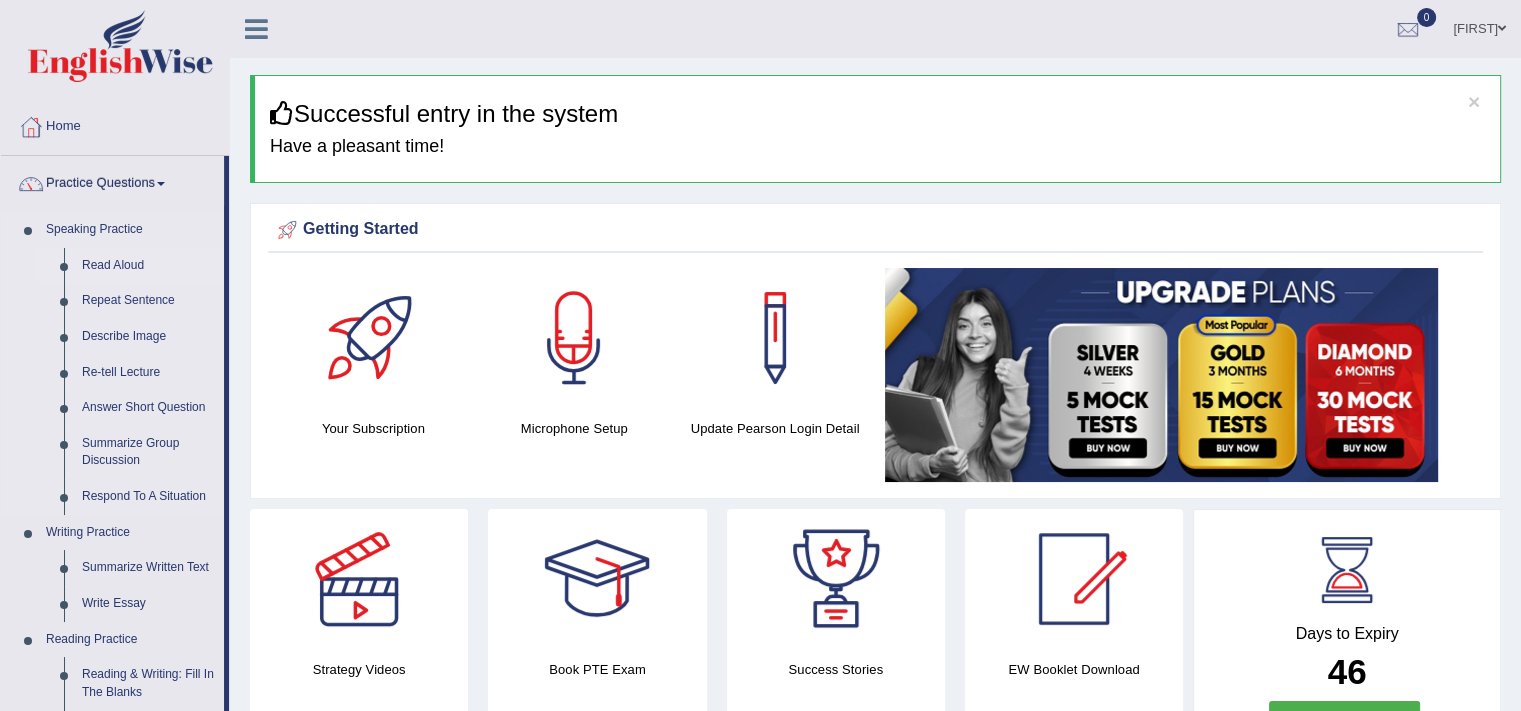 click on "Read Aloud" at bounding box center (148, 266) 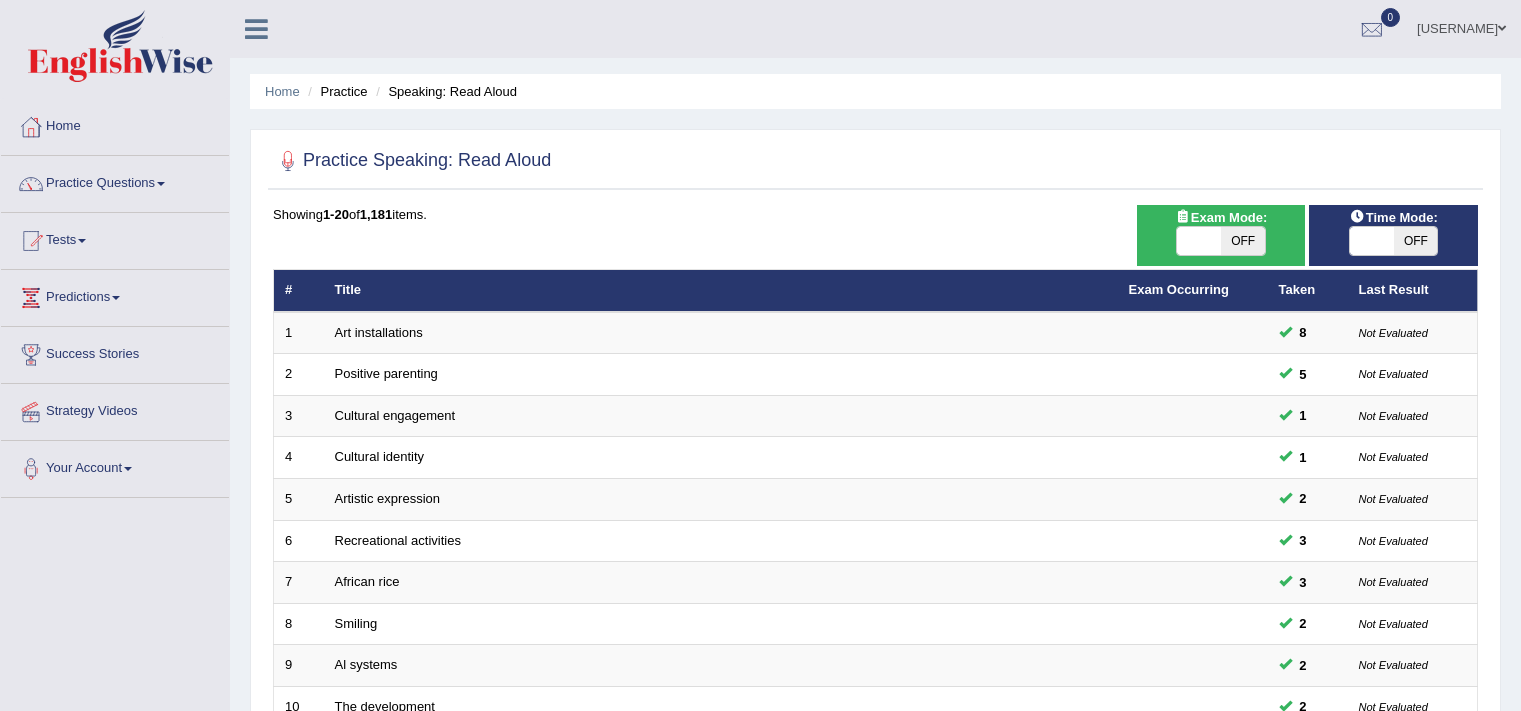 scroll, scrollTop: 0, scrollLeft: 0, axis: both 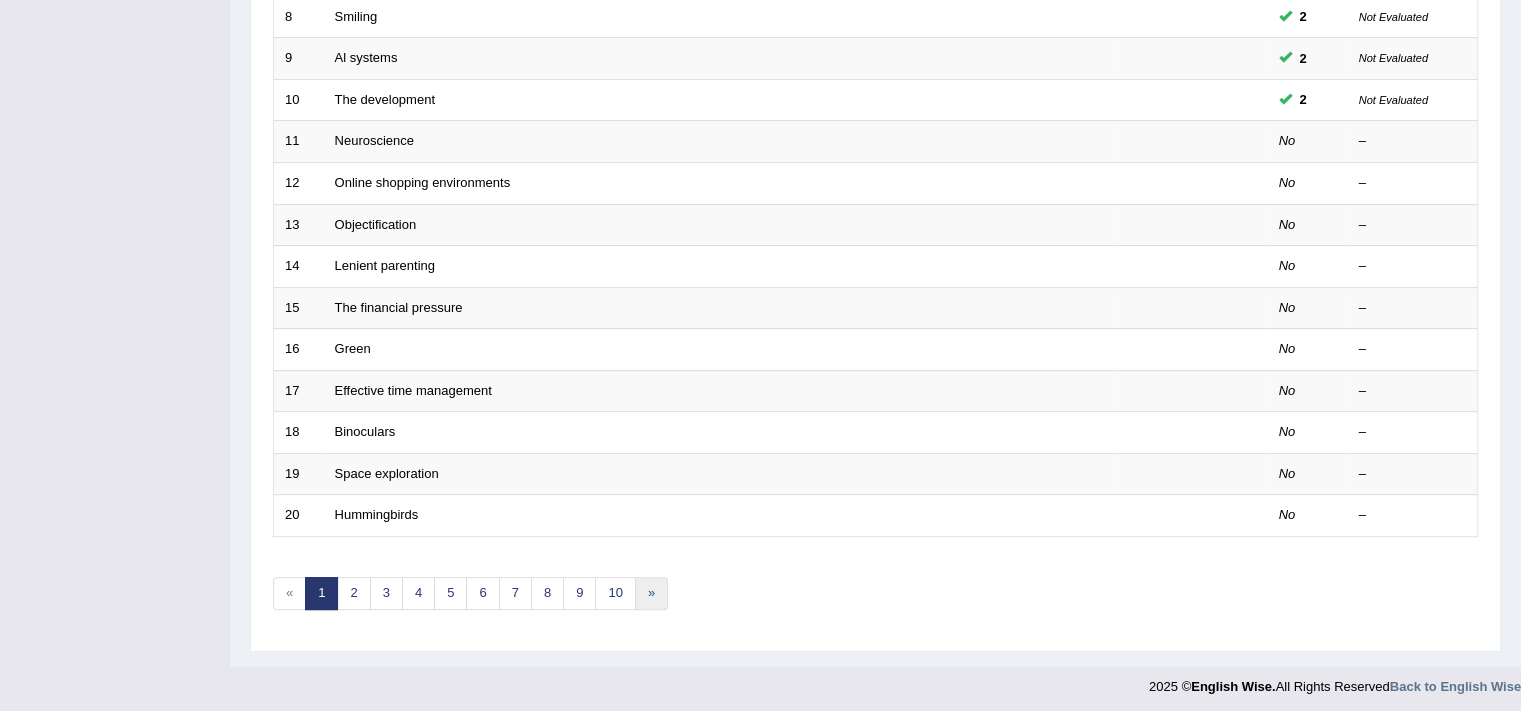 click on "»" at bounding box center (651, 593) 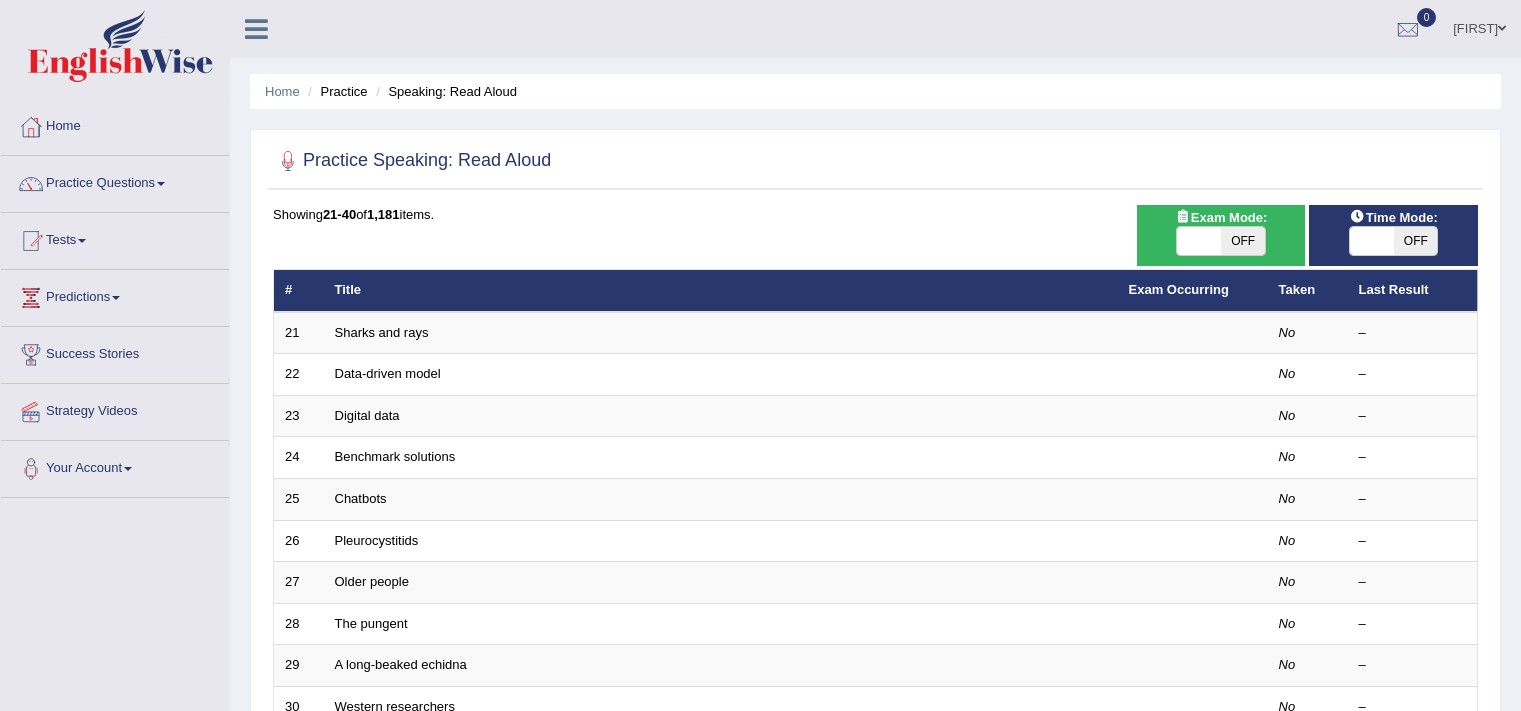 scroll, scrollTop: 607, scrollLeft: 0, axis: vertical 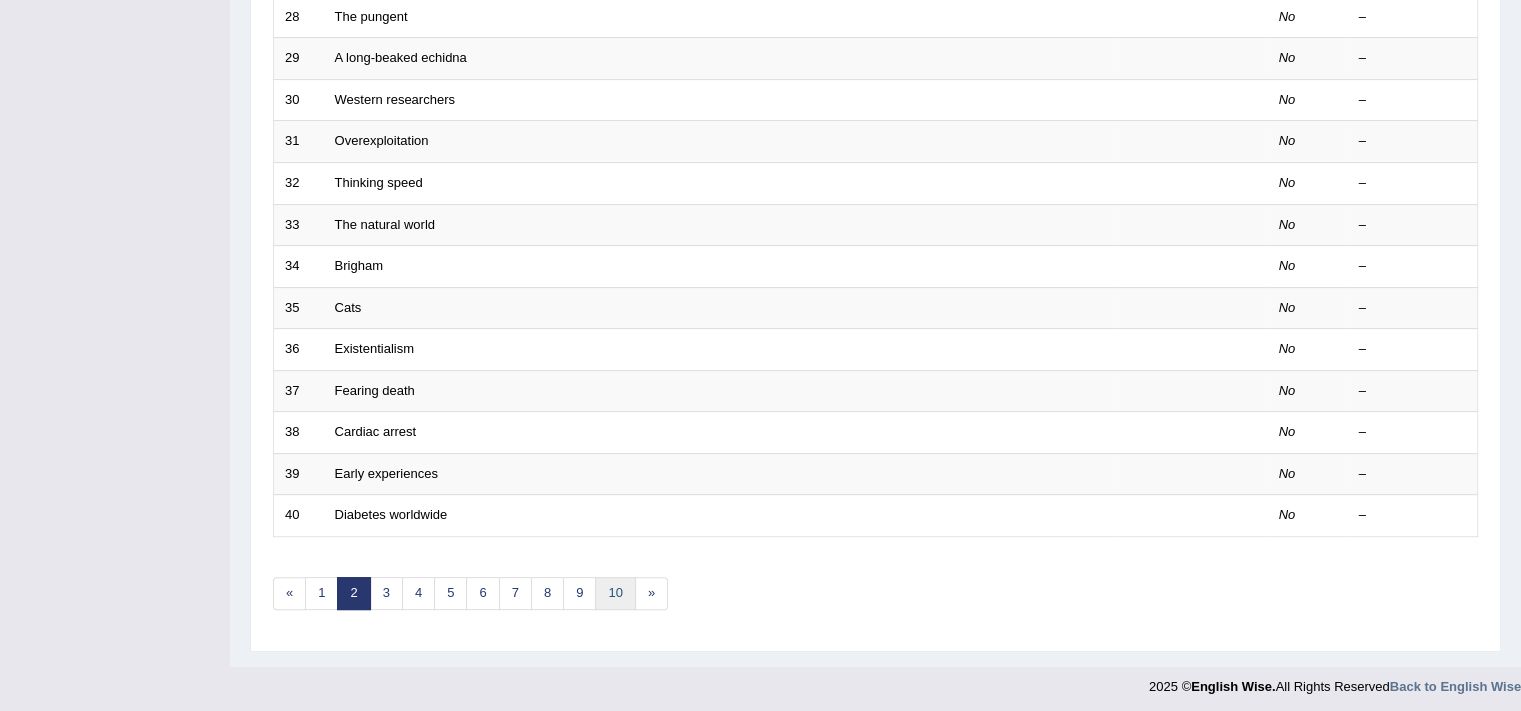 click on "10" at bounding box center (615, 593) 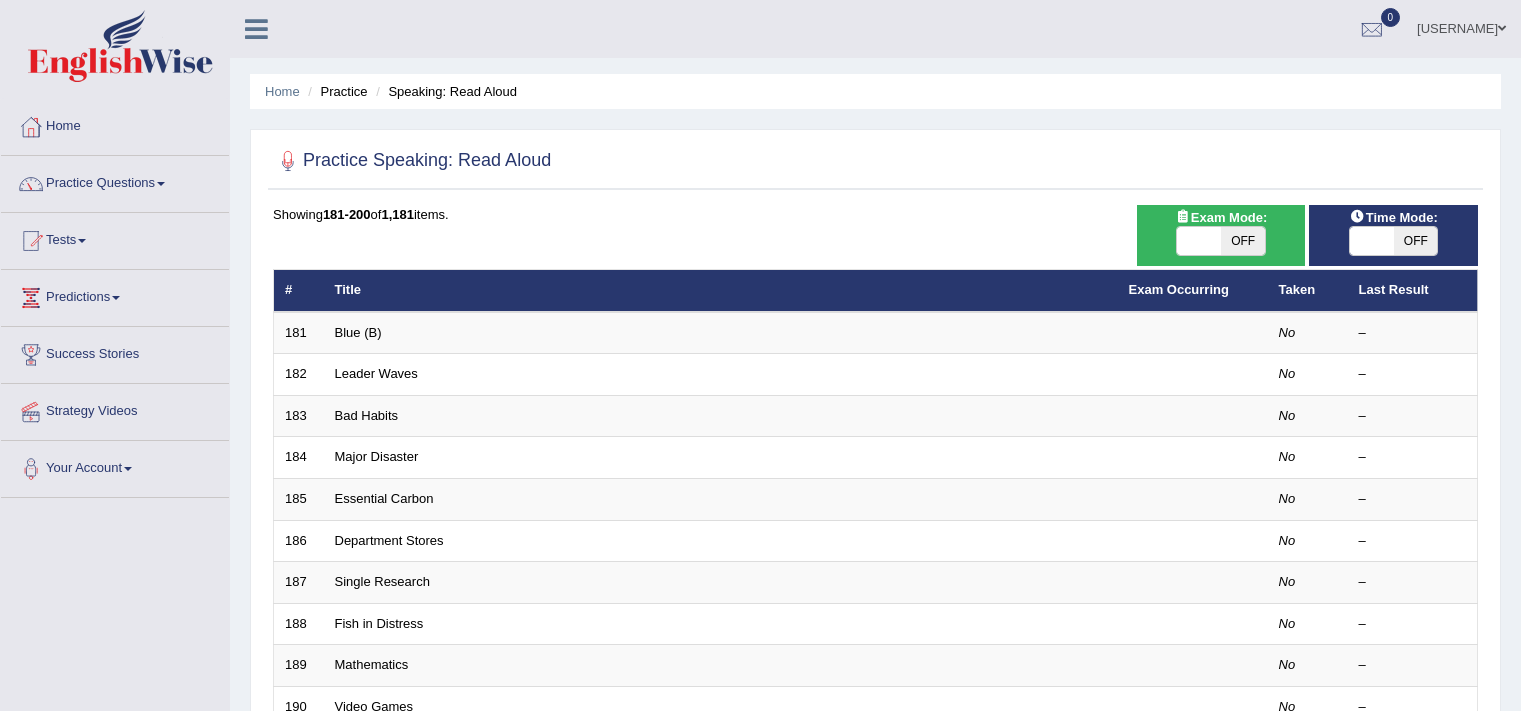 scroll, scrollTop: 0, scrollLeft: 0, axis: both 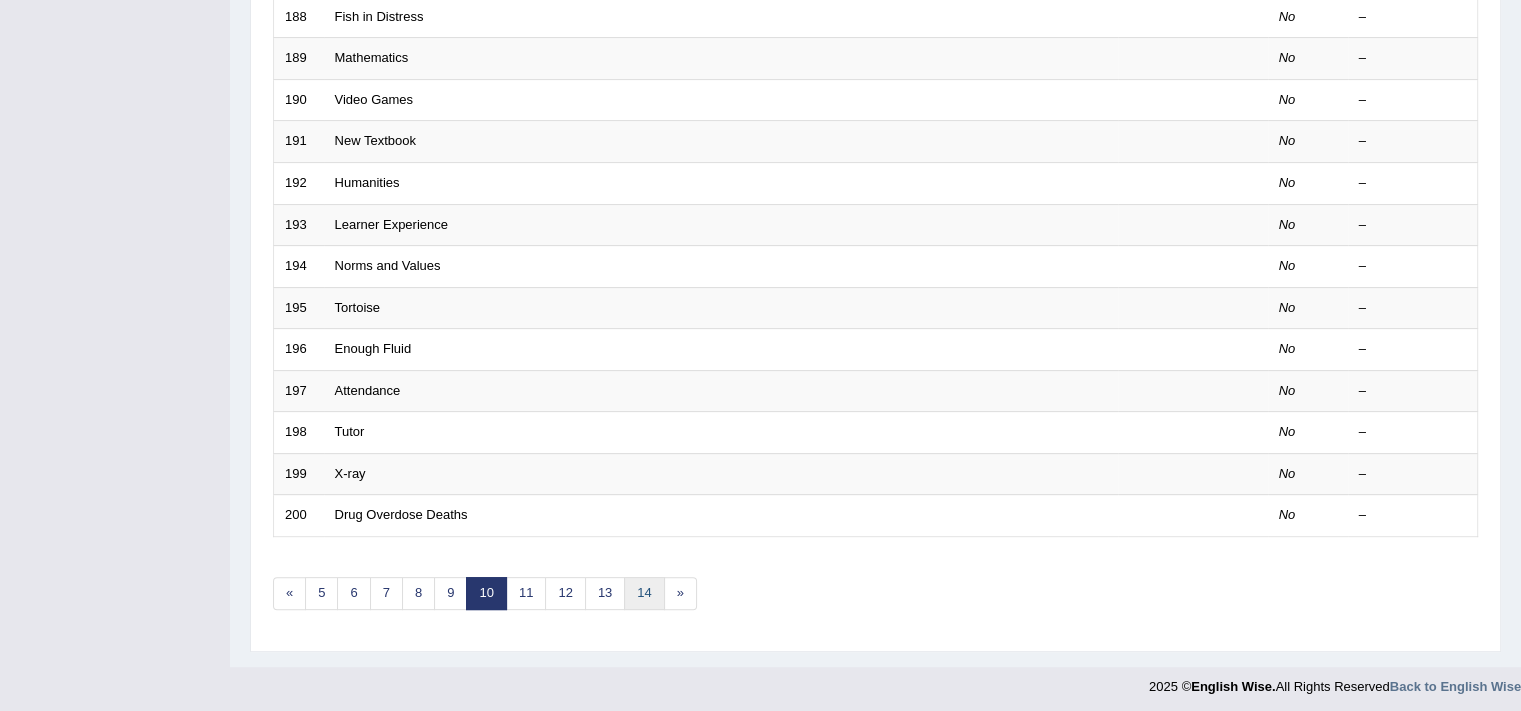click on "14" at bounding box center (644, 593) 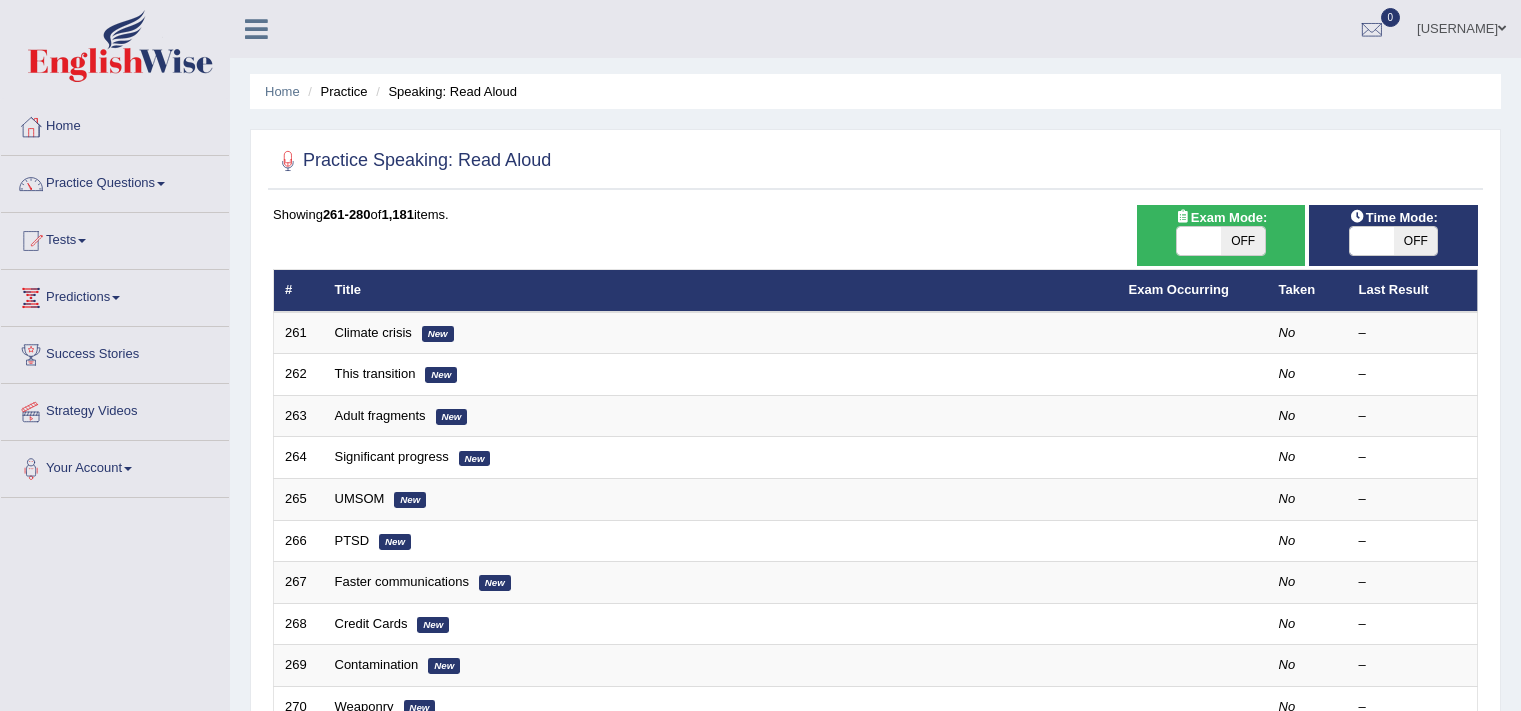 scroll, scrollTop: 0, scrollLeft: 0, axis: both 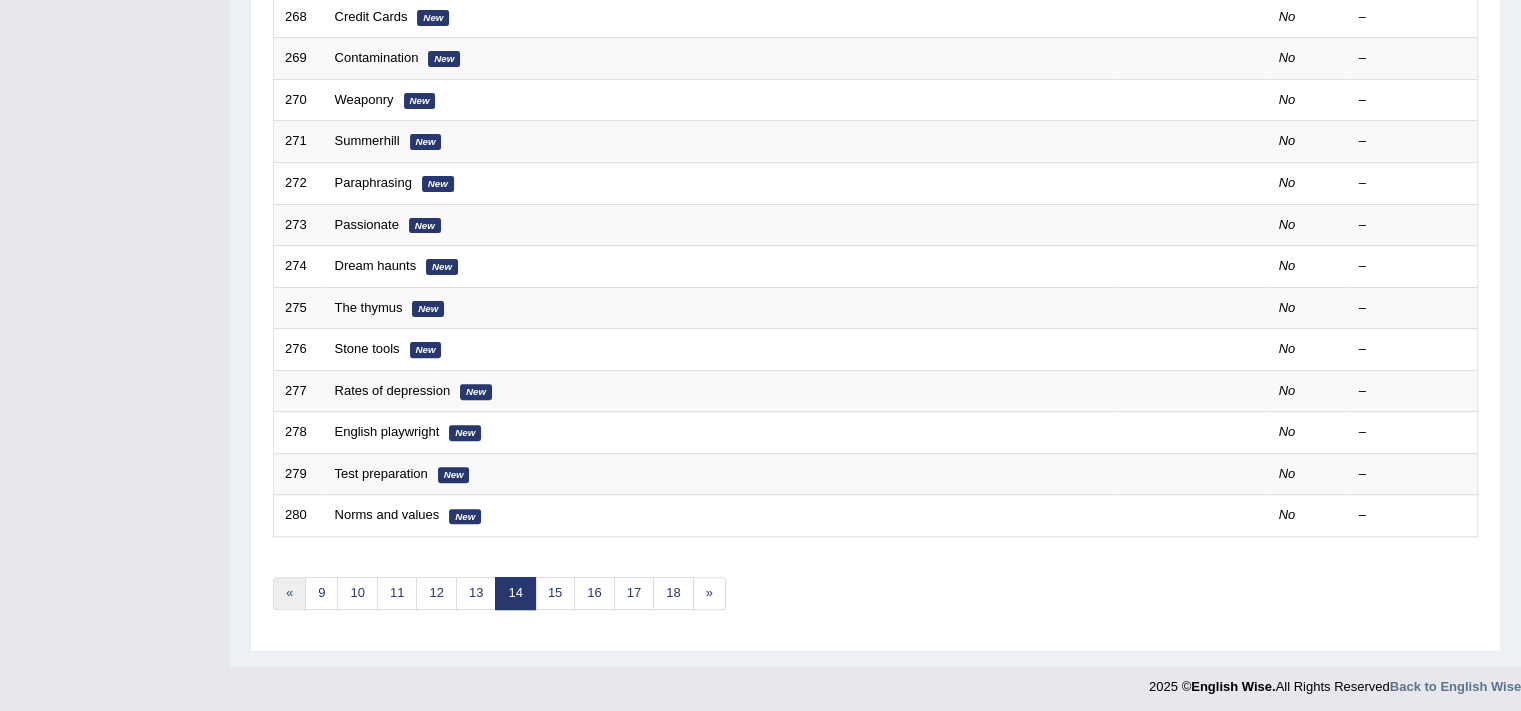 click on "«" at bounding box center (289, 593) 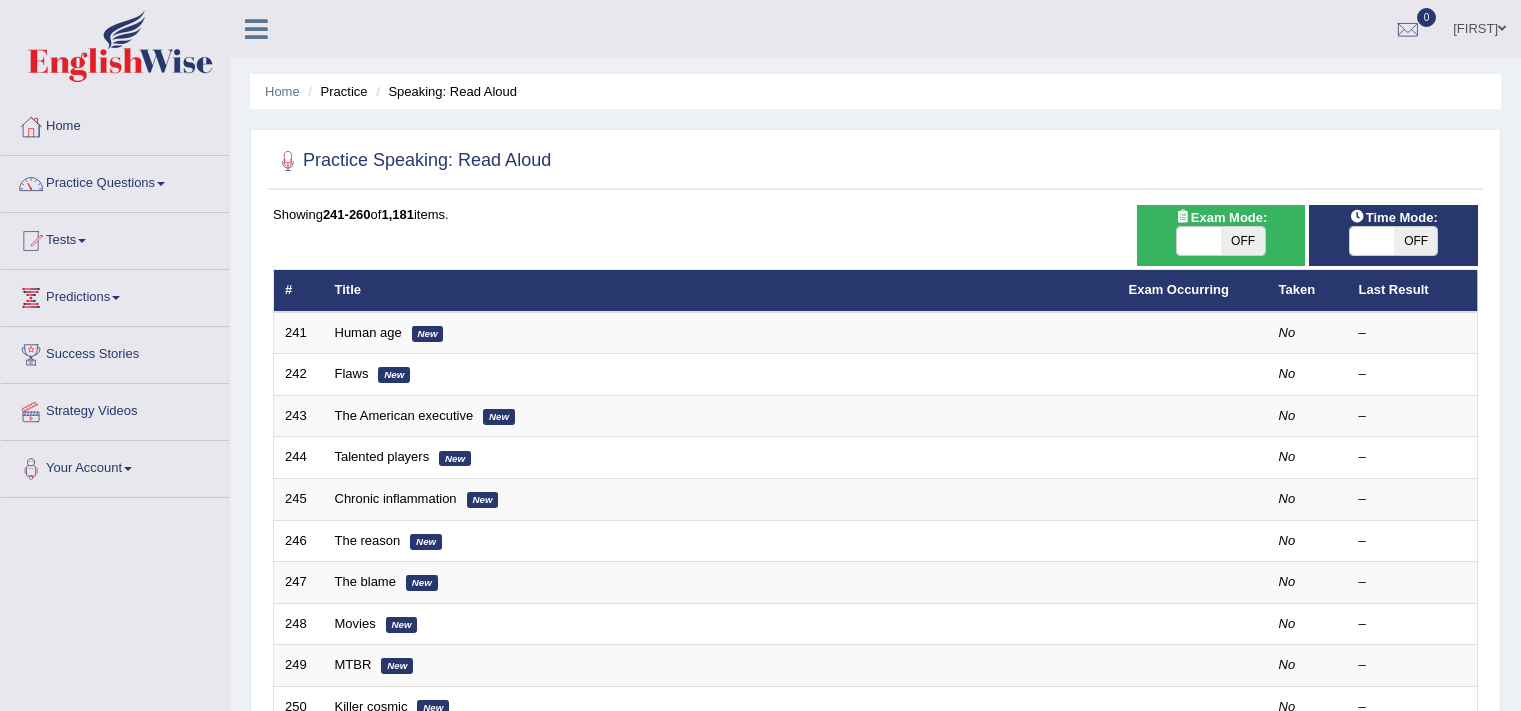 scroll, scrollTop: 0, scrollLeft: 0, axis: both 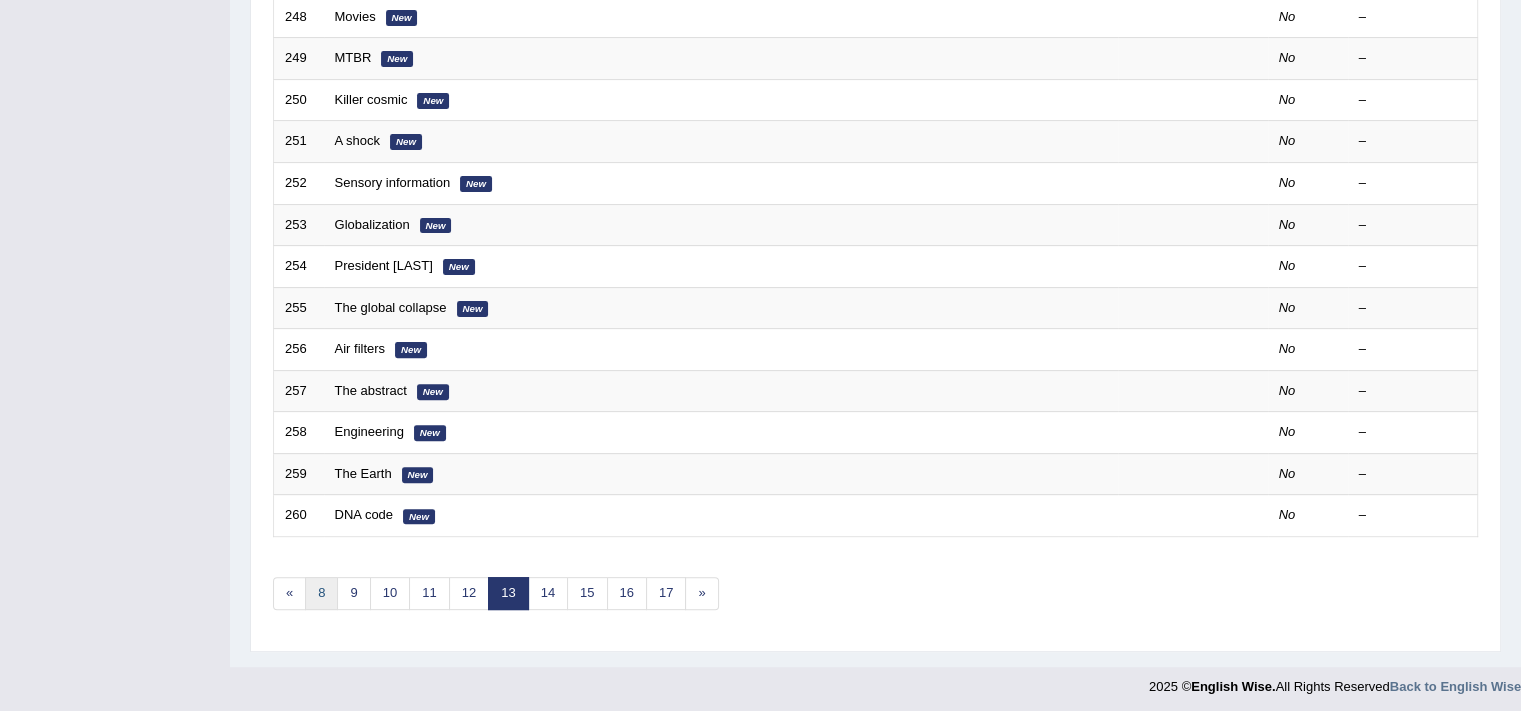 click on "8" at bounding box center [321, 593] 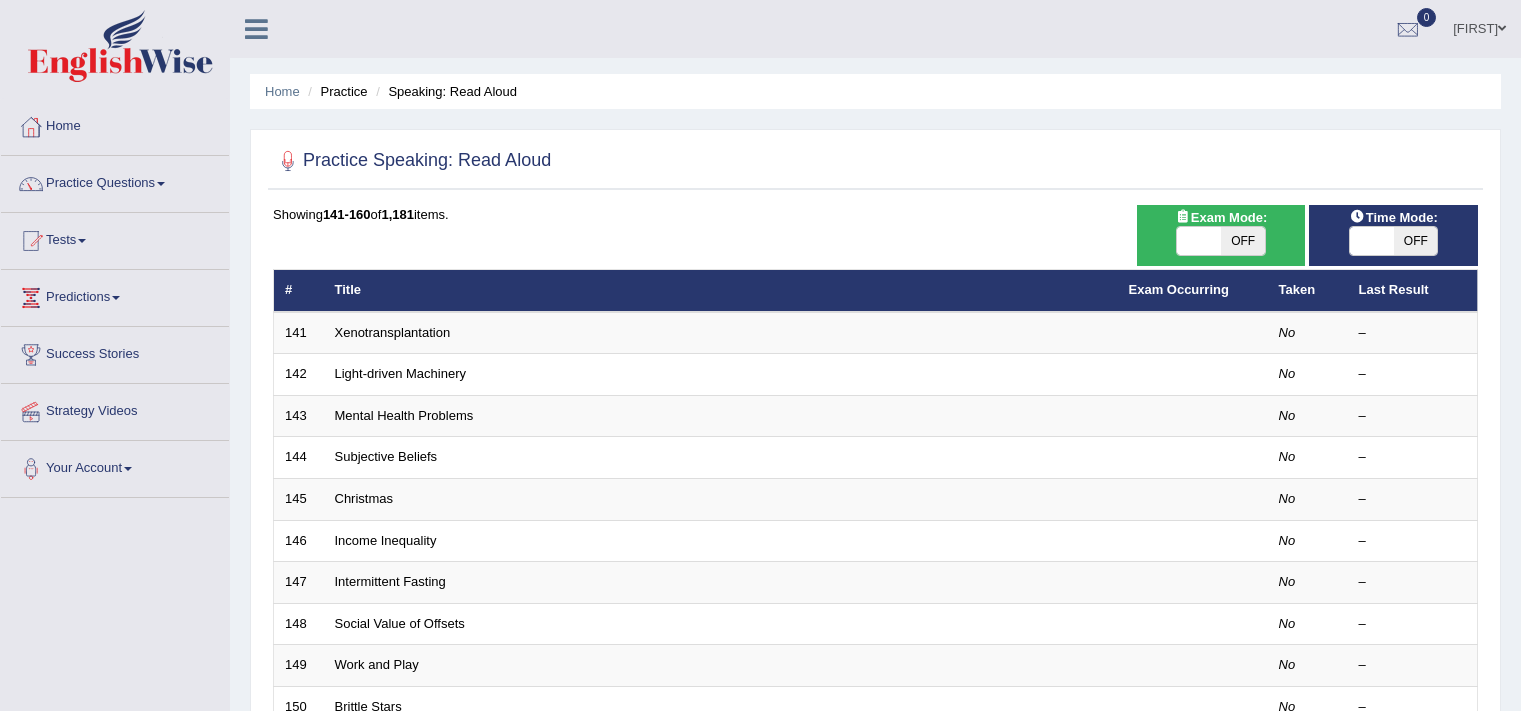 scroll, scrollTop: 0, scrollLeft: 0, axis: both 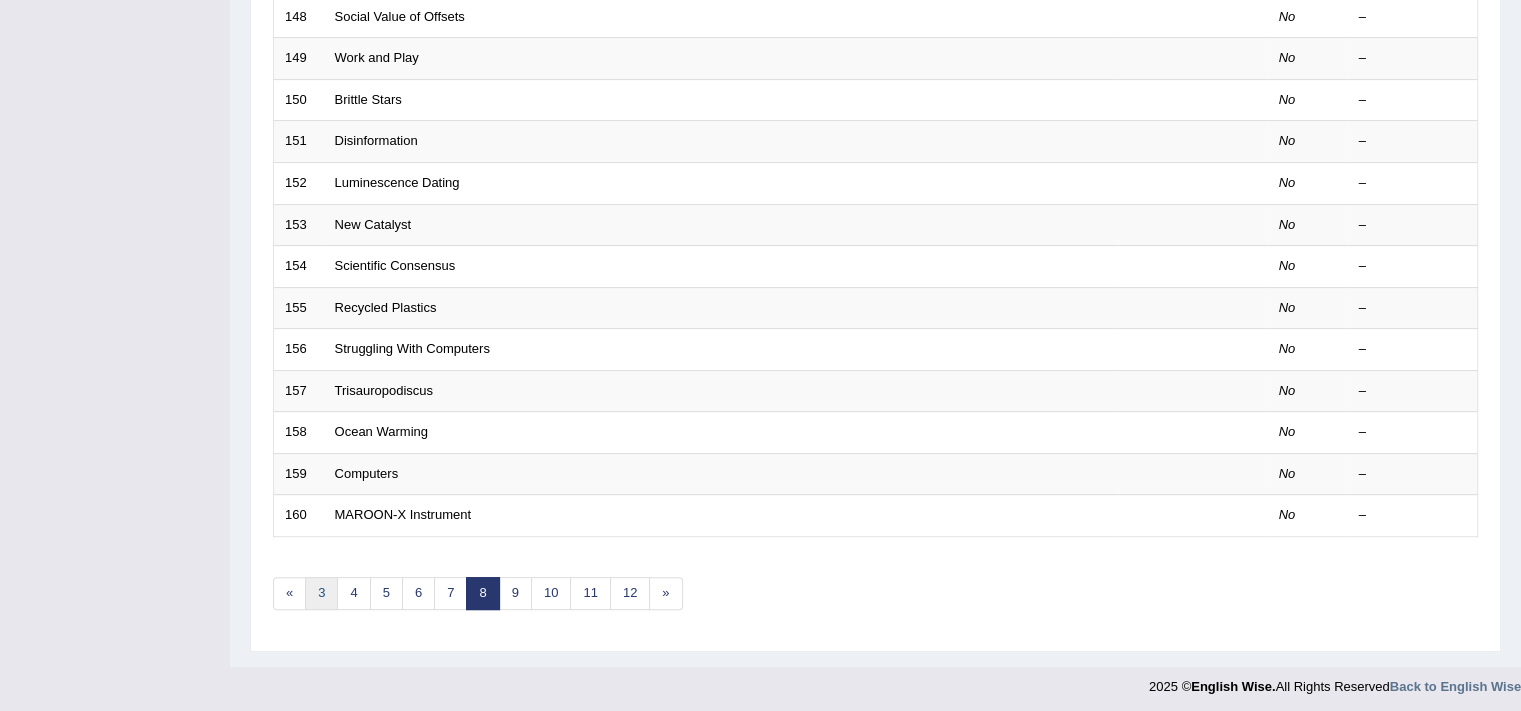 click on "3" at bounding box center (321, 593) 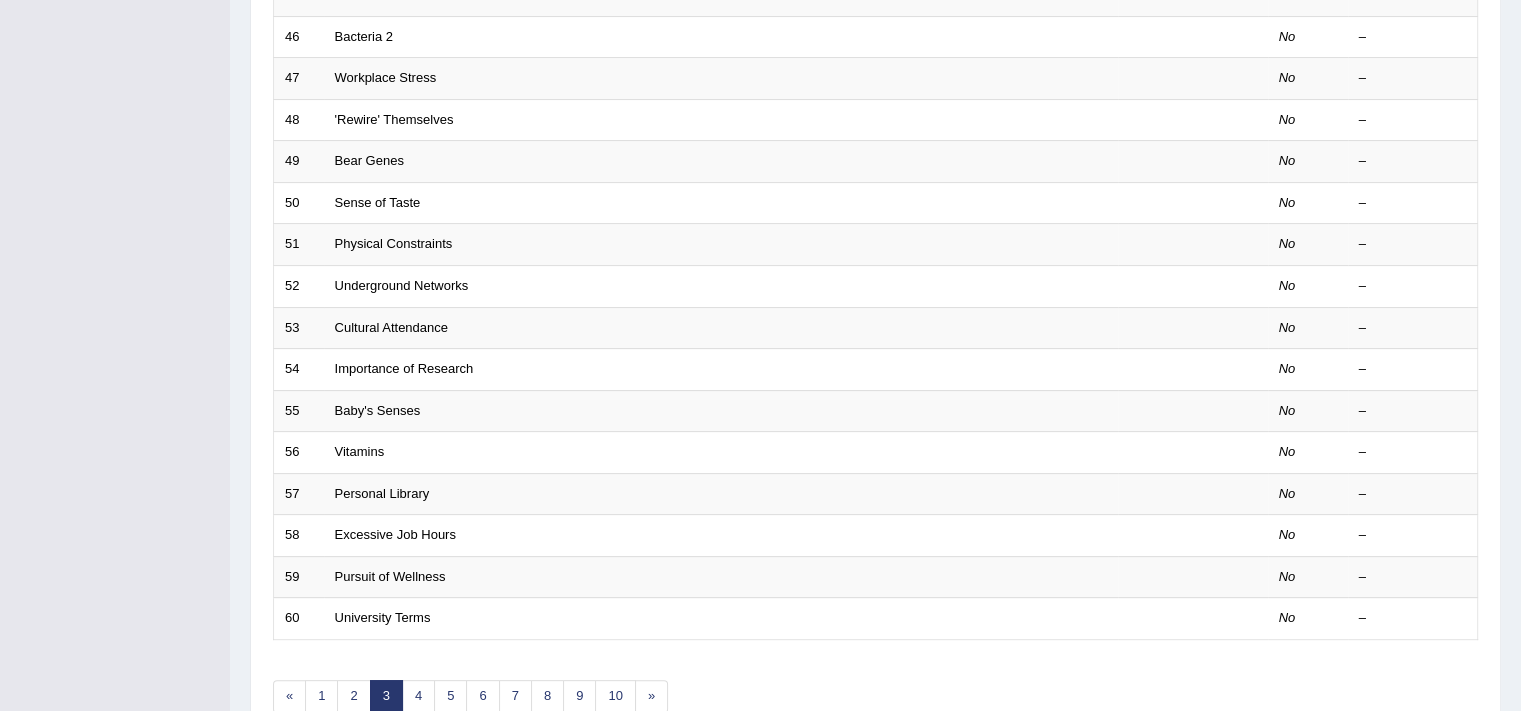 scroll, scrollTop: 0, scrollLeft: 0, axis: both 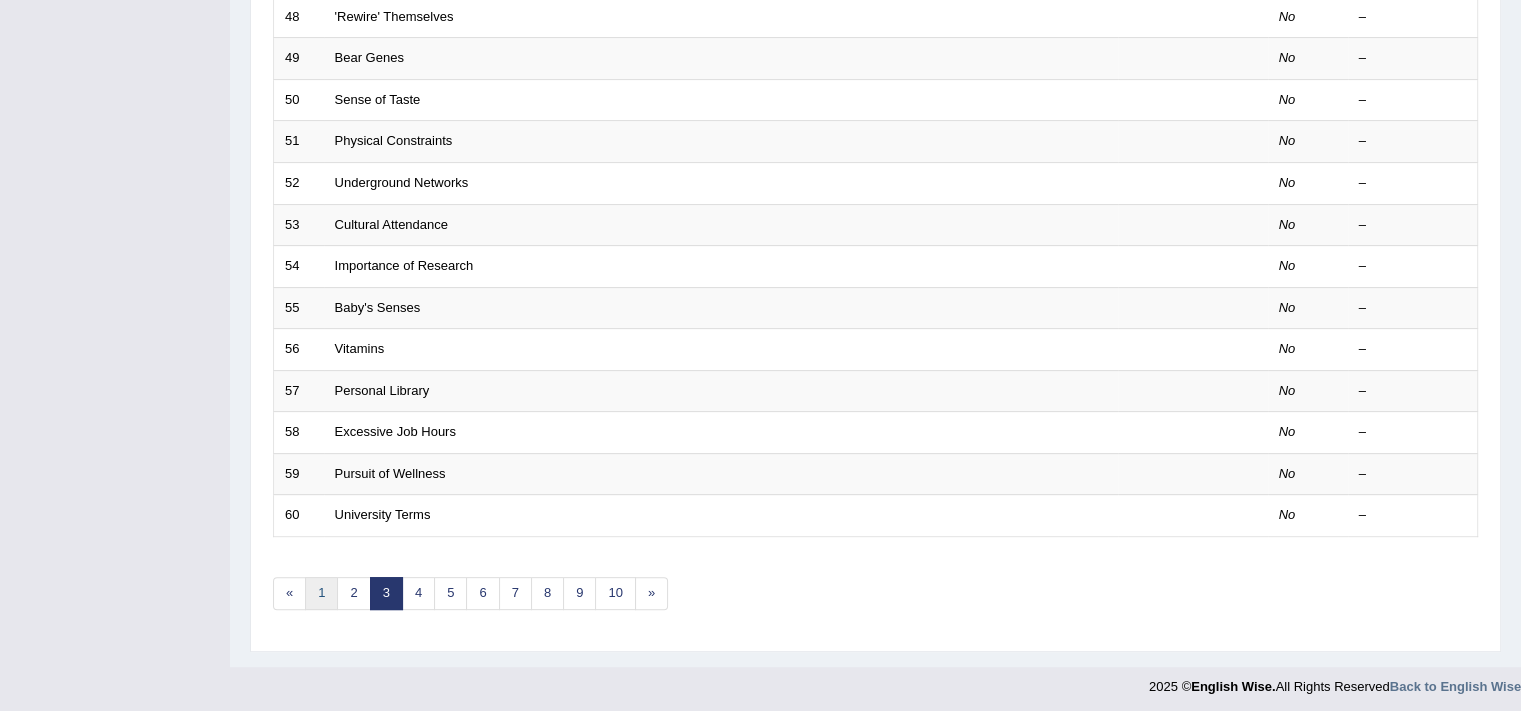 click on "1" at bounding box center (321, 593) 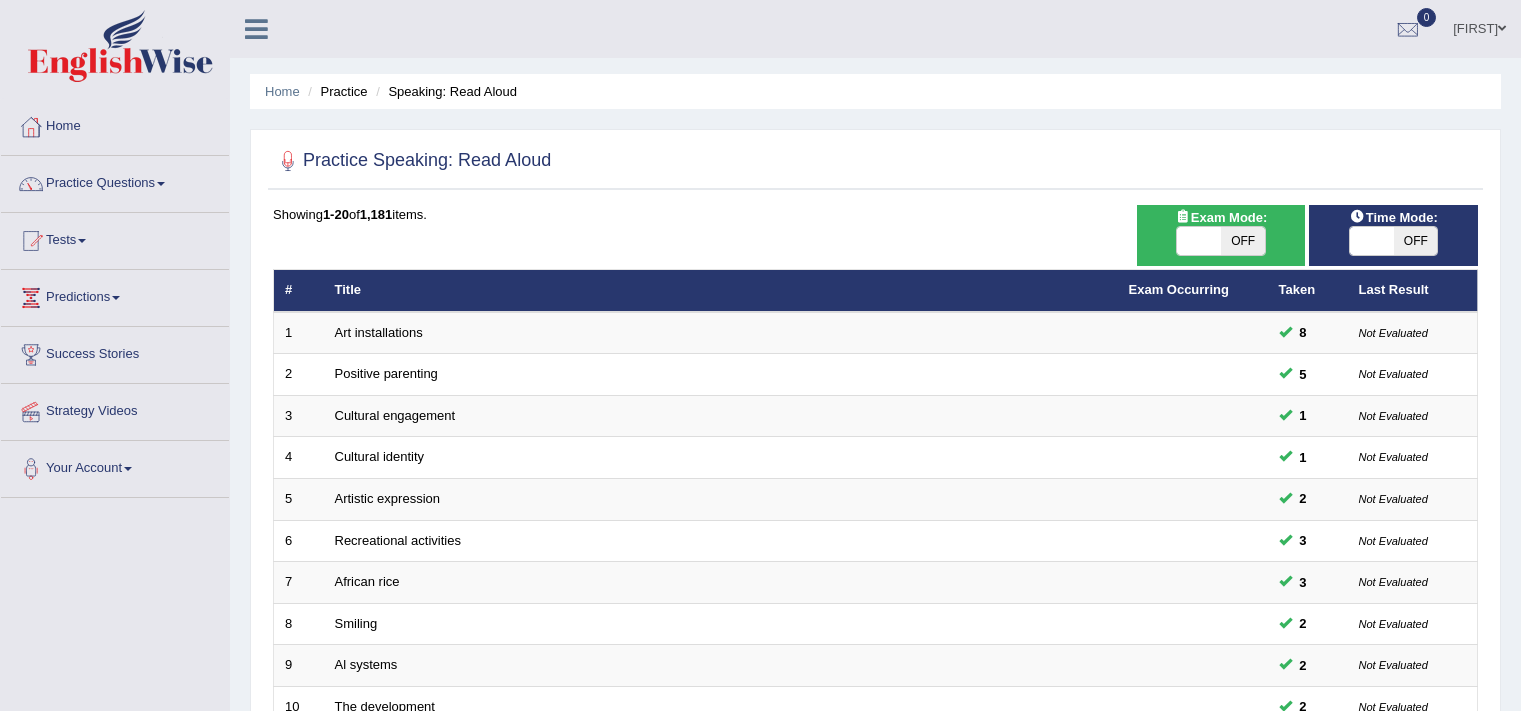 scroll, scrollTop: 0, scrollLeft: 0, axis: both 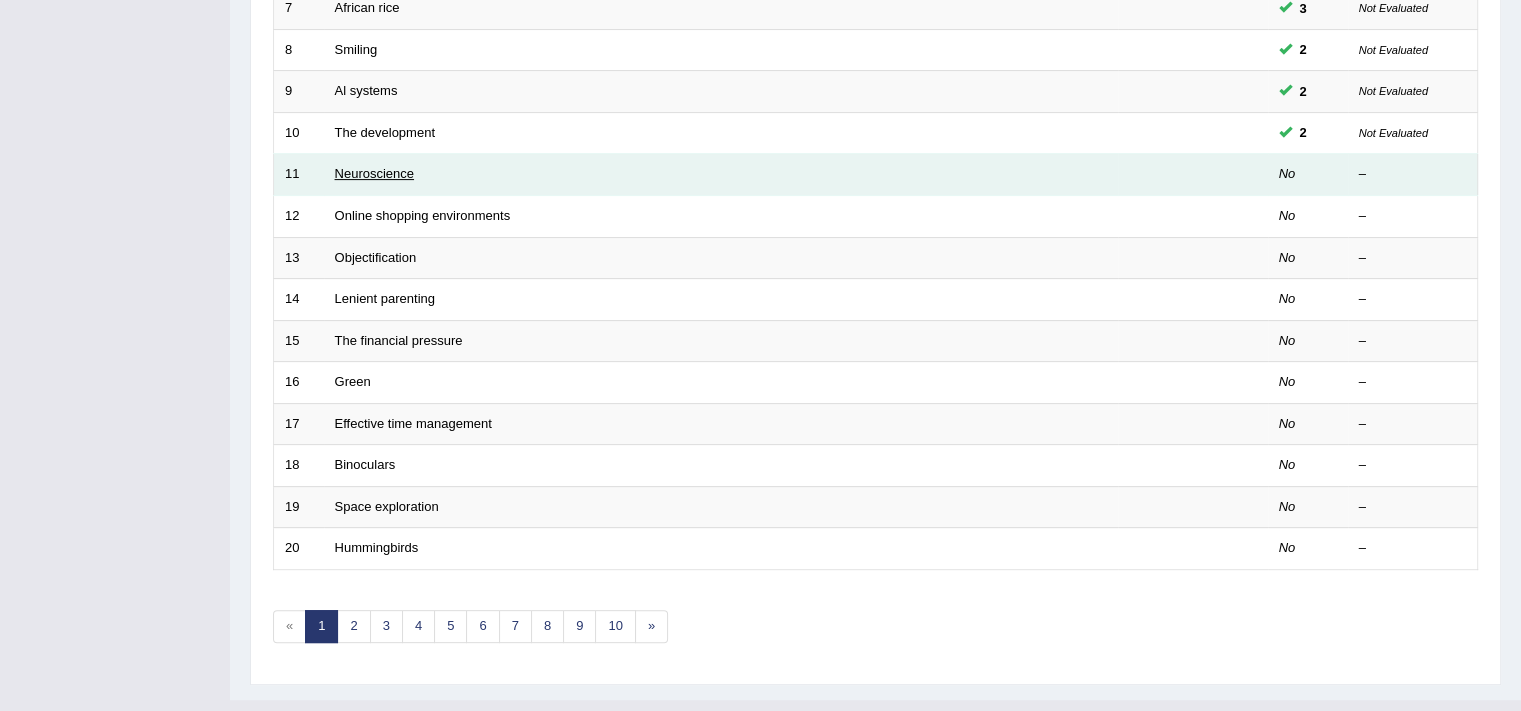 click on "Neuroscience" at bounding box center (375, 173) 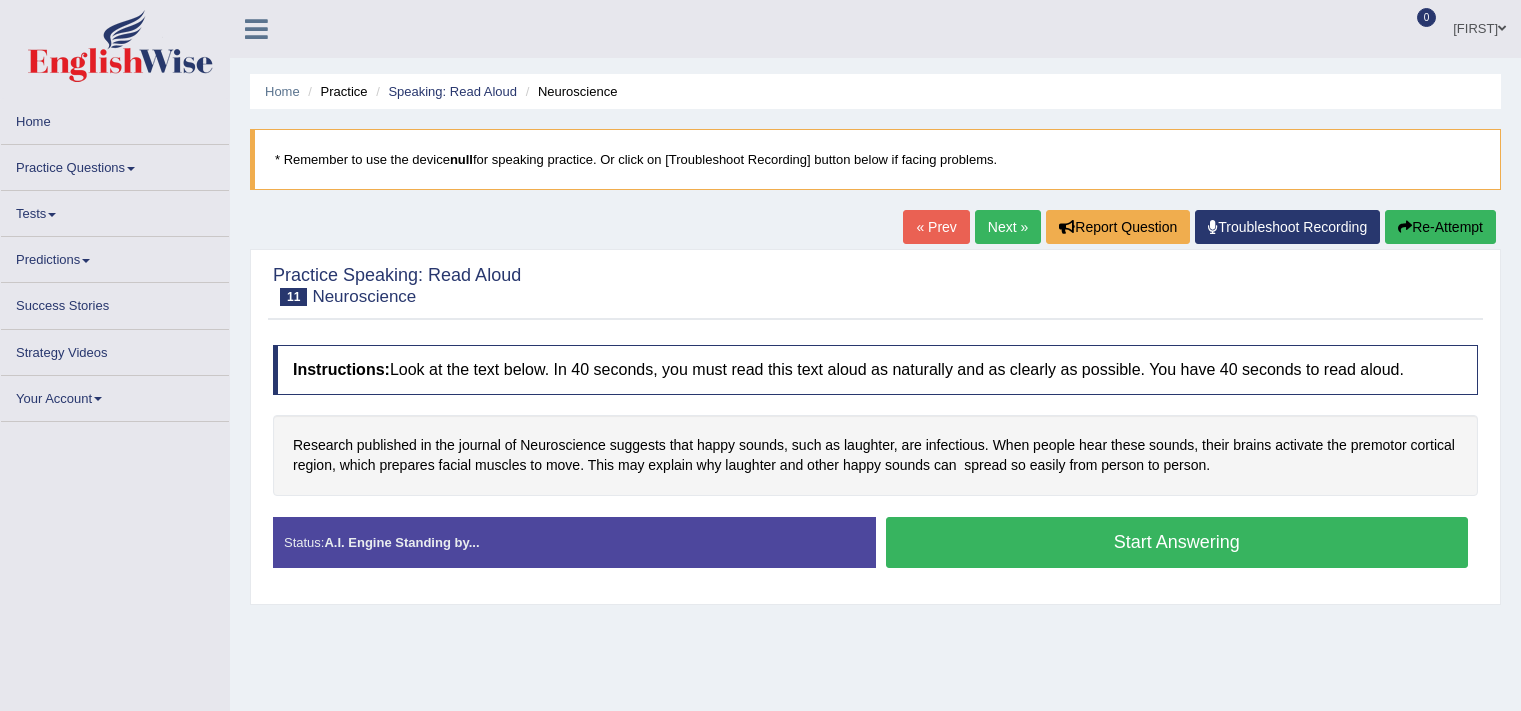scroll, scrollTop: 0, scrollLeft: 0, axis: both 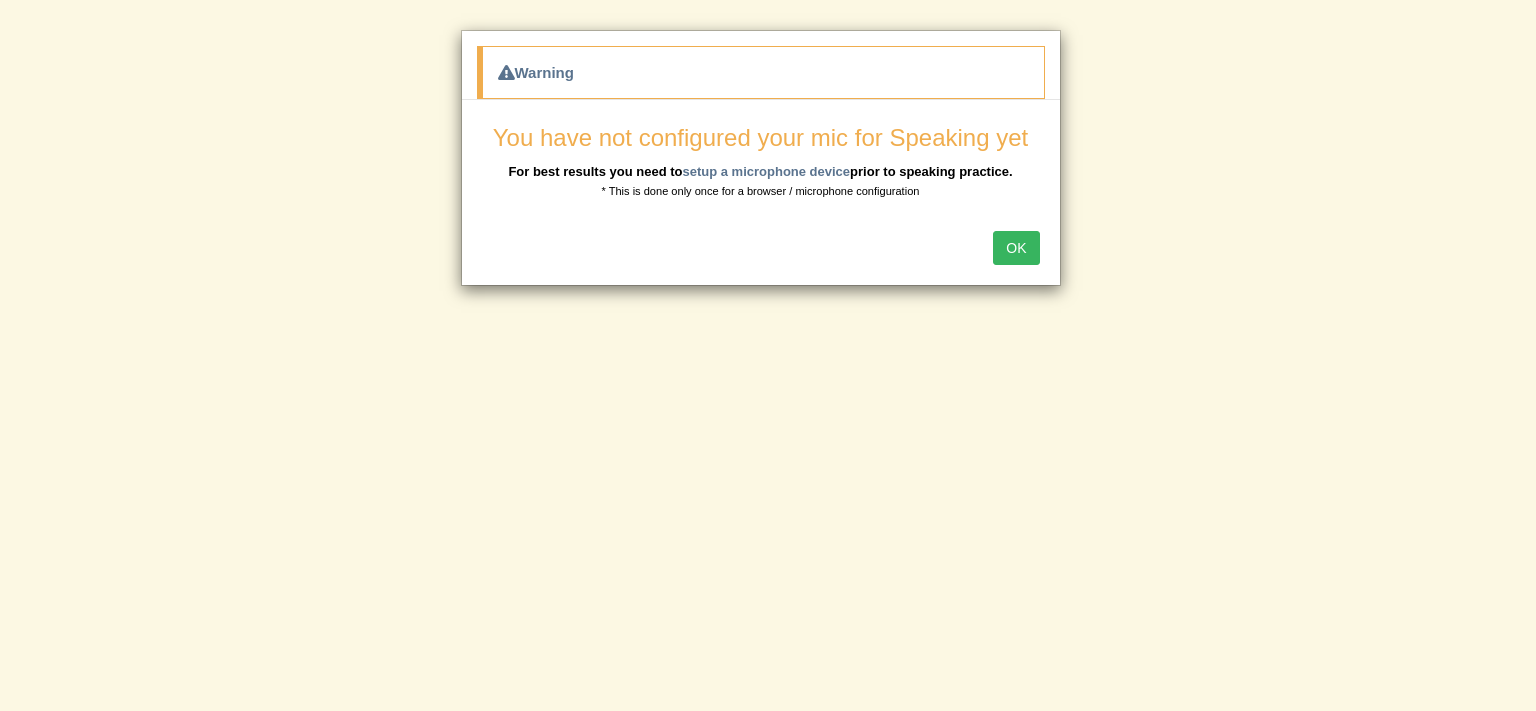 click on "OK" at bounding box center (1016, 248) 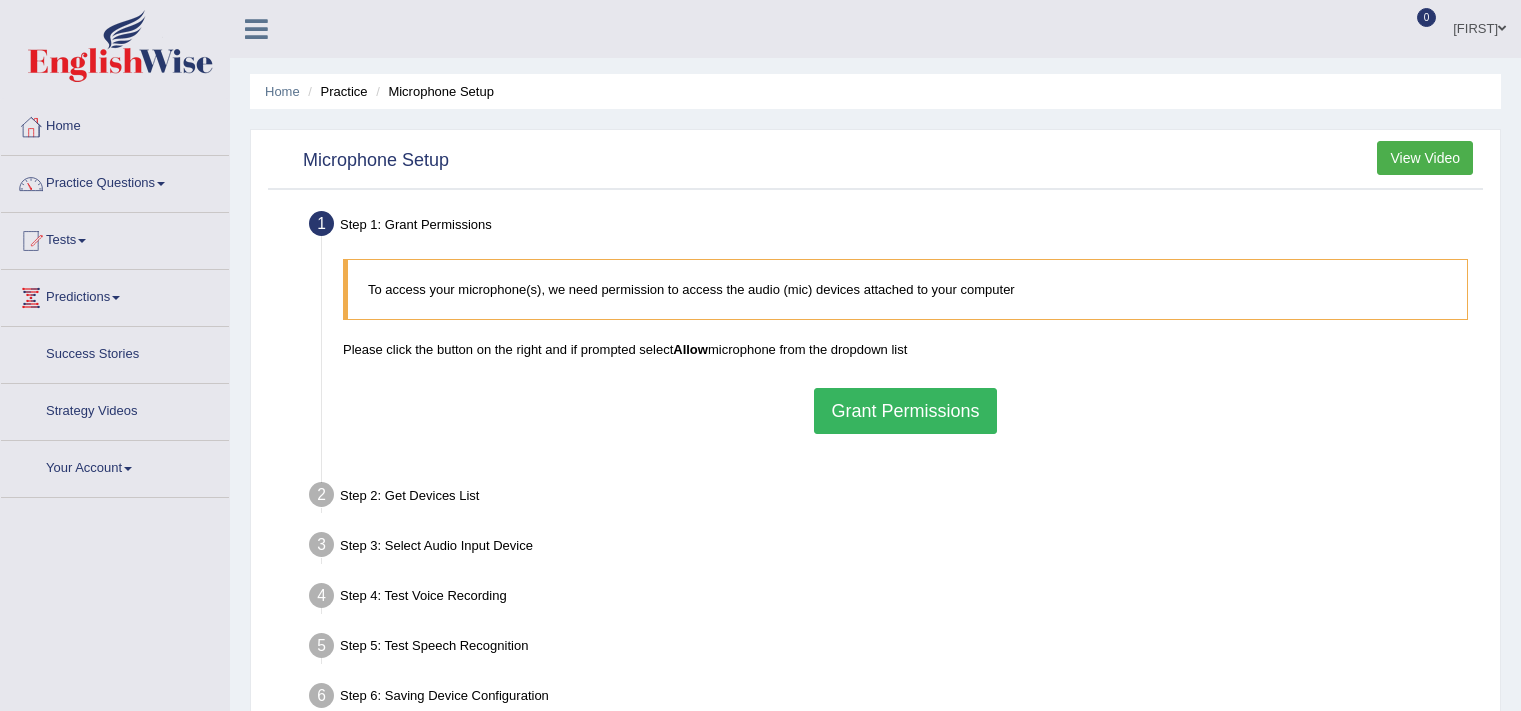 scroll, scrollTop: 0, scrollLeft: 0, axis: both 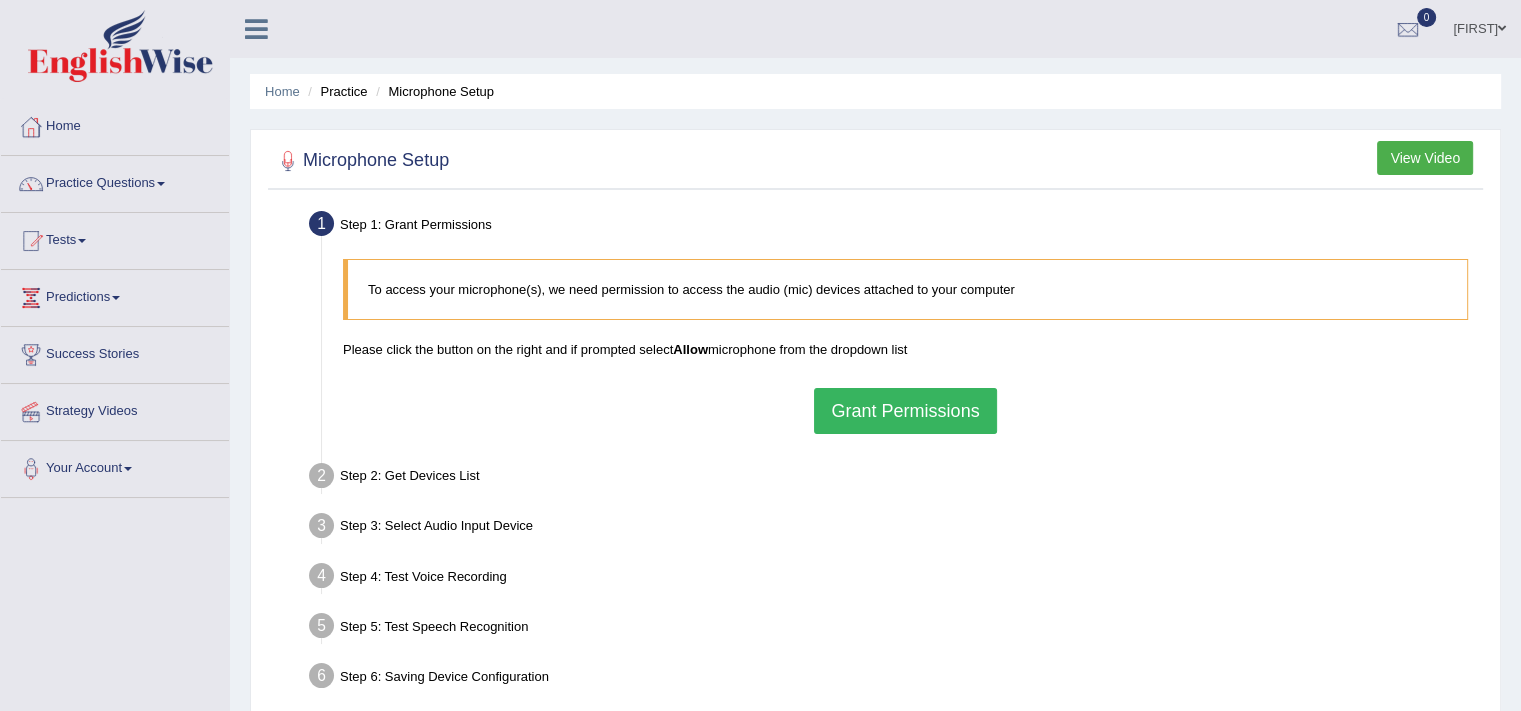 click on "Grant Permissions" at bounding box center [905, 411] 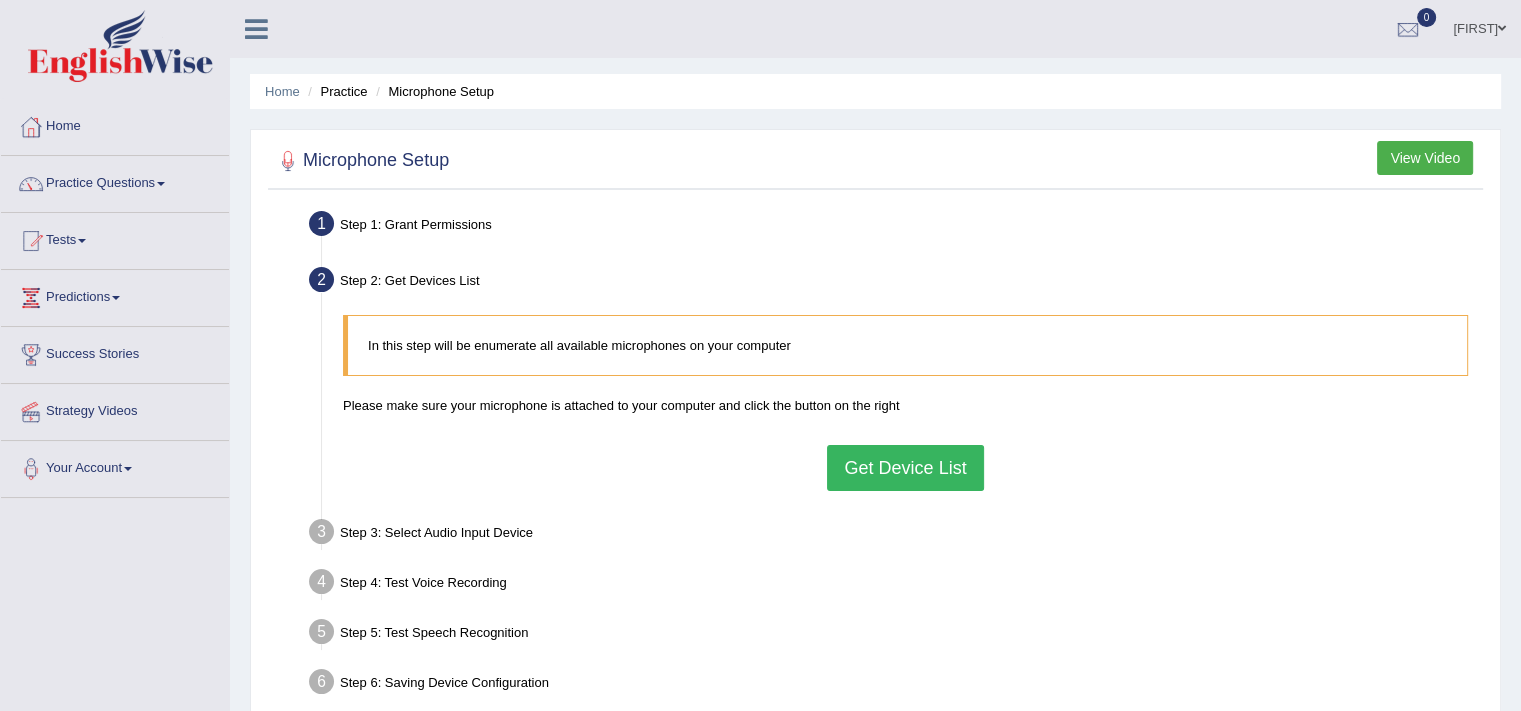 click on "Get Device List" at bounding box center [905, 468] 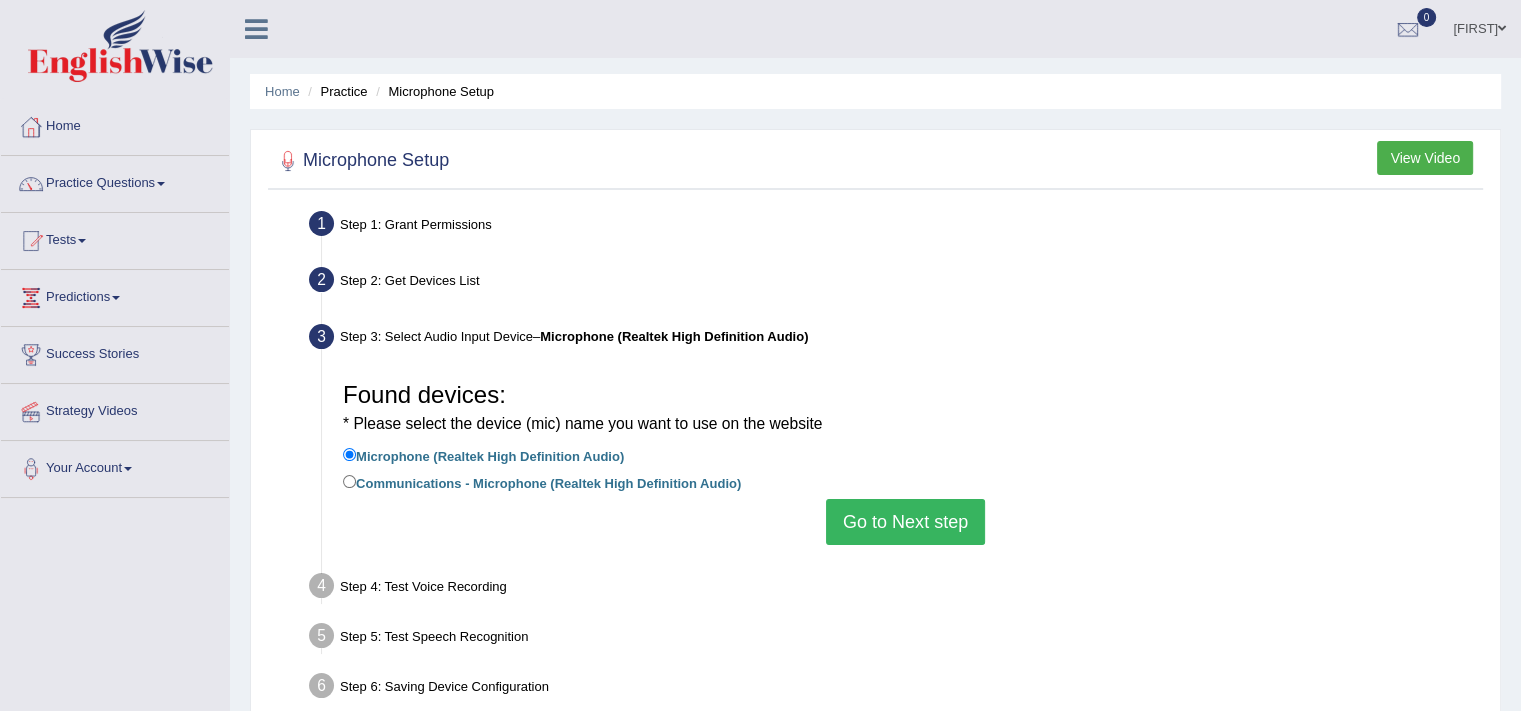 click on "Communications - Microphone (Realtek High Definition Audio)" at bounding box center [905, 484] 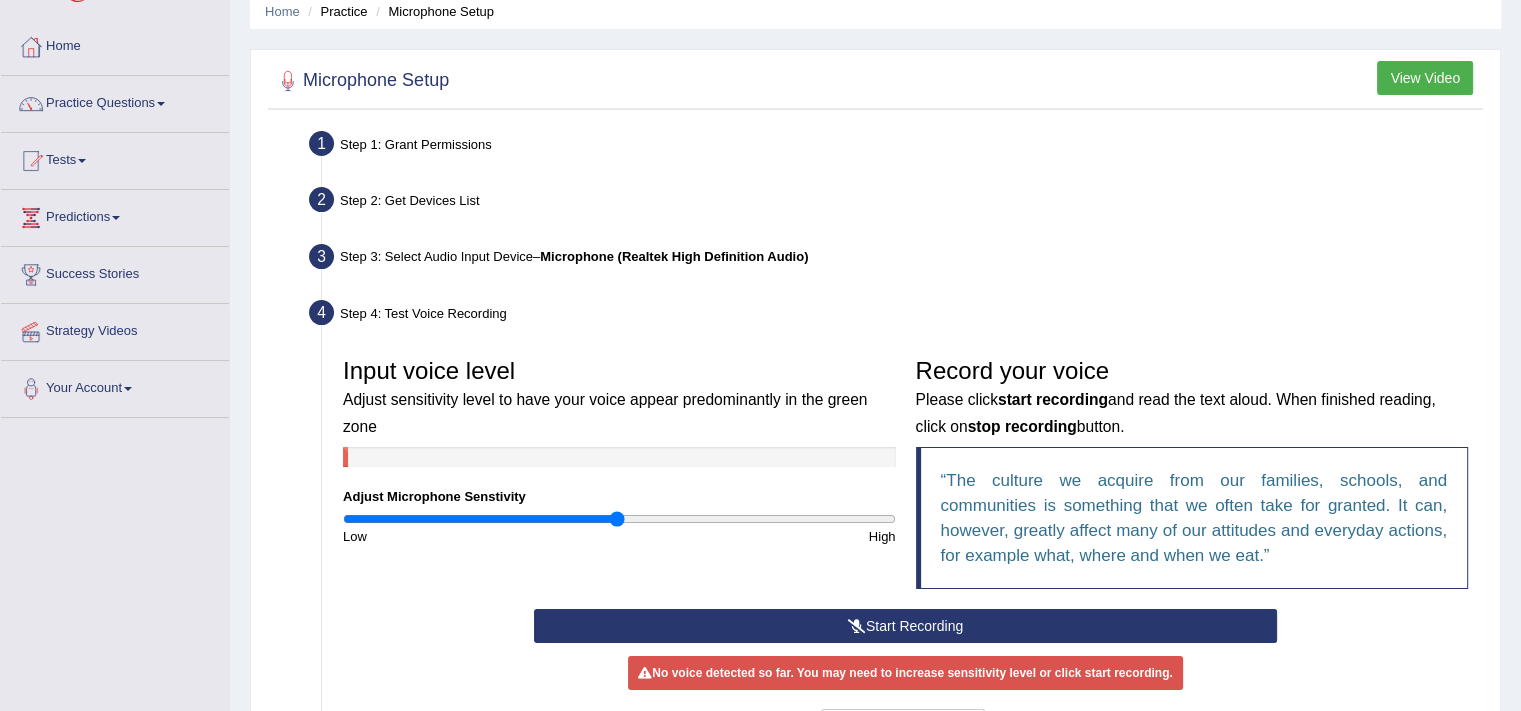 scroll, scrollTop: 222, scrollLeft: 0, axis: vertical 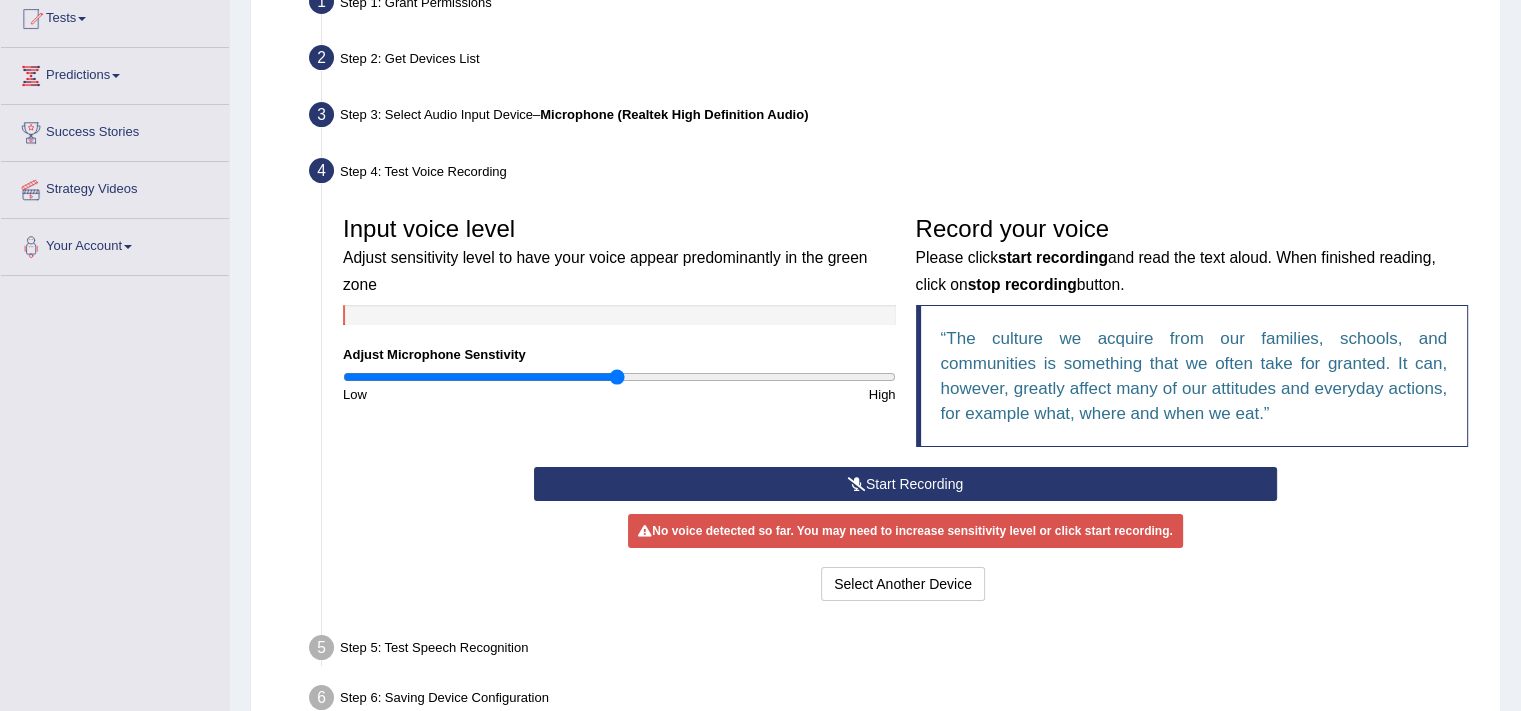 click on "Start Recording    Stop Recording   Note:  Please listen to the recording till the end by pressing  , to proceed.       No voice detected so far. You may need to increase sensitivity level or click start recording.     Voice level is too low yet. Please increase the sensitivity level from the bar on the left.     Your voice is strong enough for our A.I. to detect    Voice level is too high. Please reduce the sensitivity level from the bar on the left.     Select Another Device   Voice is ok. Go to Next step" at bounding box center [905, 536] 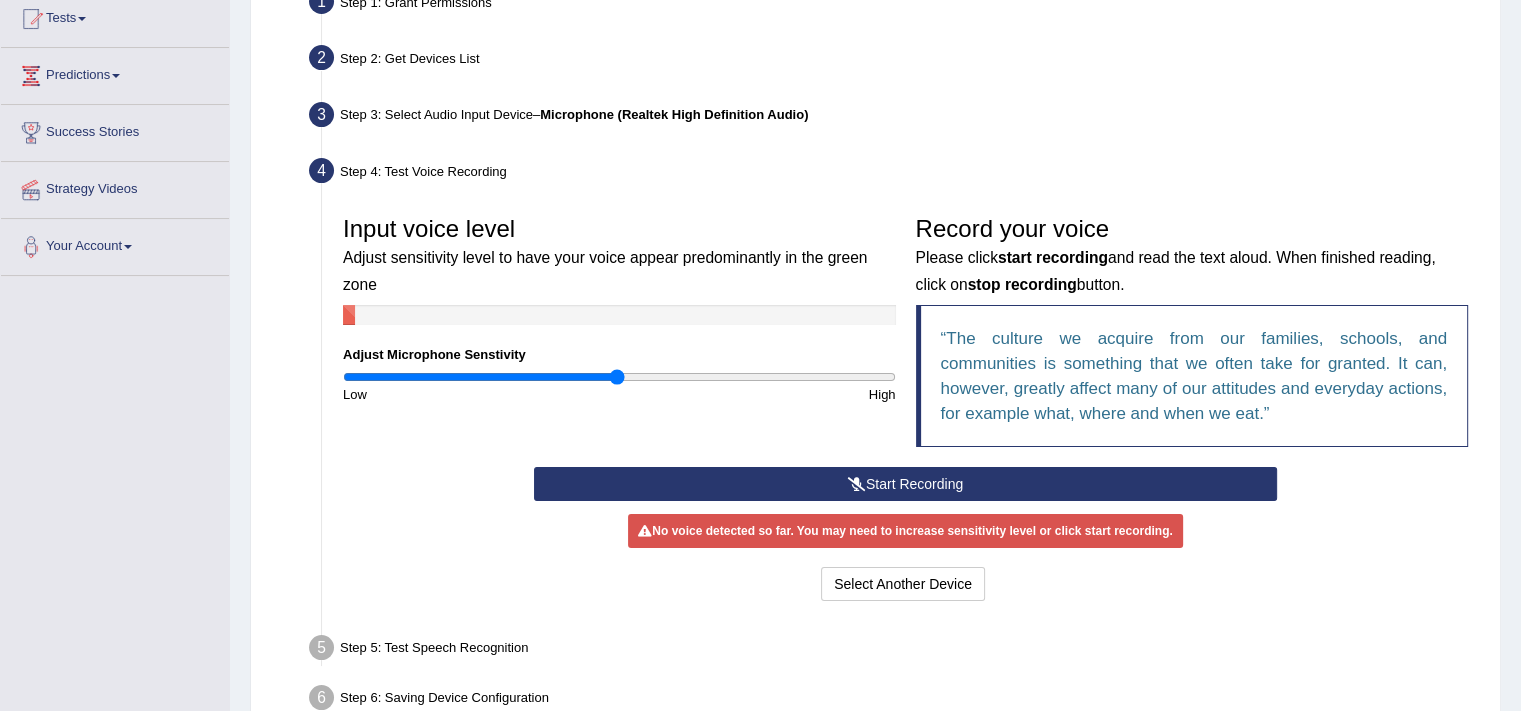 click on "Start Recording" at bounding box center [905, 484] 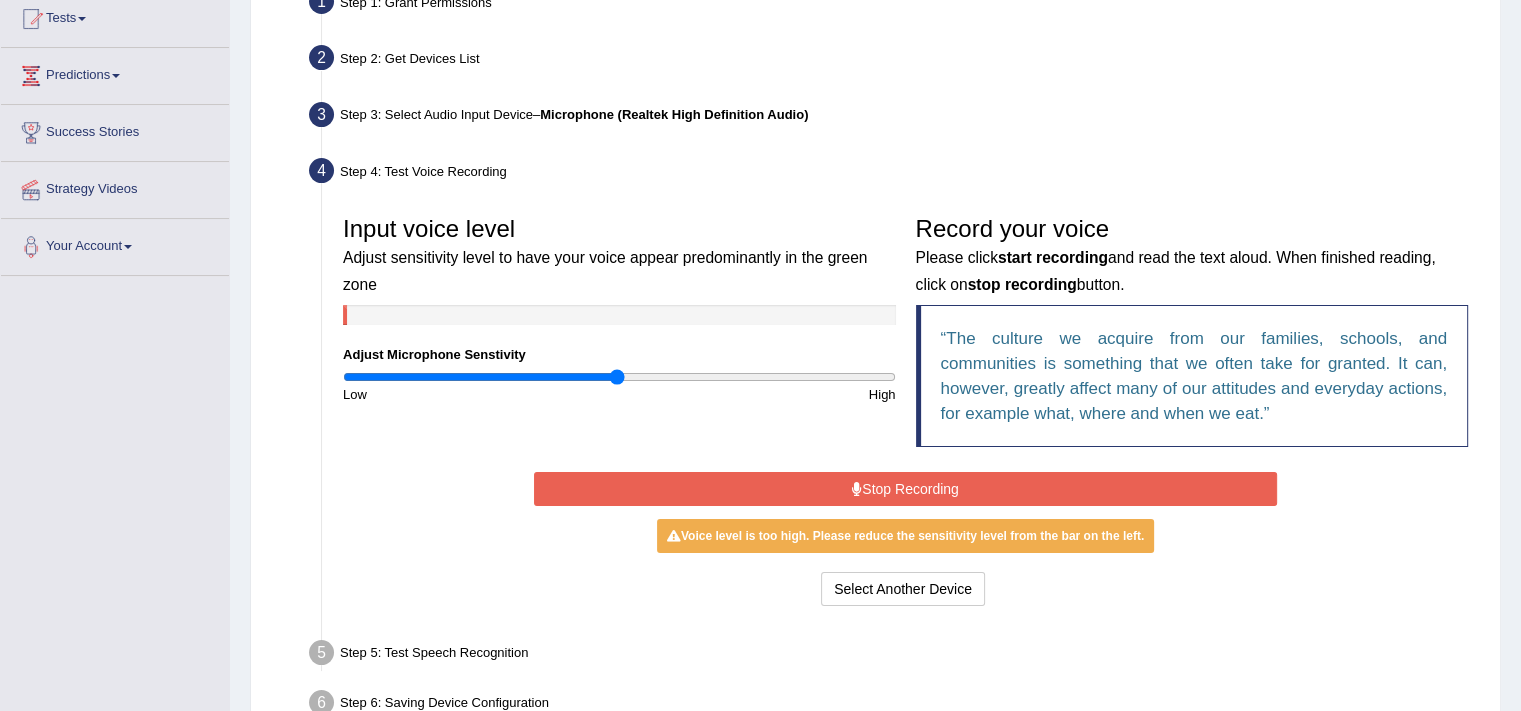 click on "Stop Recording" at bounding box center (905, 489) 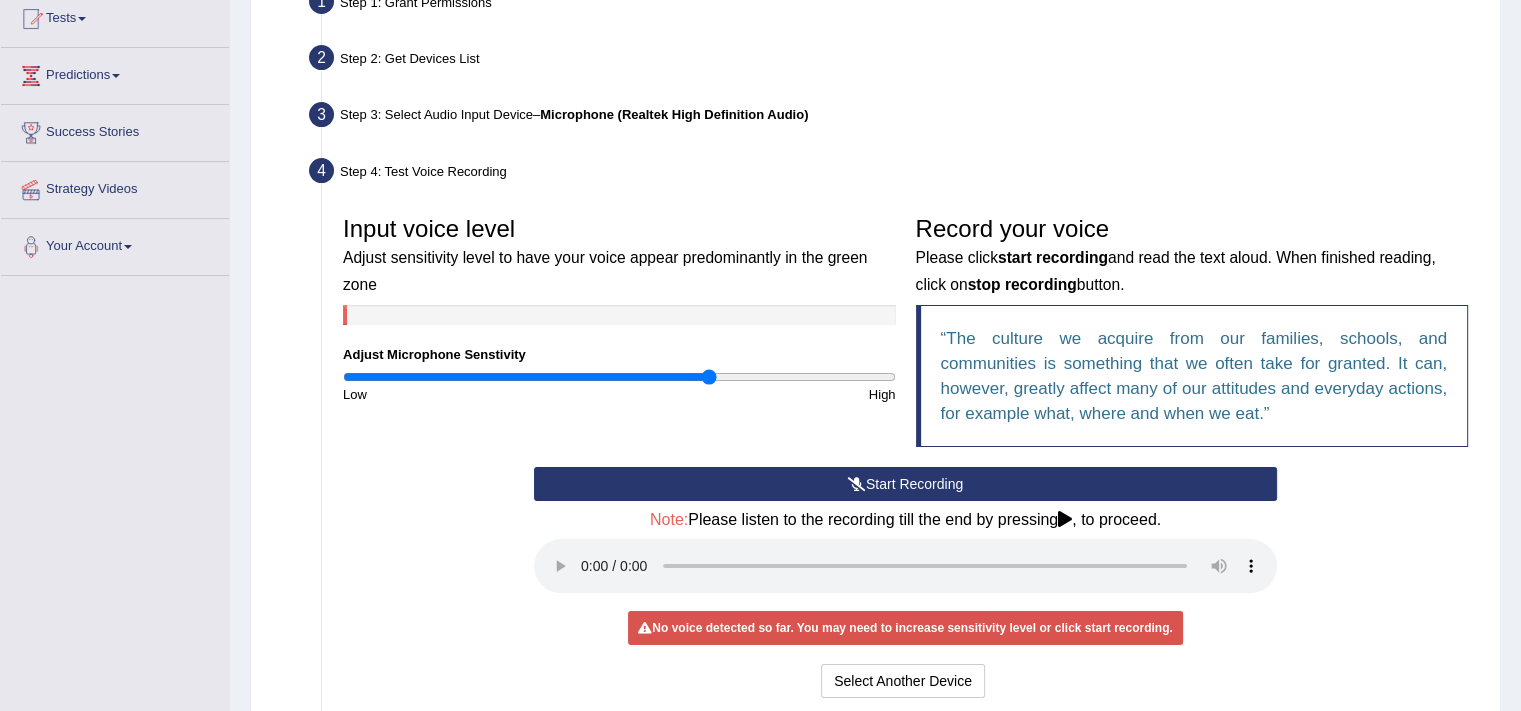 drag, startPoint x: 613, startPoint y: 375, endPoint x: 706, endPoint y: 405, distance: 97.71899 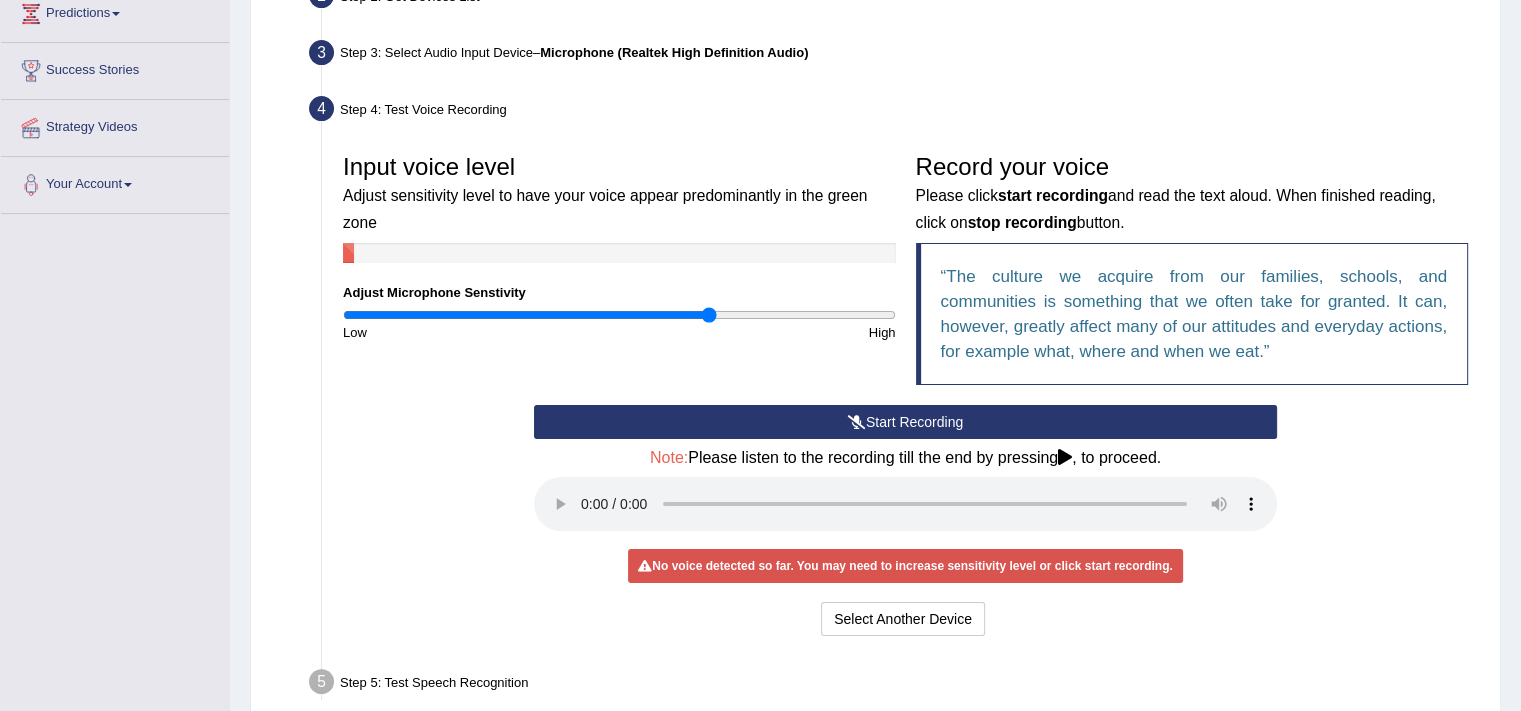 scroll, scrollTop: 424, scrollLeft: 0, axis: vertical 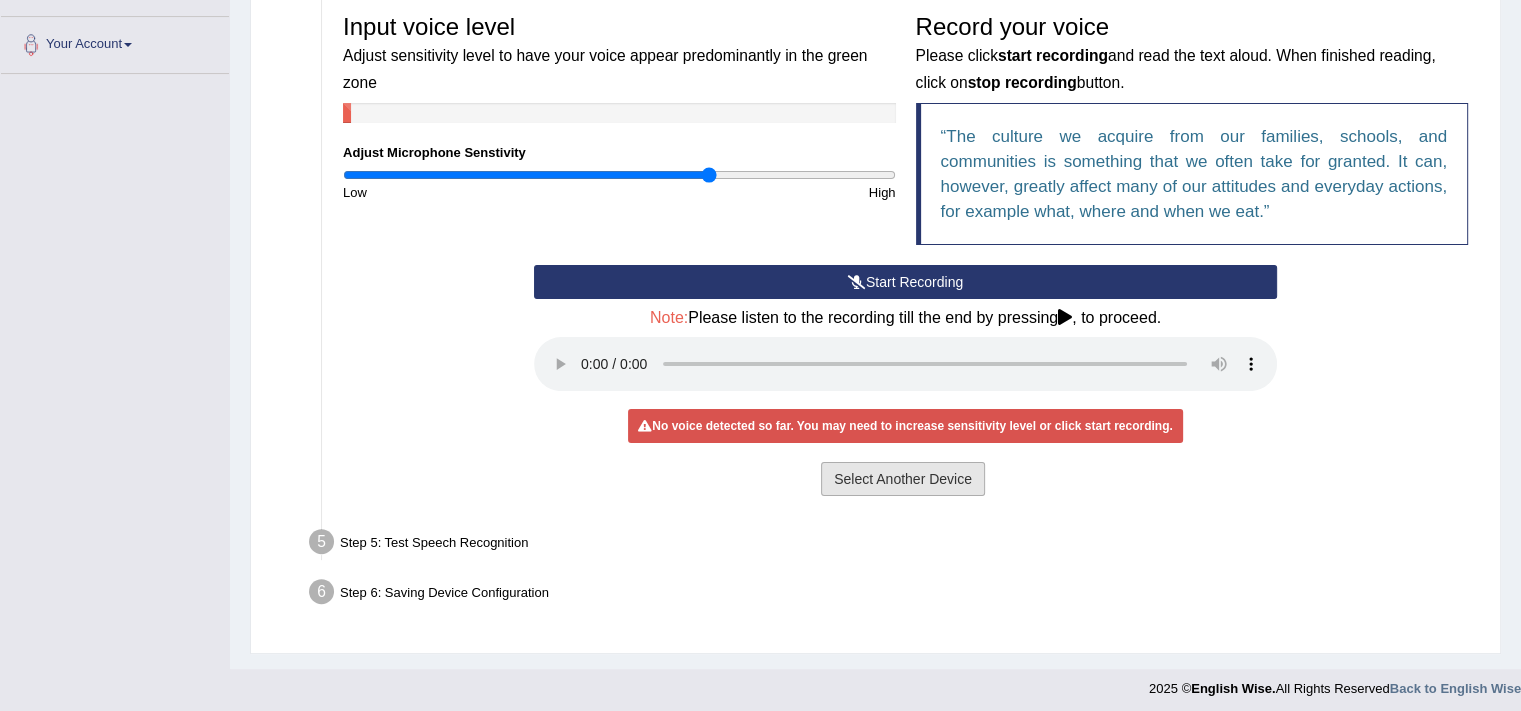click on "Select Another Device" at bounding box center (903, 479) 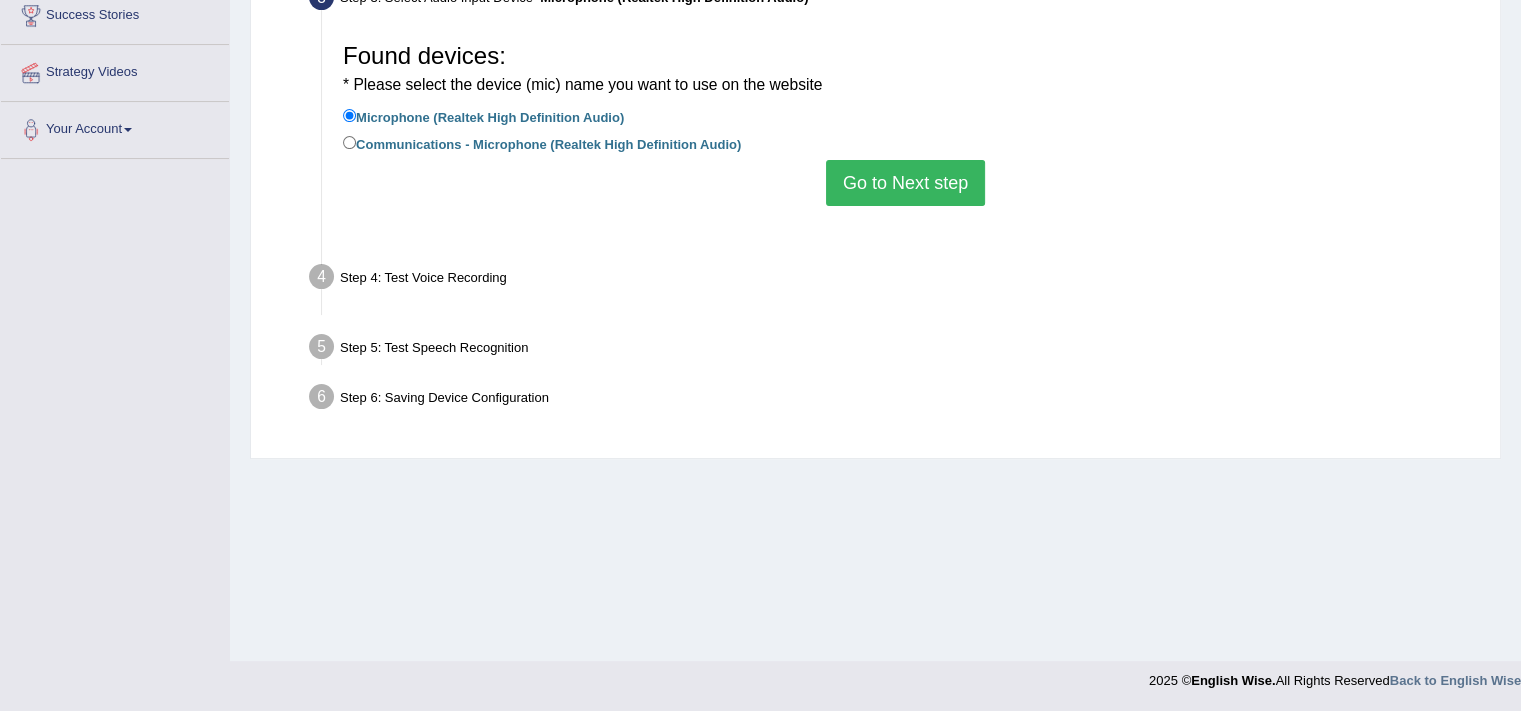 scroll, scrollTop: 339, scrollLeft: 0, axis: vertical 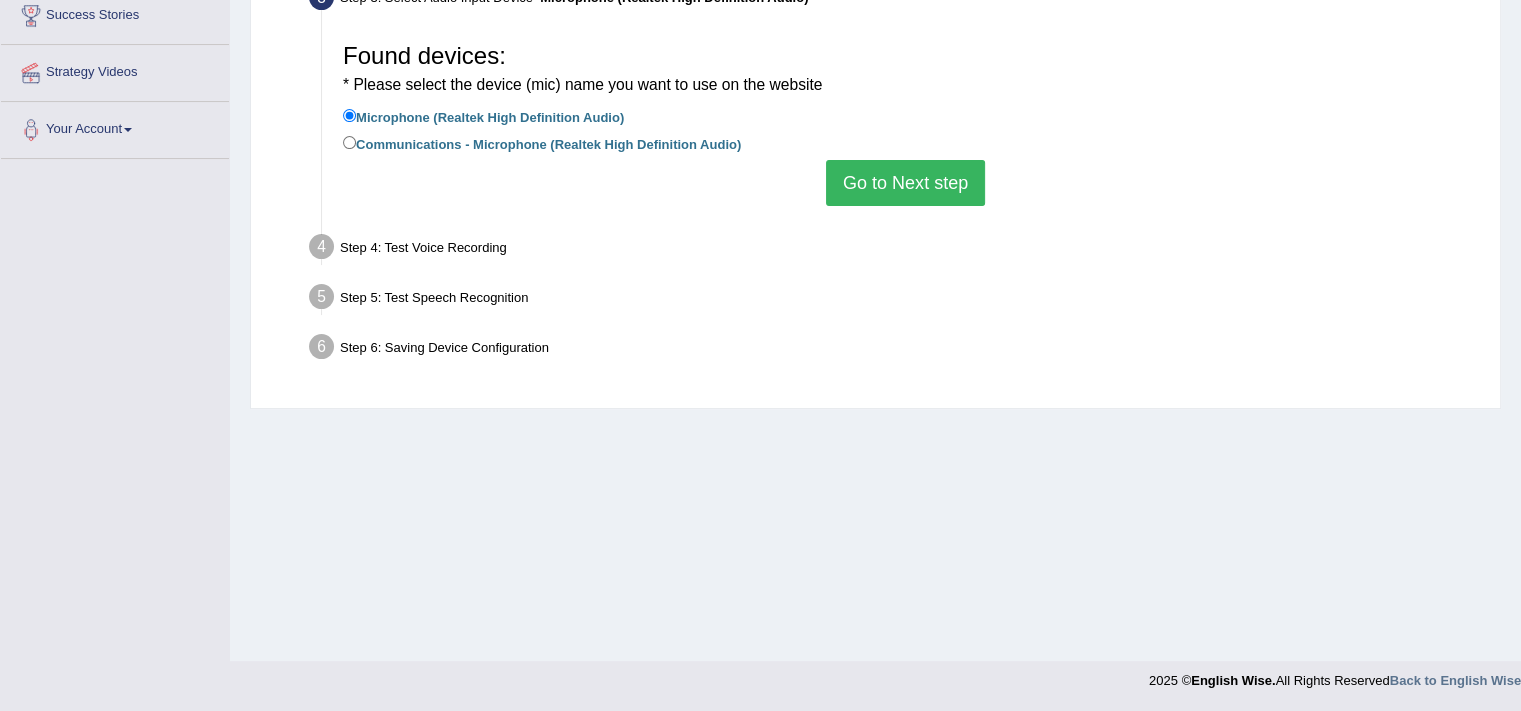click on "Go to Next step" at bounding box center [905, 183] 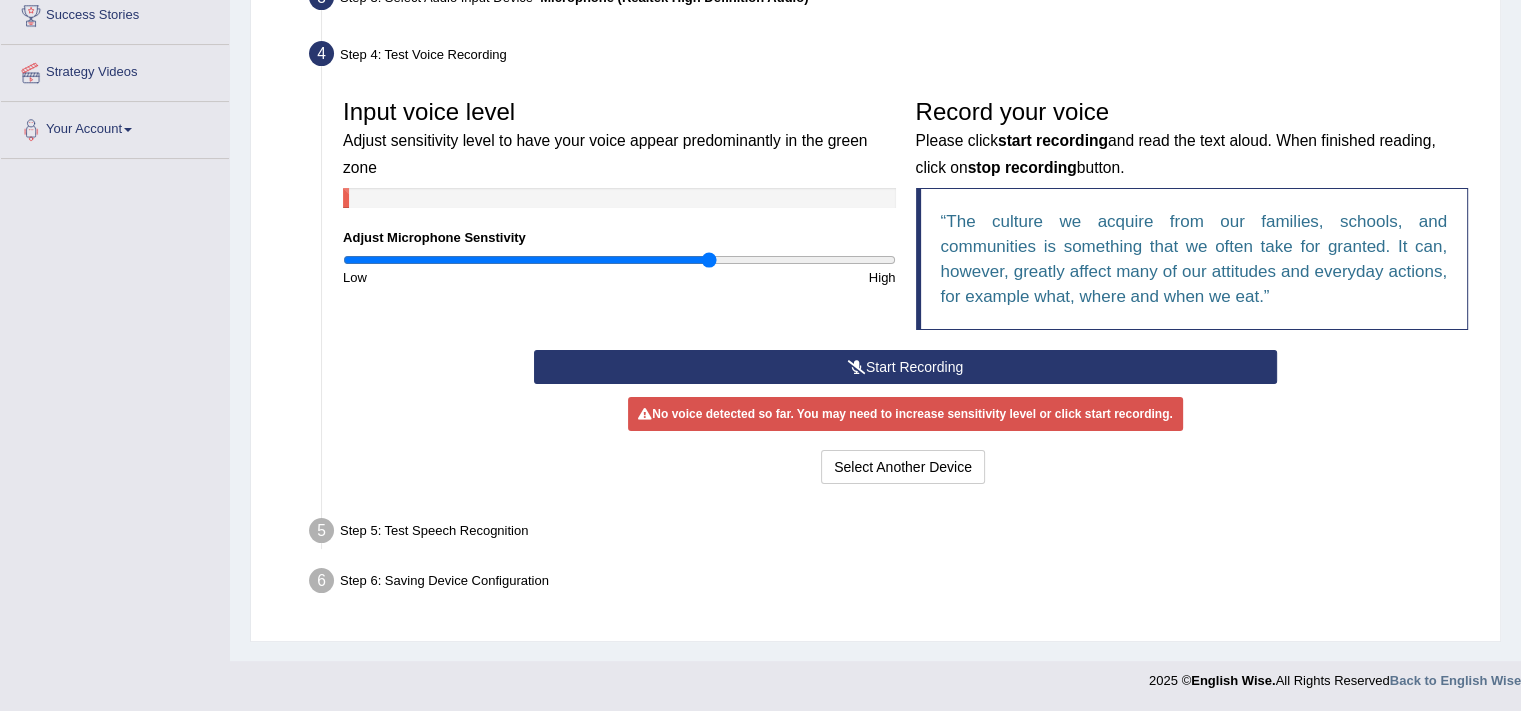click on "Start Recording" at bounding box center [905, 367] 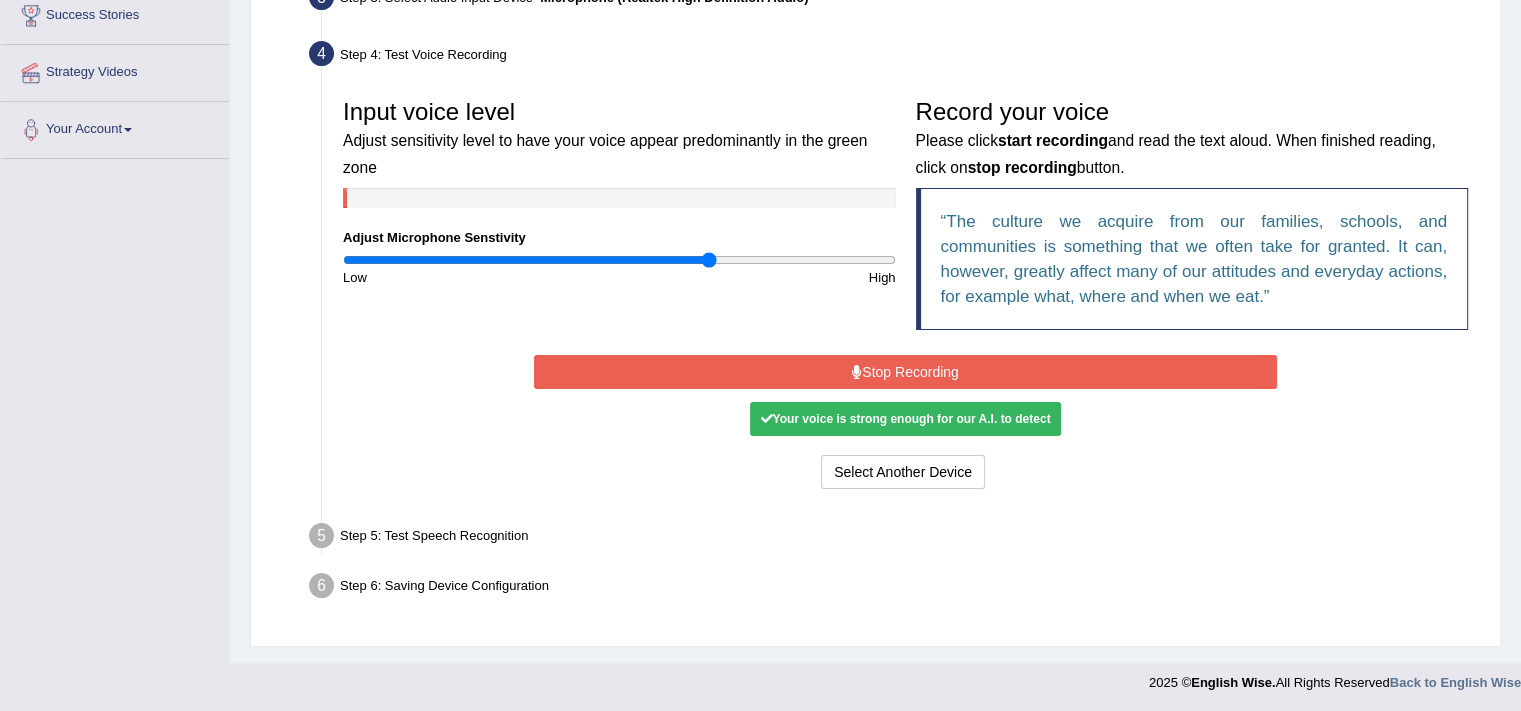 click on "Stop Recording" at bounding box center (905, 372) 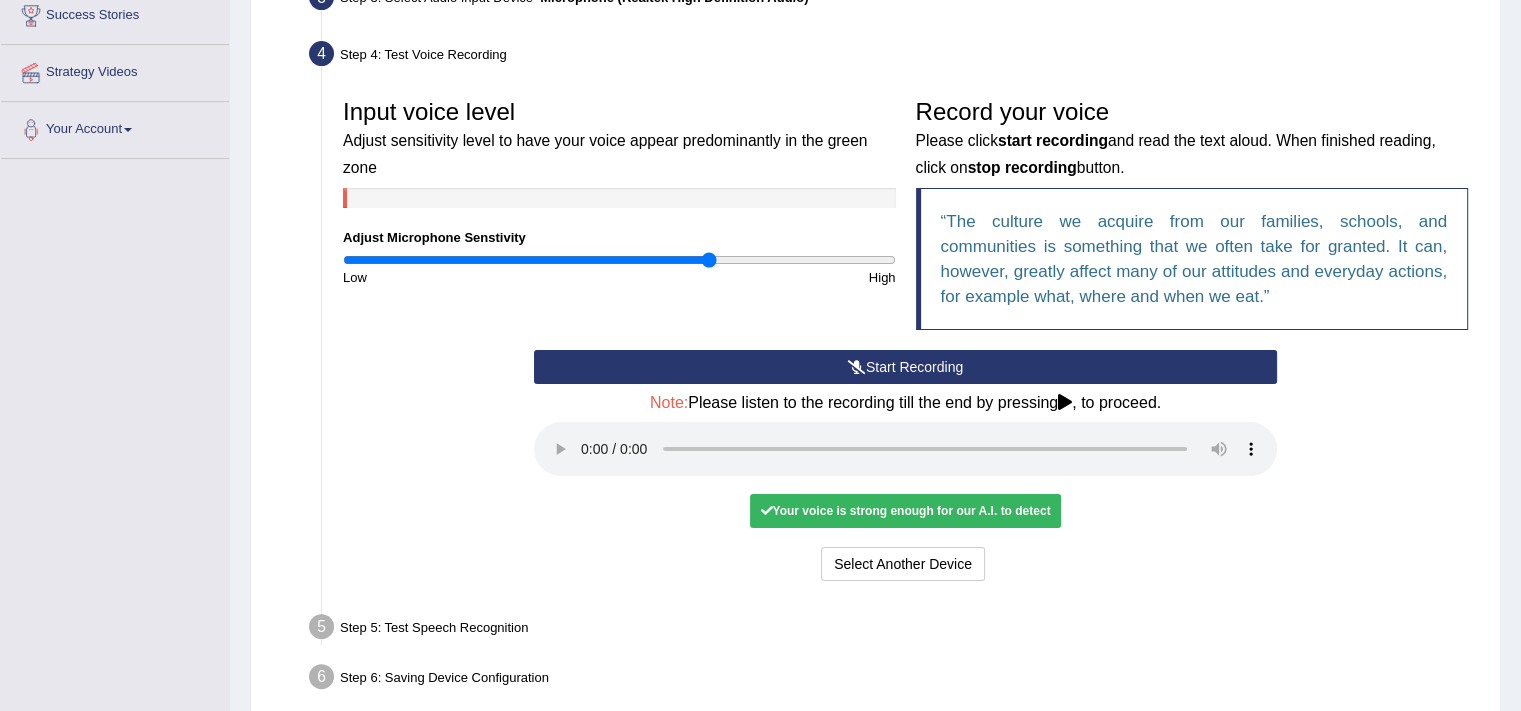 click on "Start Recording" at bounding box center (905, 367) 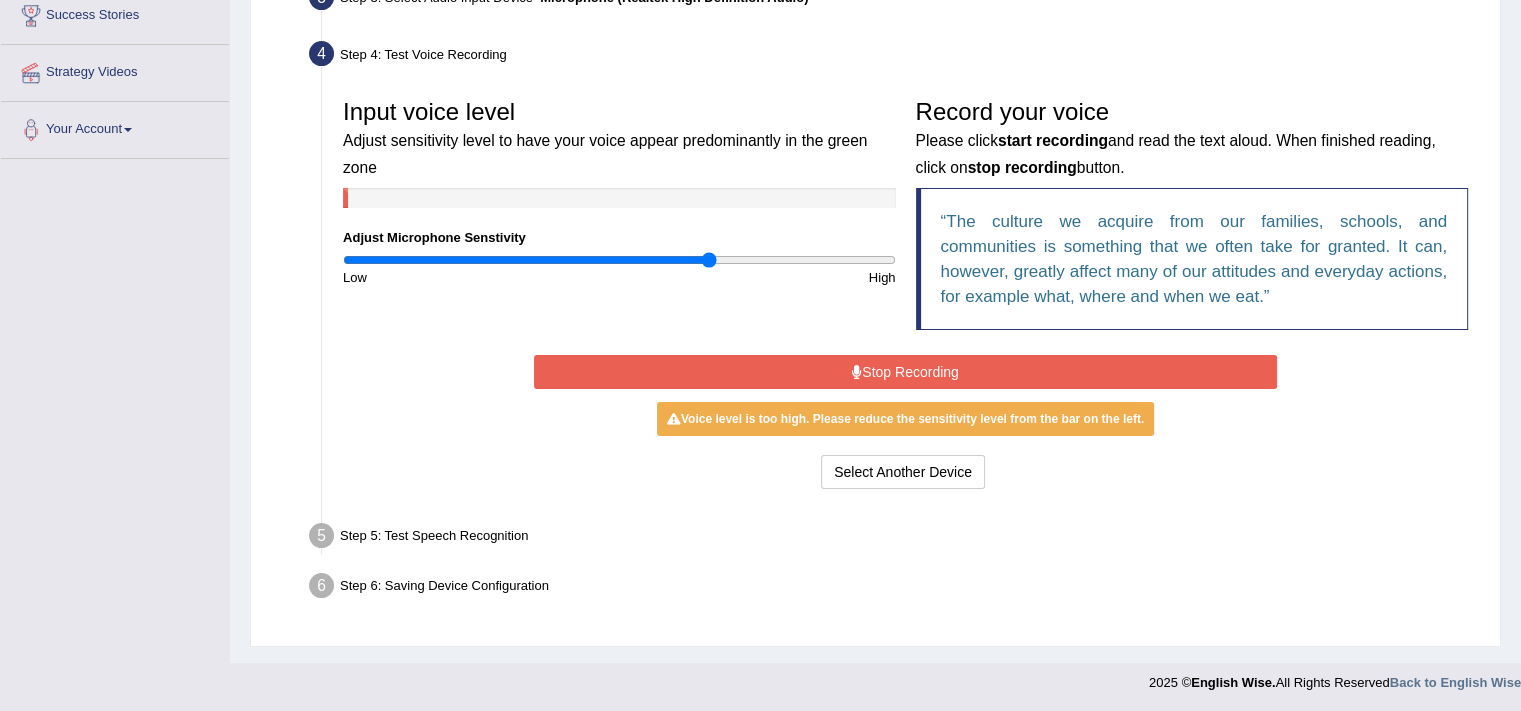 click on "Stop Recording" at bounding box center (905, 372) 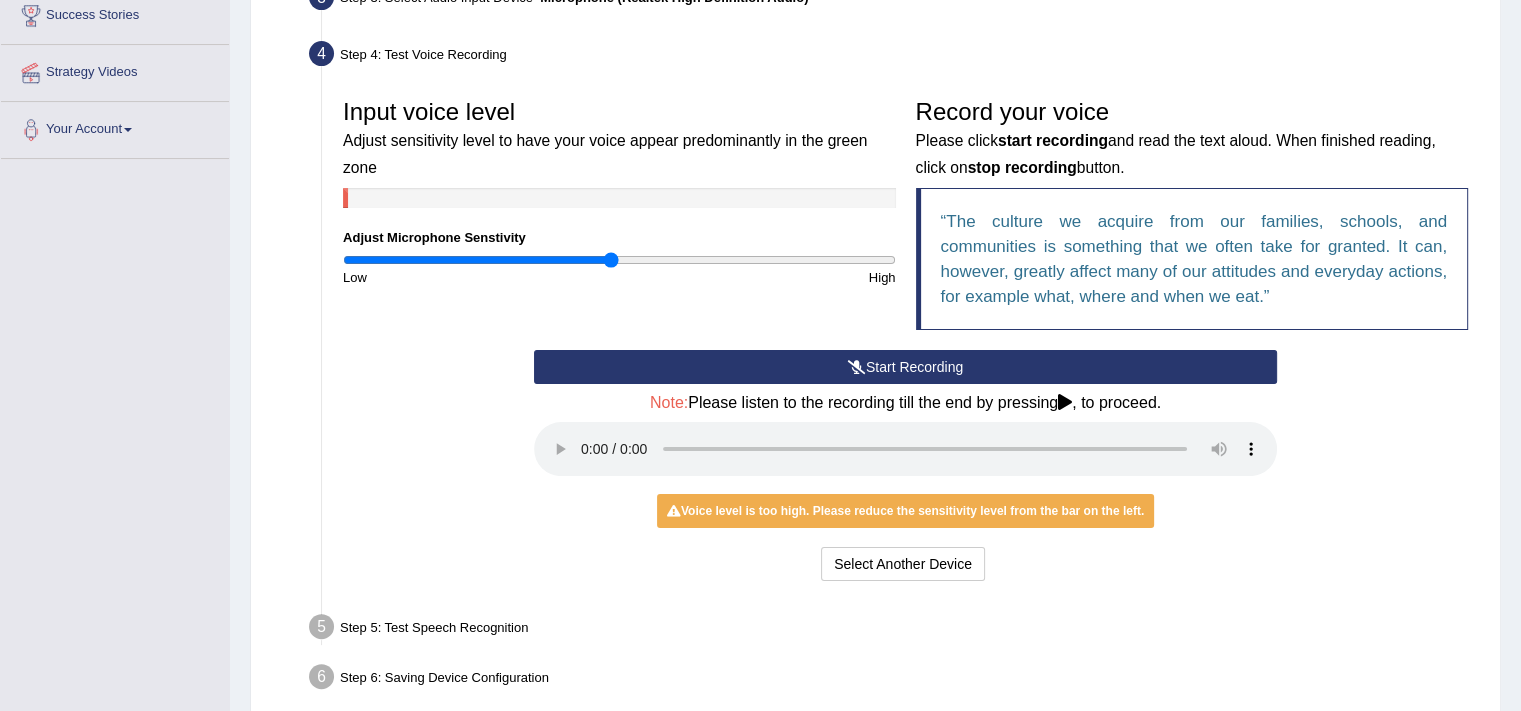 click at bounding box center [619, 260] 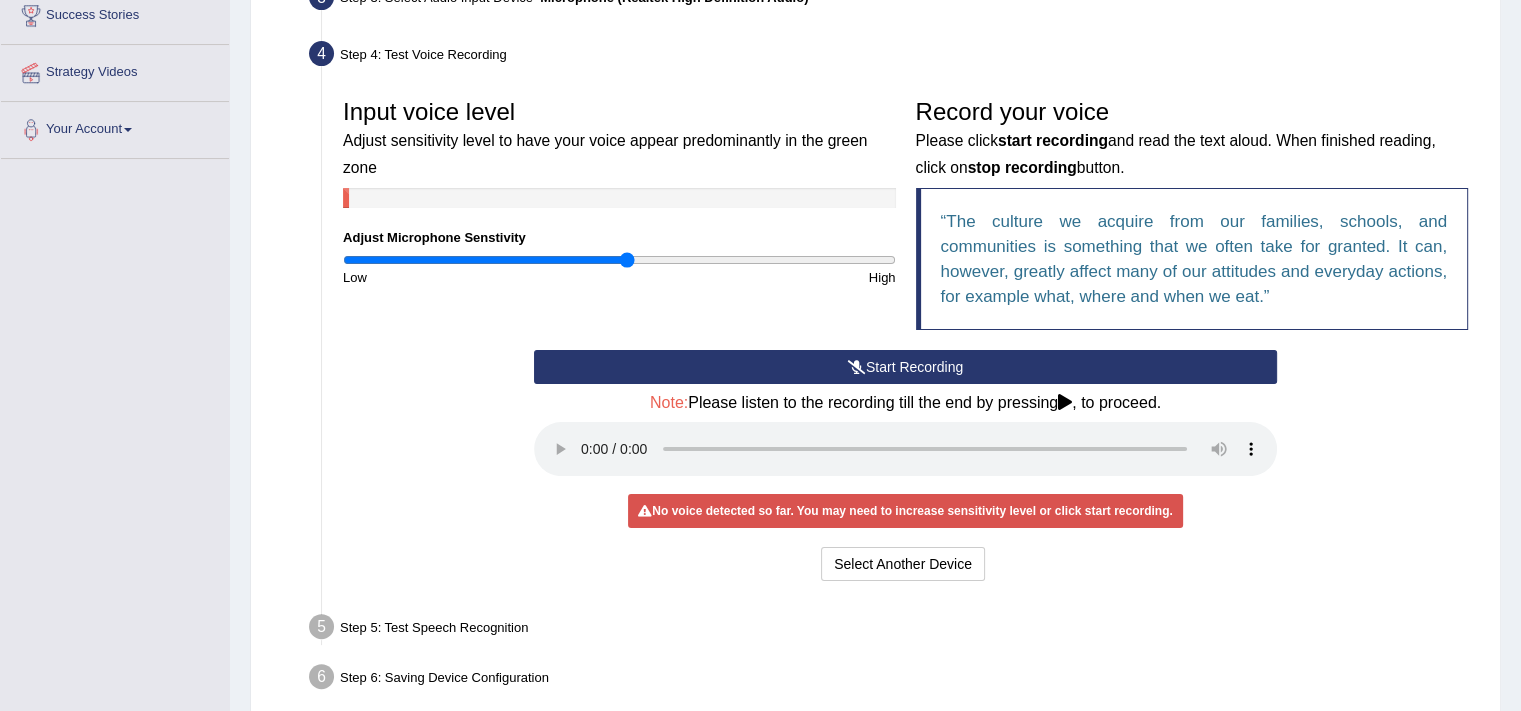 click at bounding box center (619, 260) 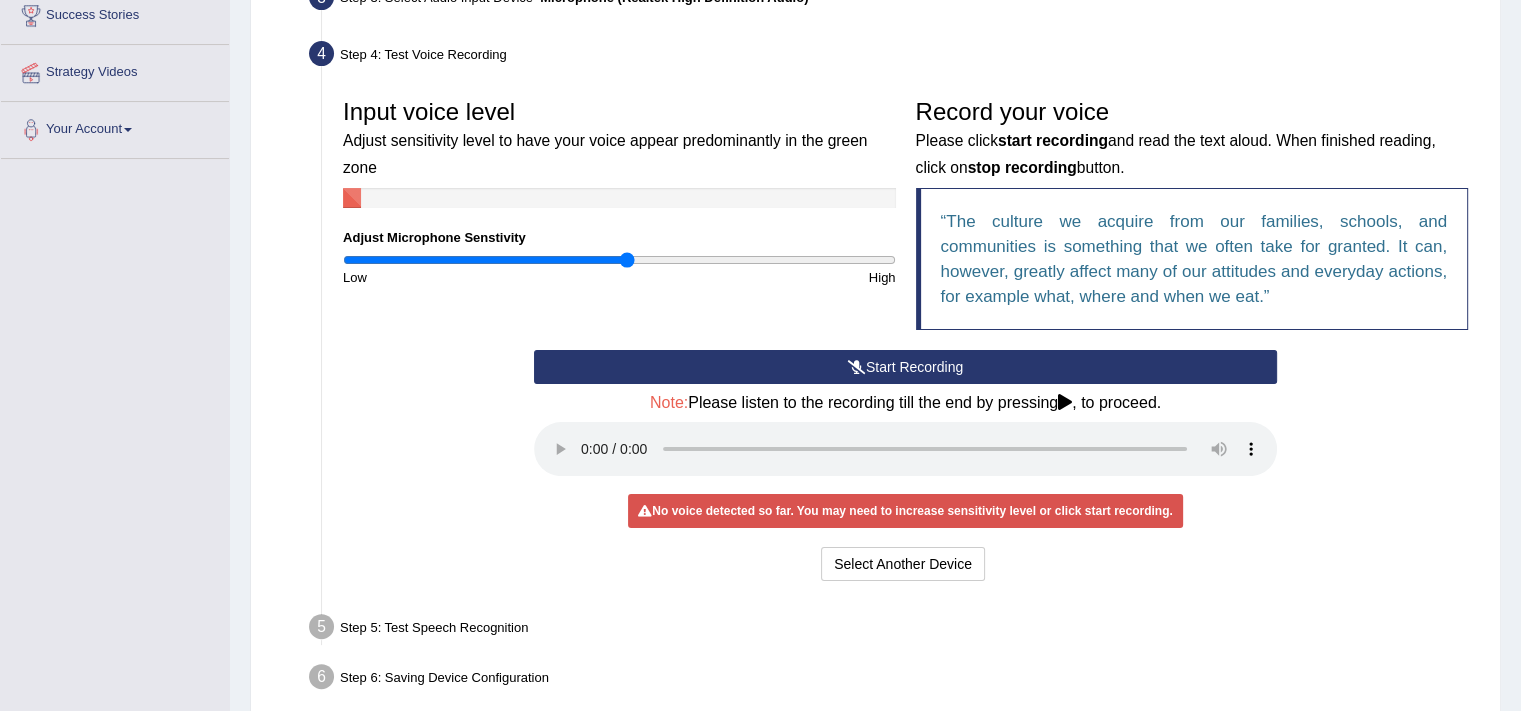 click on "Start Recording" at bounding box center [905, 367] 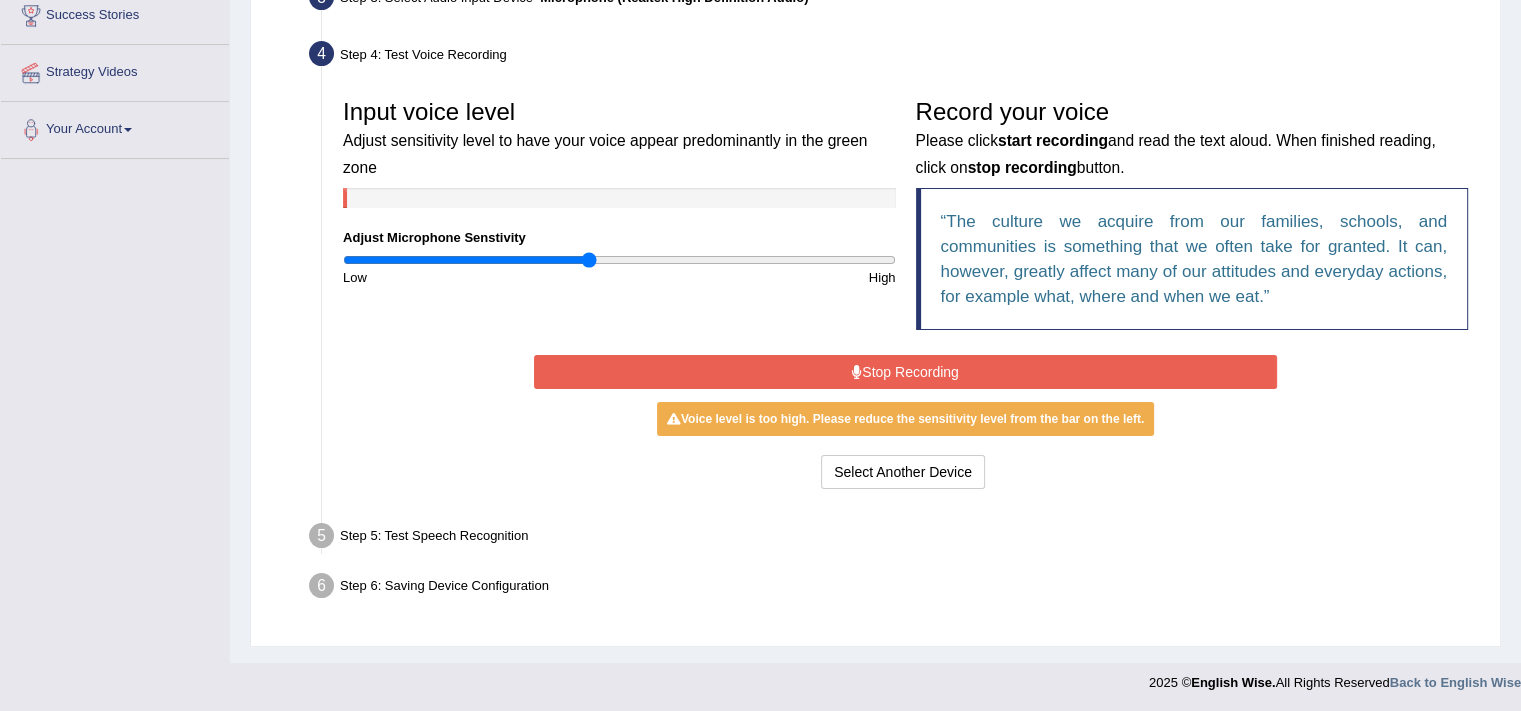 type on "0.9" 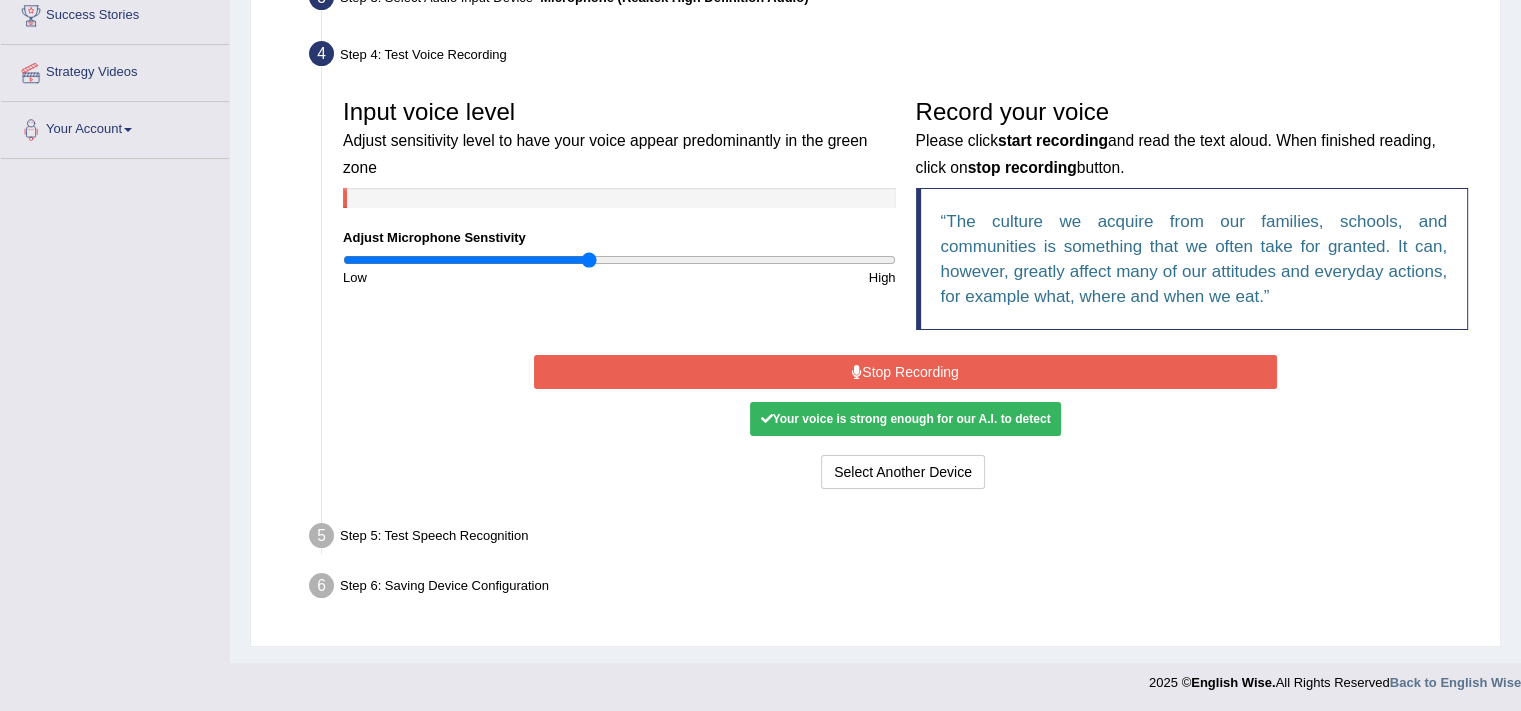 click on "Stop Recording" at bounding box center (905, 372) 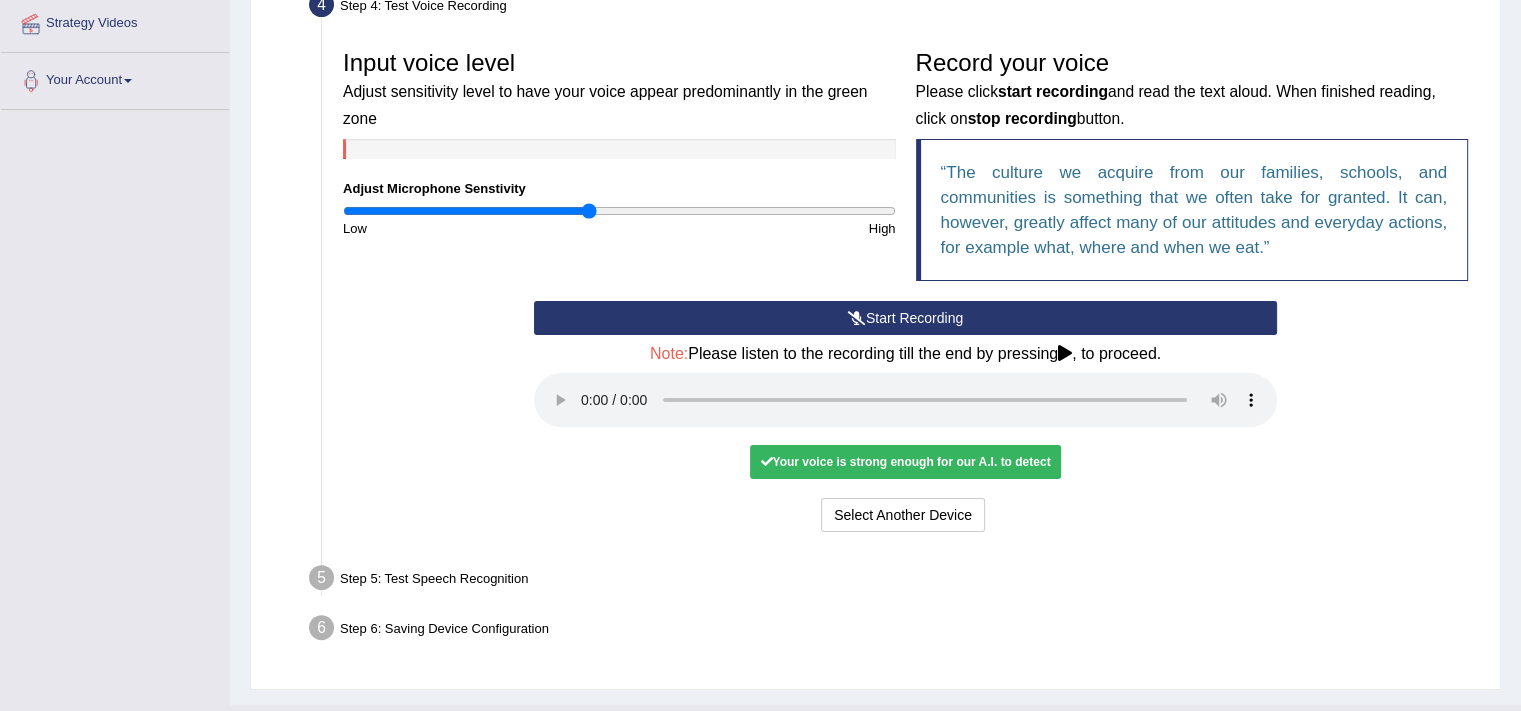 scroll, scrollTop: 431, scrollLeft: 0, axis: vertical 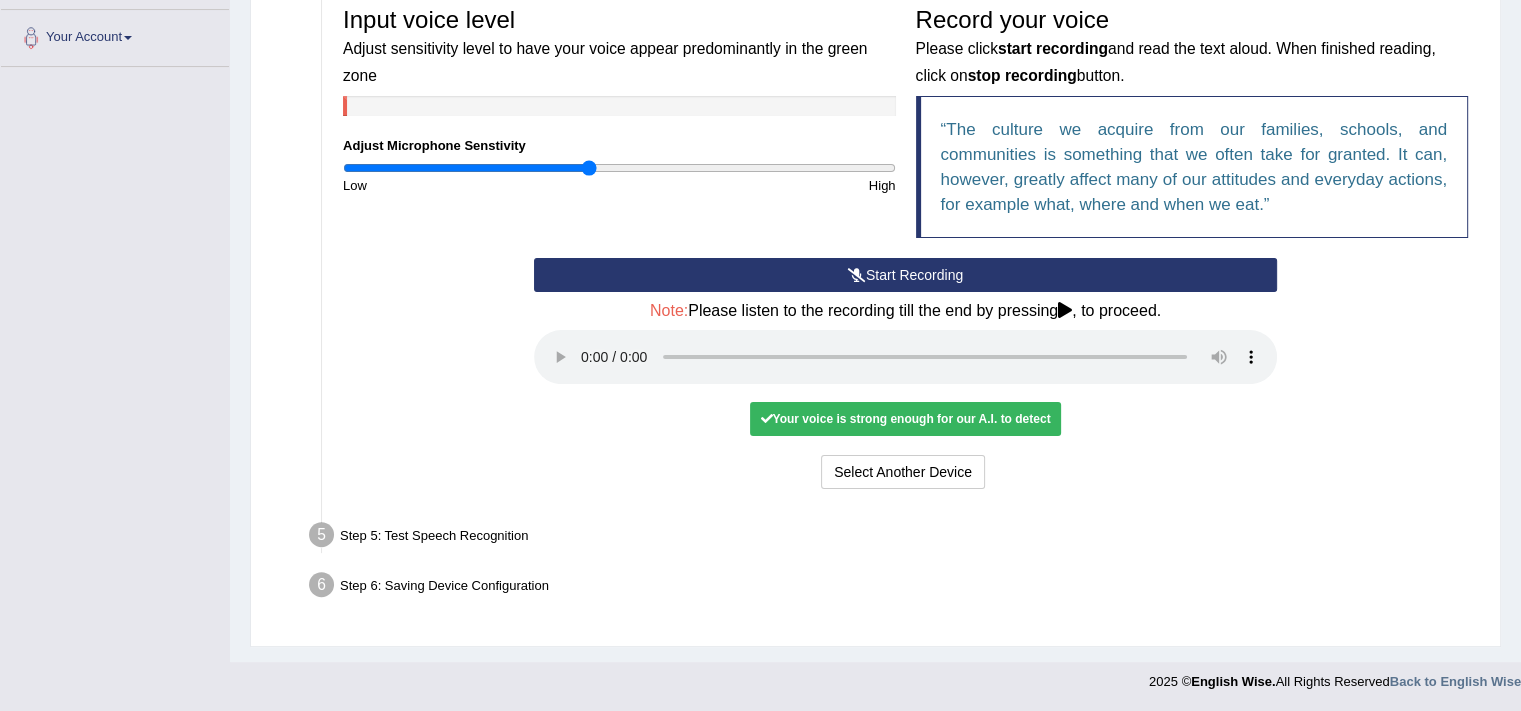click on "Step 5: Test Speech Recognition" at bounding box center [895, 538] 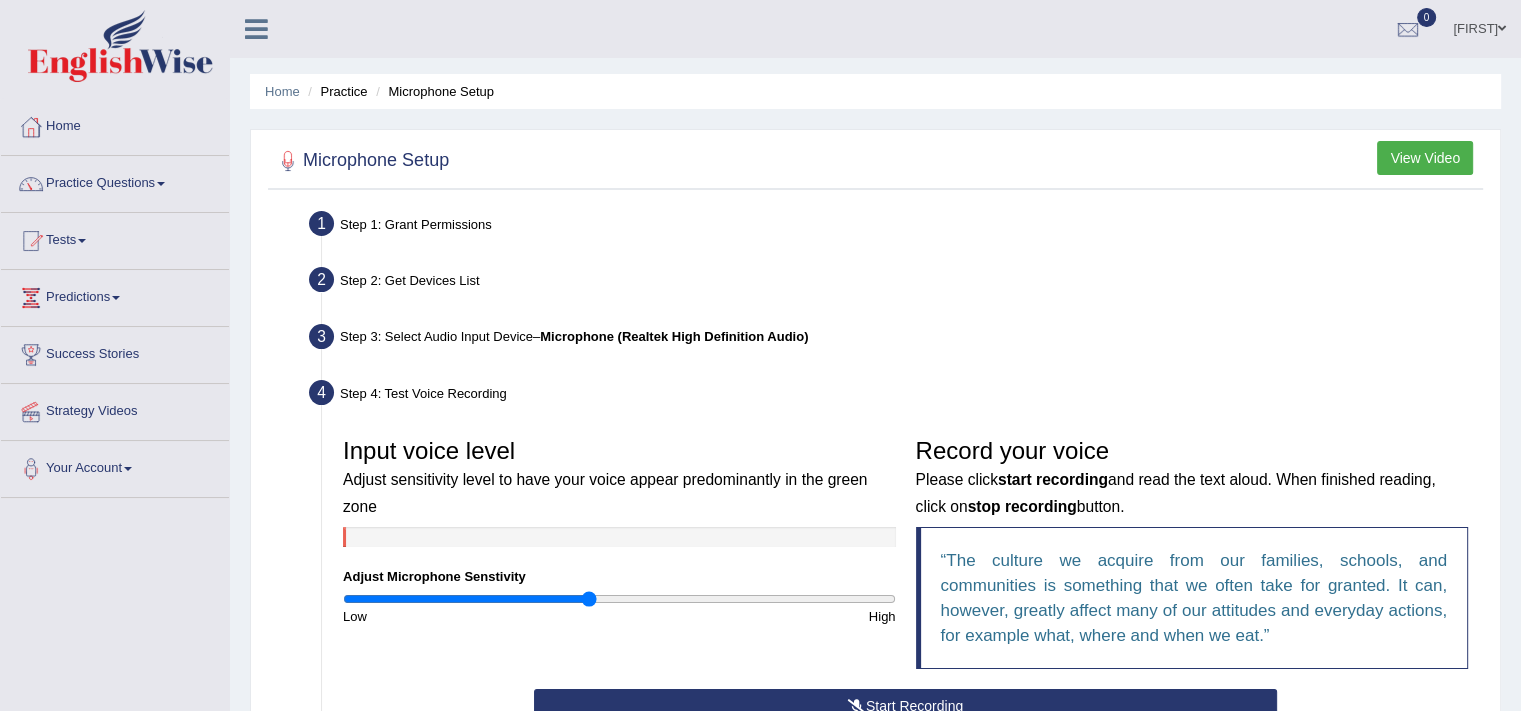 scroll, scrollTop: 431, scrollLeft: 0, axis: vertical 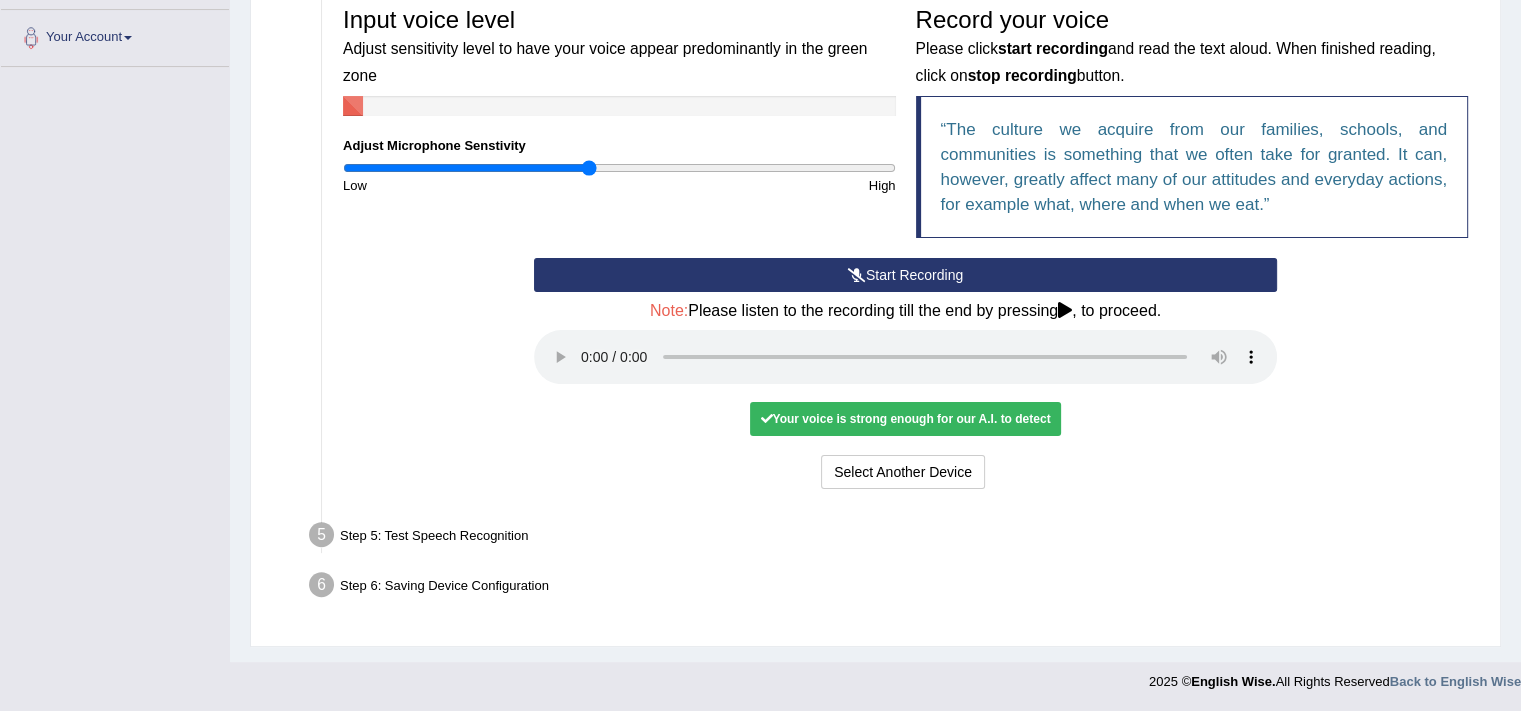 click on "Your voice is strong enough for our A.I. to detect" at bounding box center (905, 419) 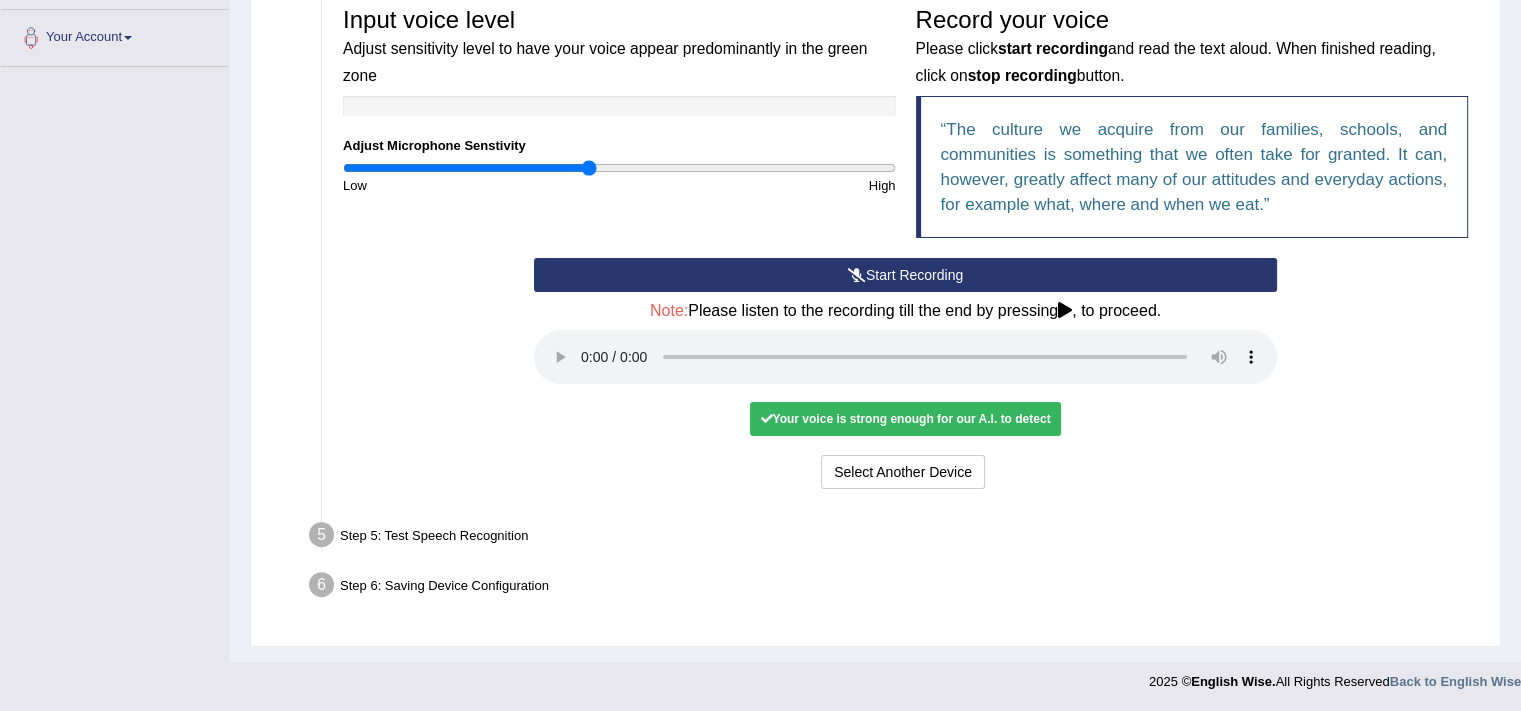 type 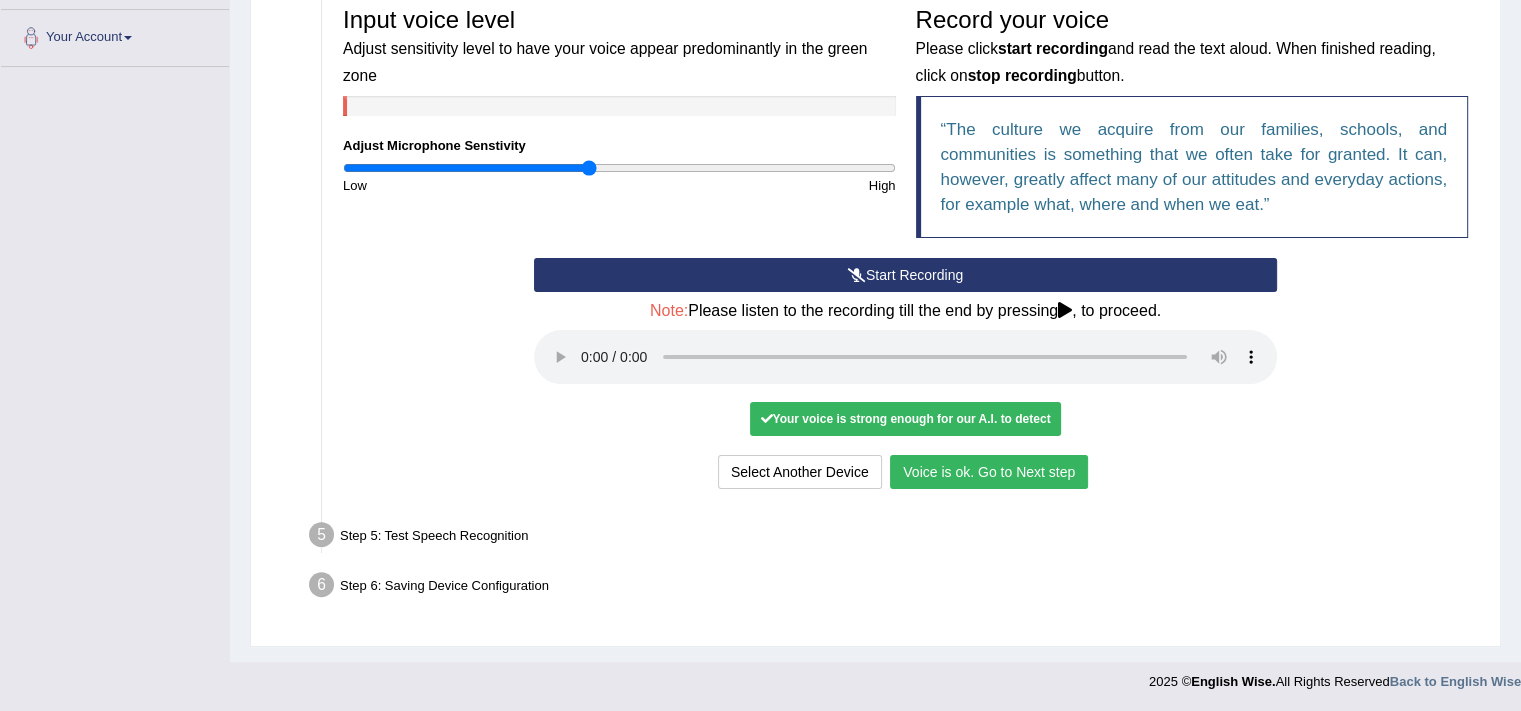 click on "Voice is ok. Go to Next step" at bounding box center [989, 472] 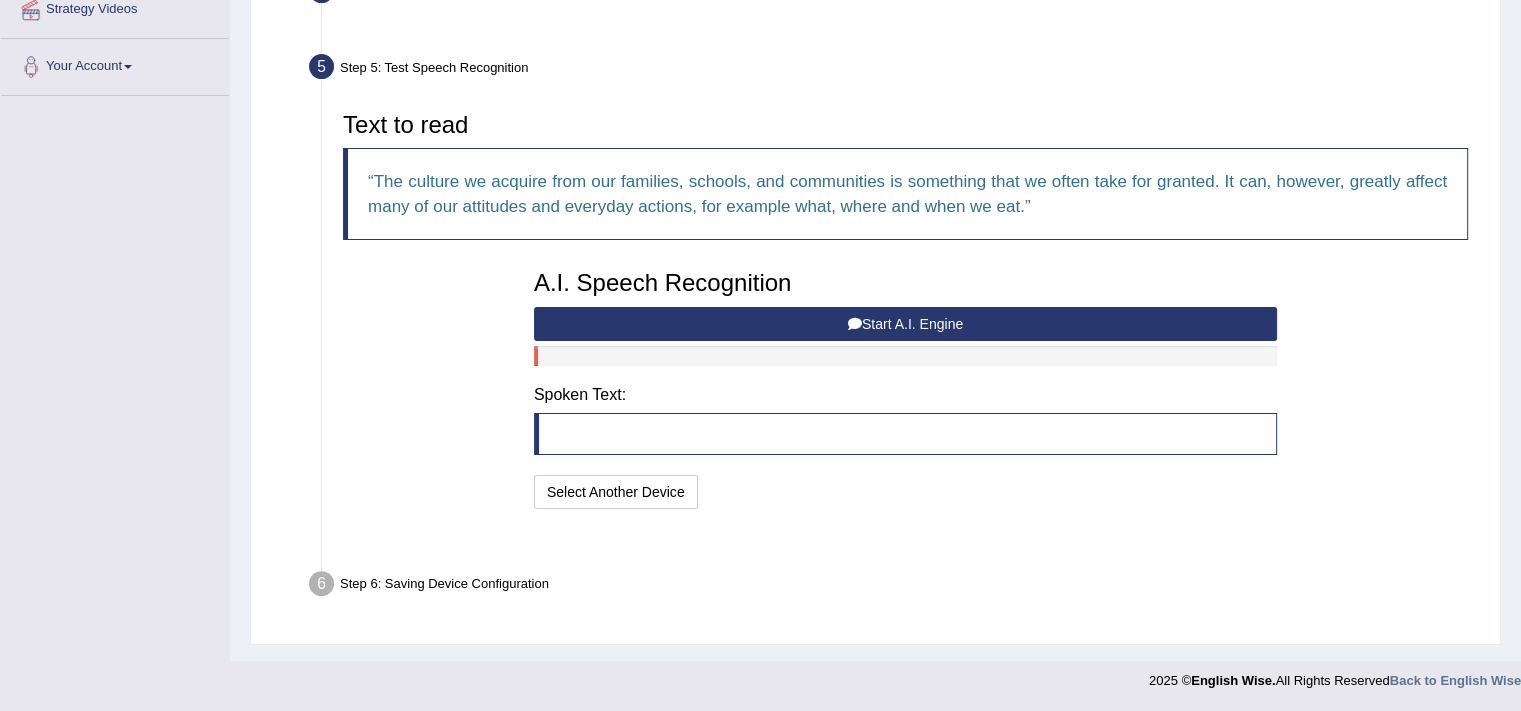 scroll, scrollTop: 352, scrollLeft: 0, axis: vertical 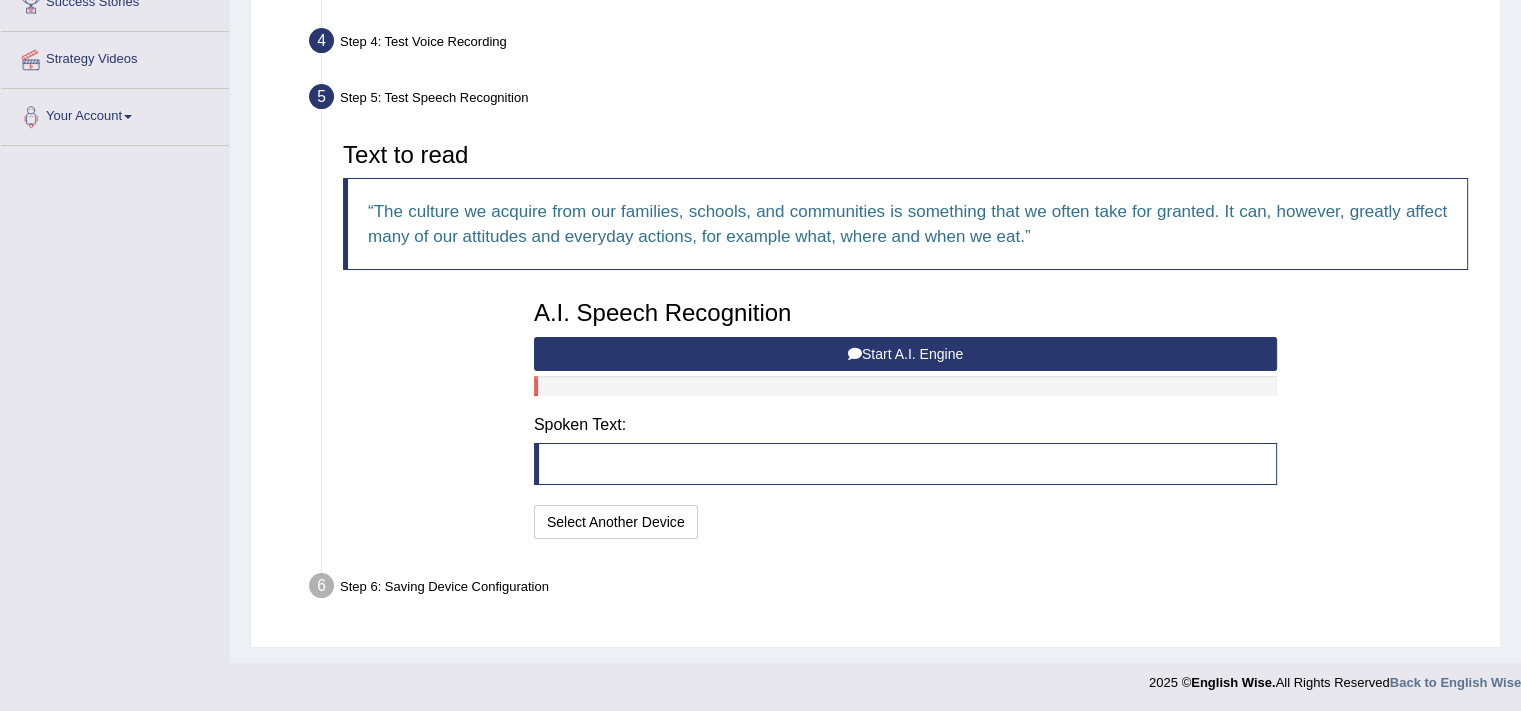 click on "Start A.I. Engine" at bounding box center (905, 354) 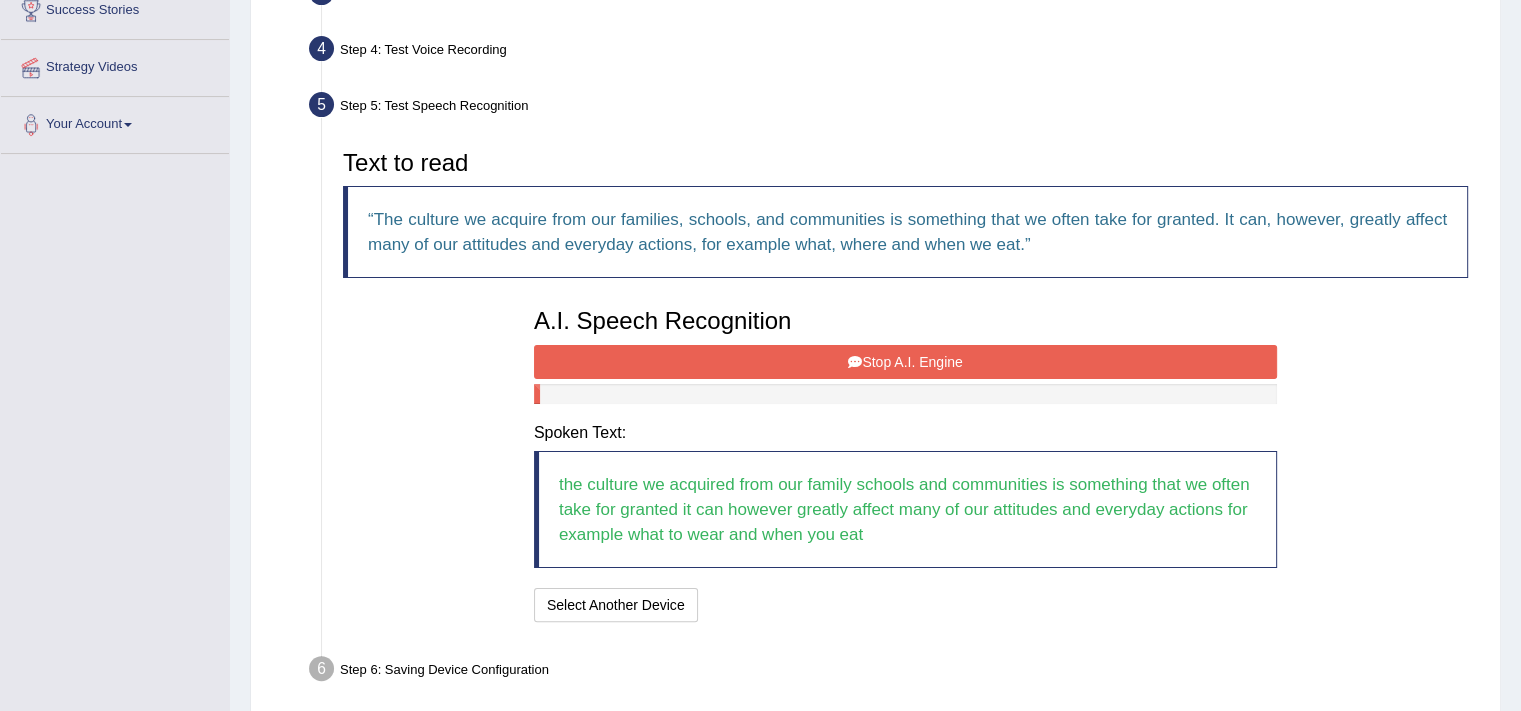scroll, scrollTop: 392, scrollLeft: 0, axis: vertical 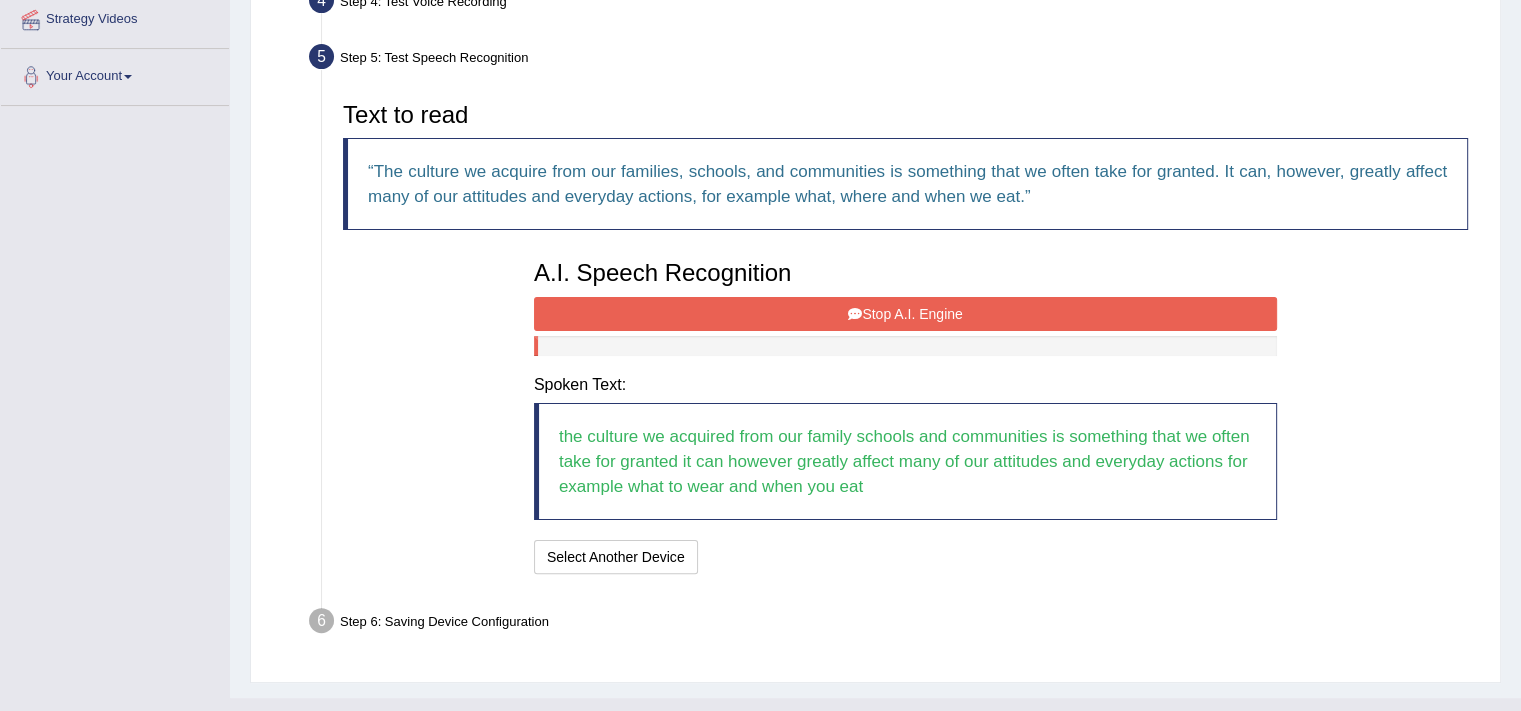 click on "I will practice without this feature   Select Another Device   Speech is ok. Go to Last step" at bounding box center [905, 559] 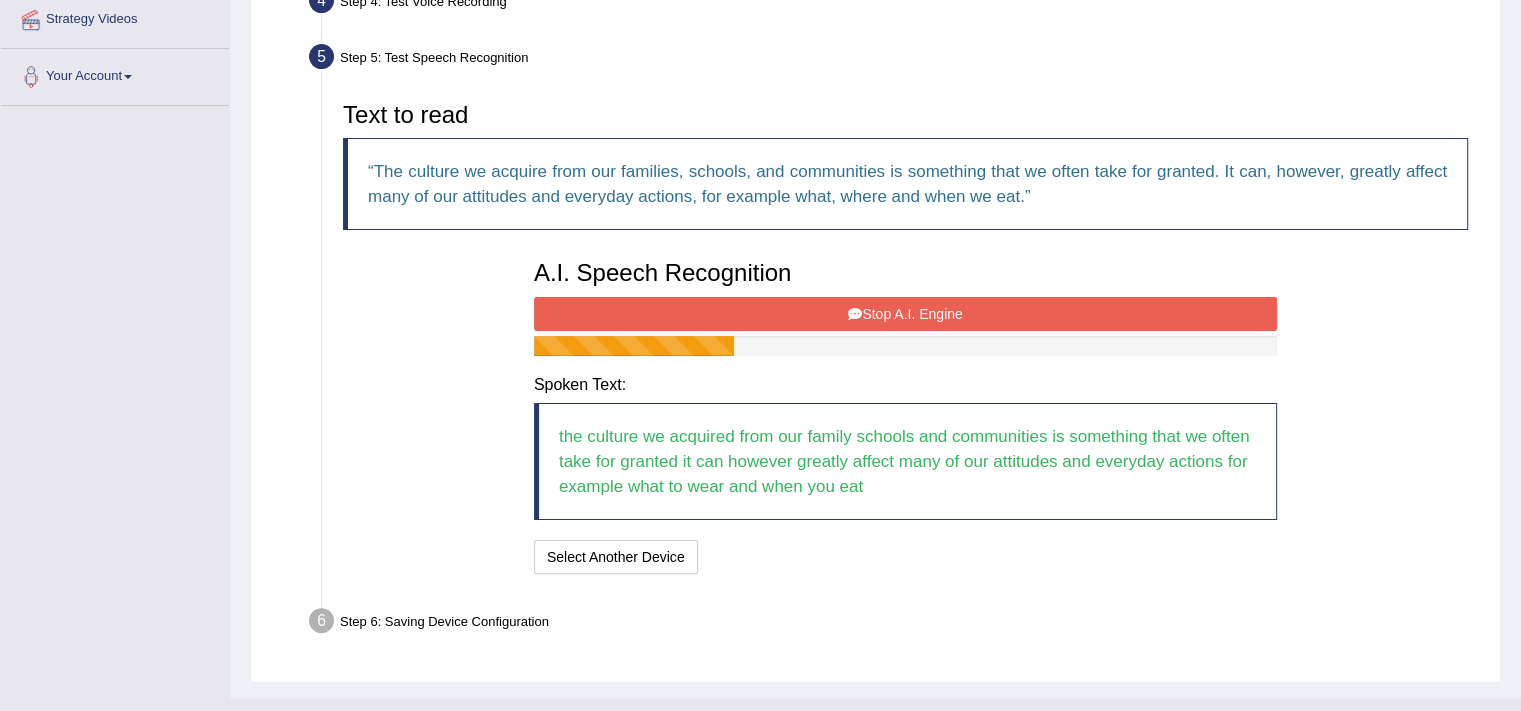 click on "the culture we acquired from our family schools and communities is something that we often take for granted it can however greatly affect many of our attitudes and everyday actions for example what to wear and when you eat" at bounding box center [905, 461] 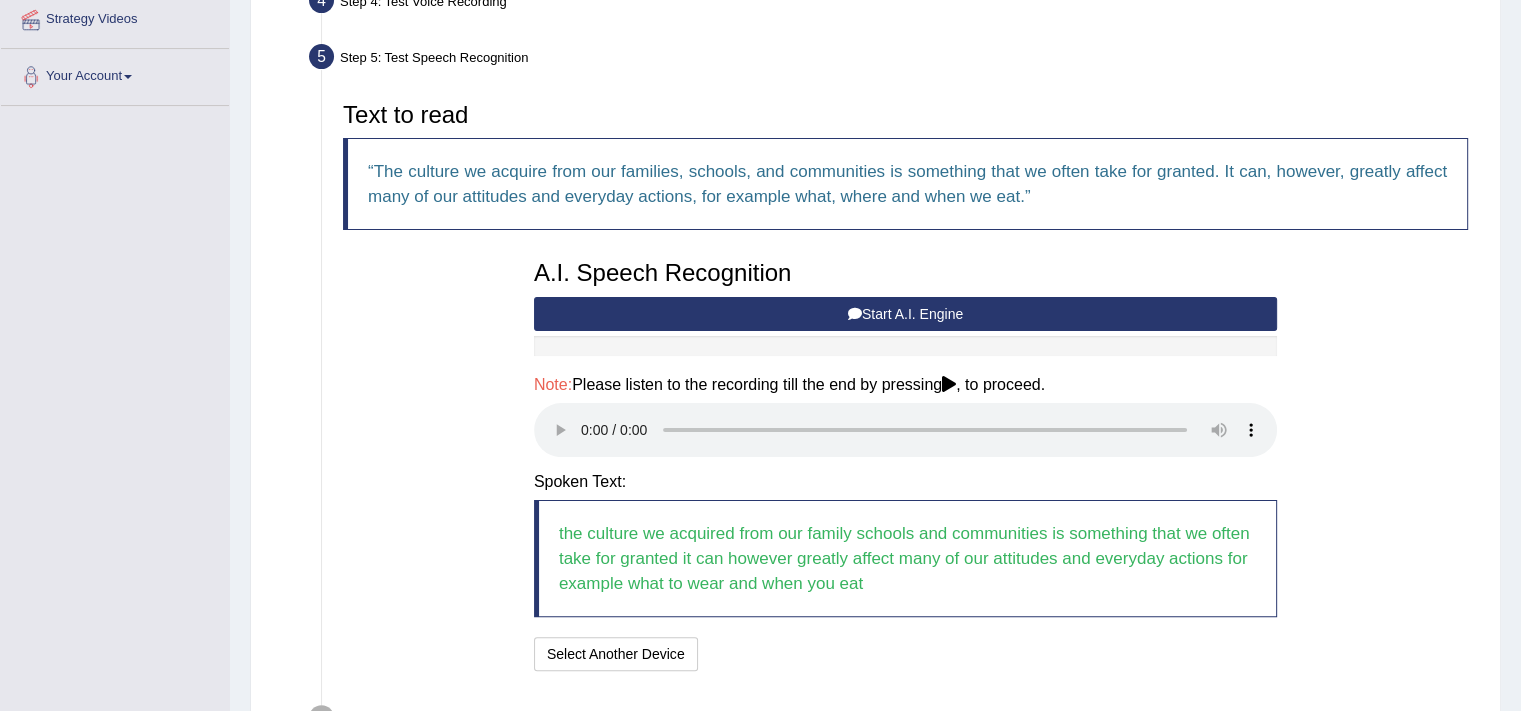 type 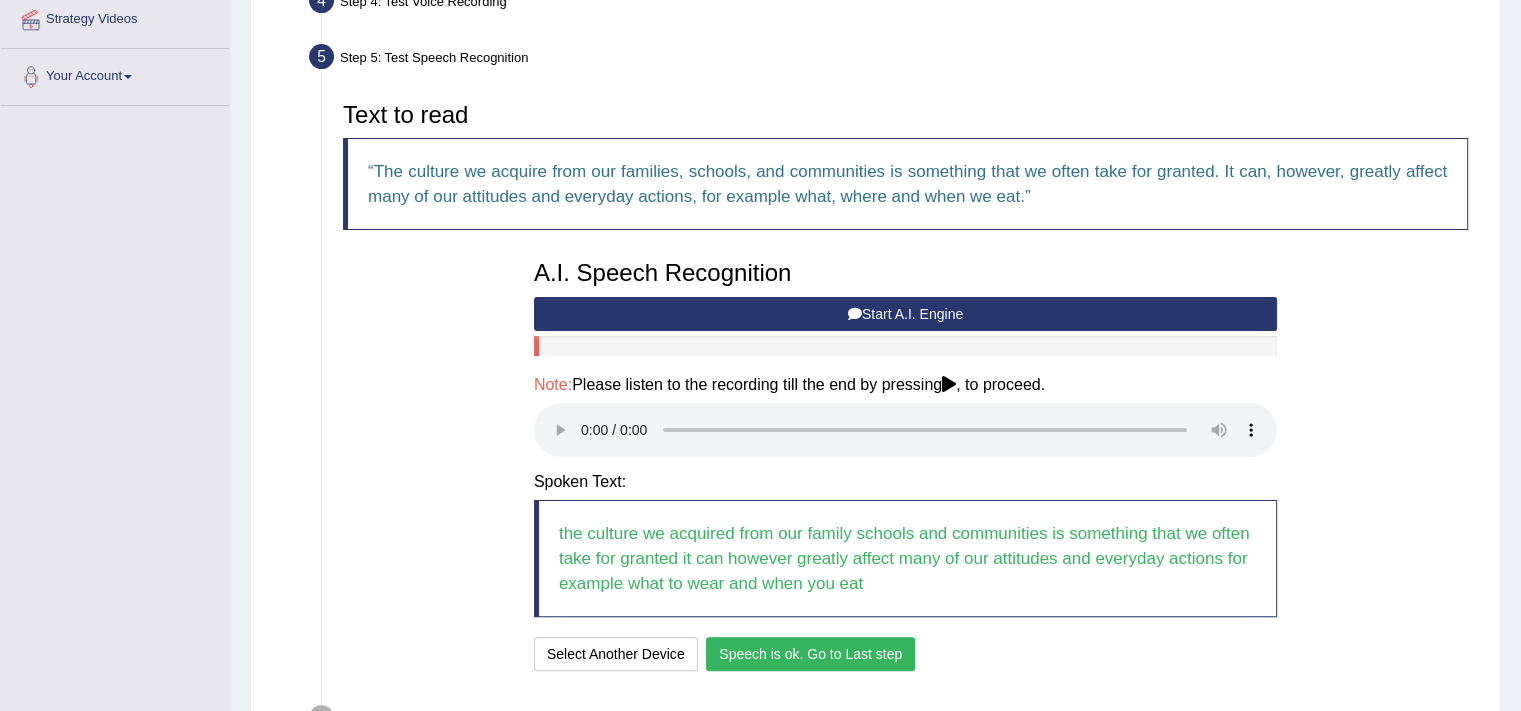 click on "Speech is ok. Go to Last step" at bounding box center [810, 654] 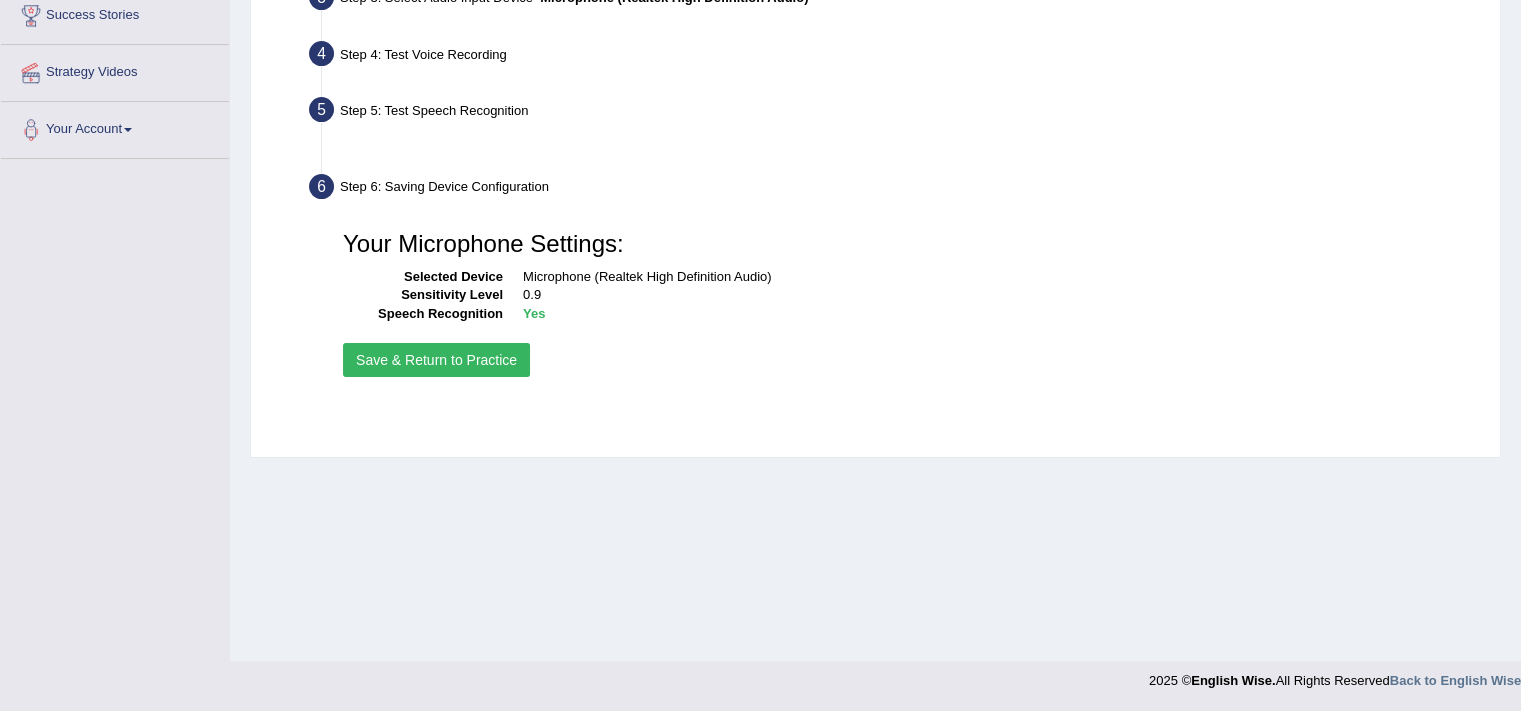 scroll, scrollTop: 339, scrollLeft: 0, axis: vertical 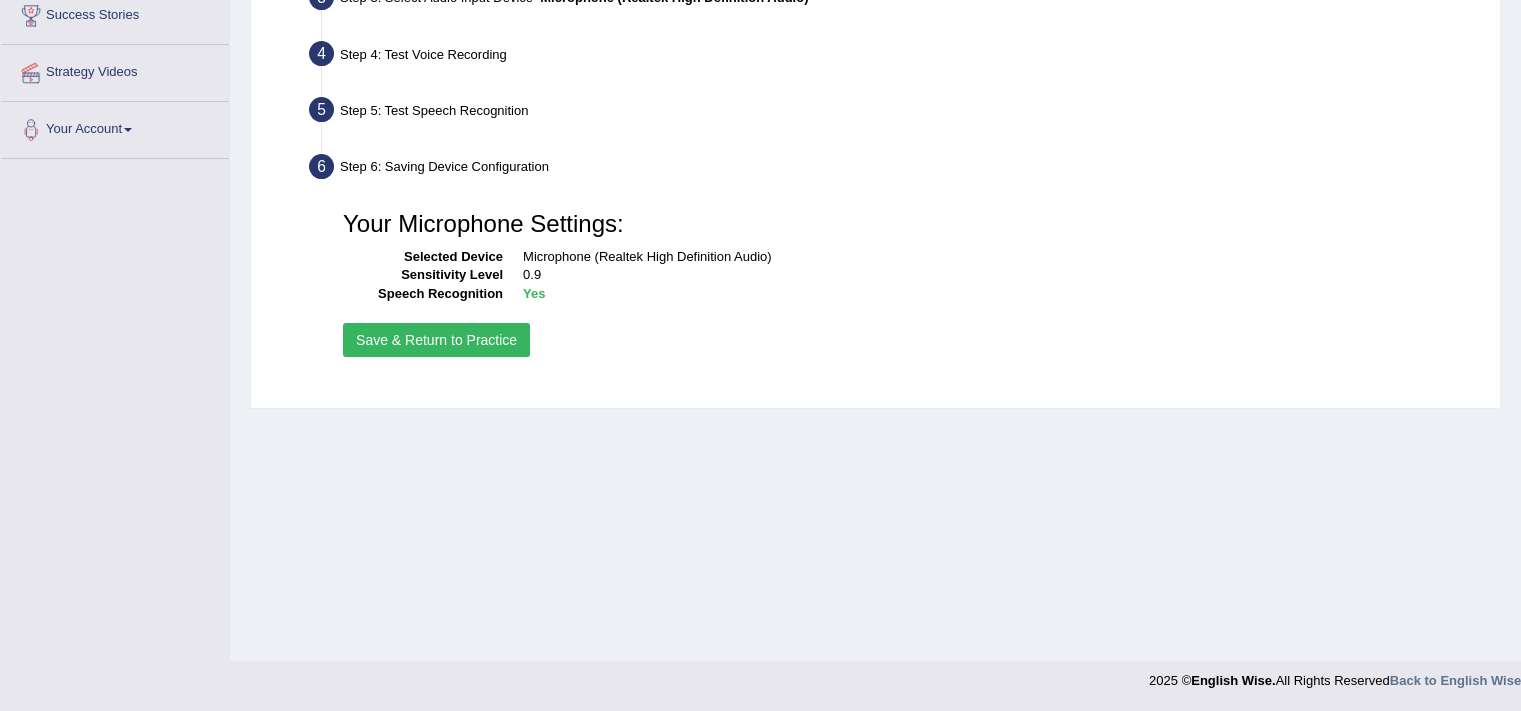 click on "Save & Return to Practice" at bounding box center (436, 340) 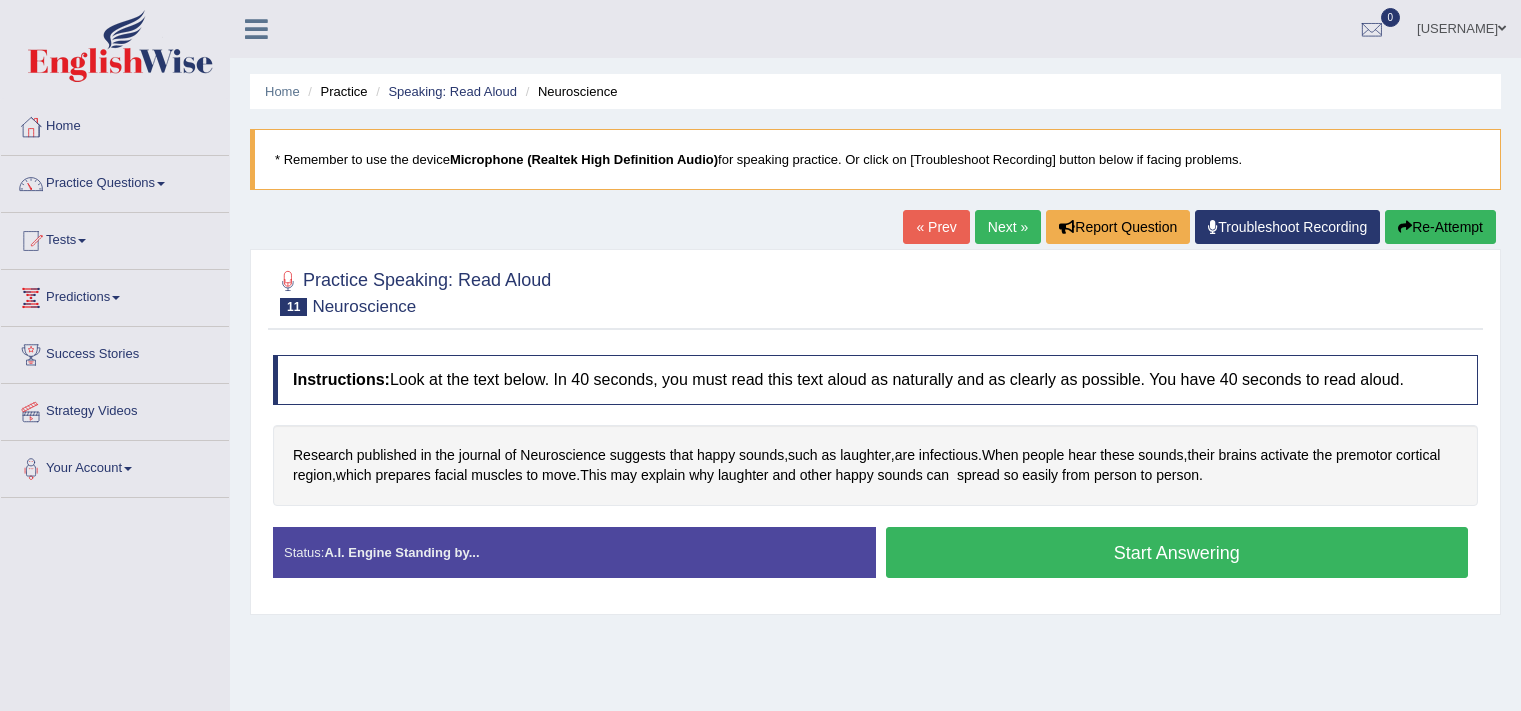 scroll, scrollTop: 0, scrollLeft: 0, axis: both 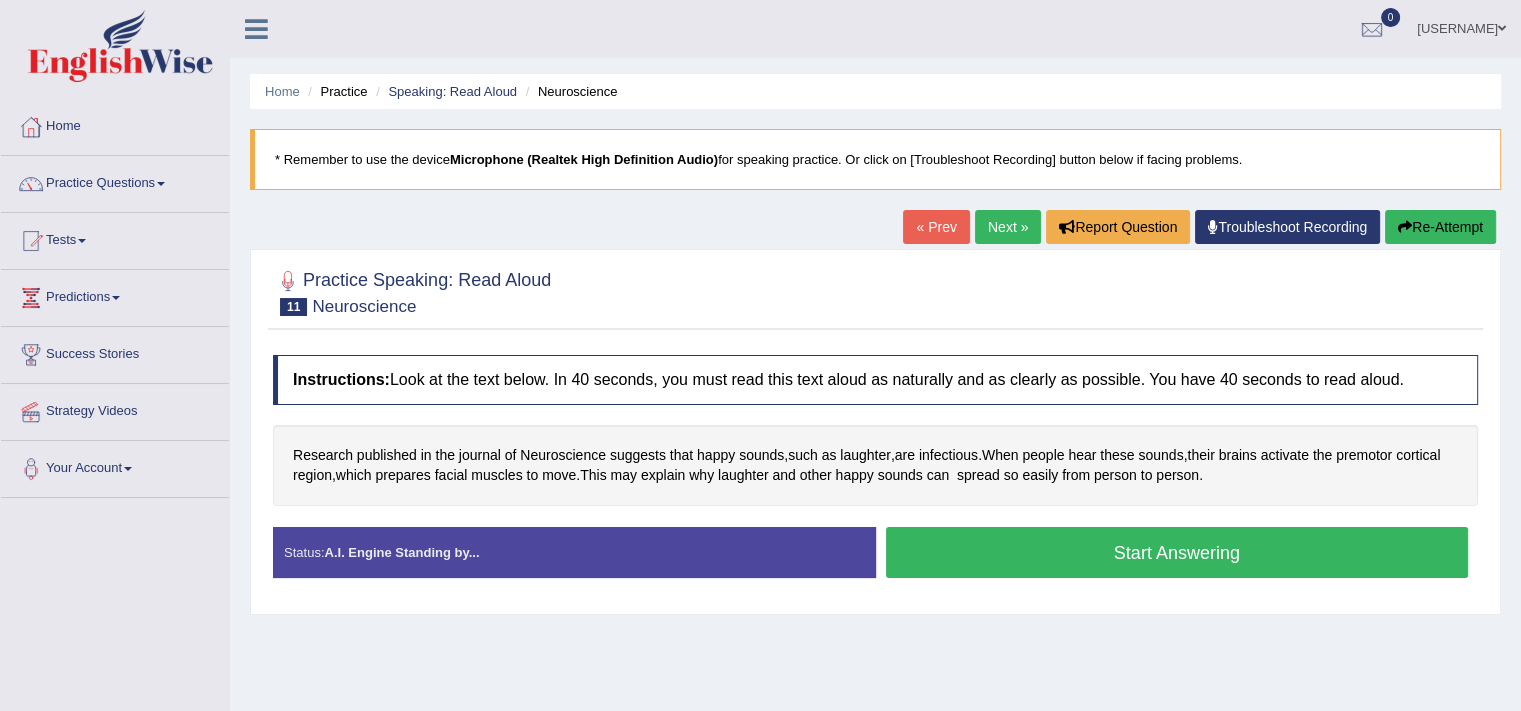 click on "Start Answering" at bounding box center (1177, 552) 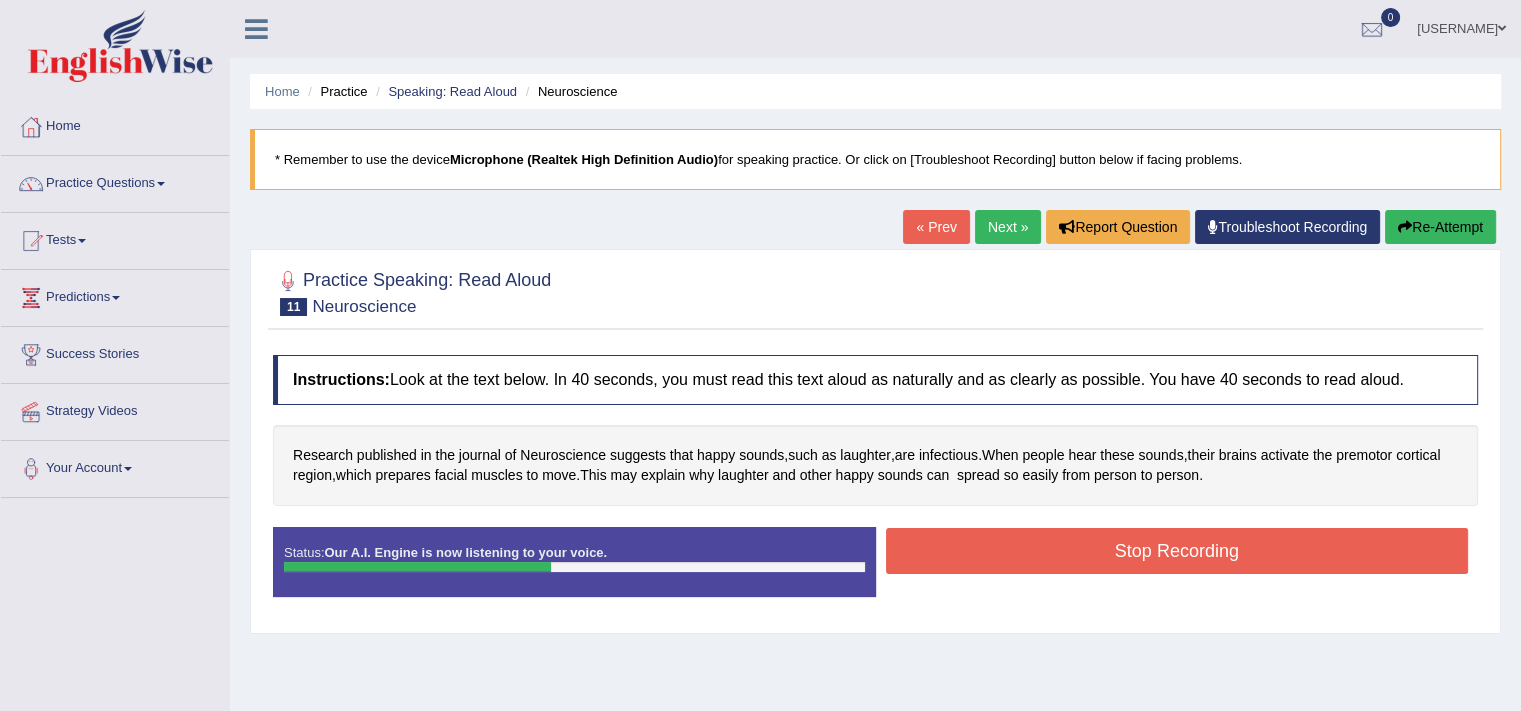 click on "Stop Recording" at bounding box center [1177, 551] 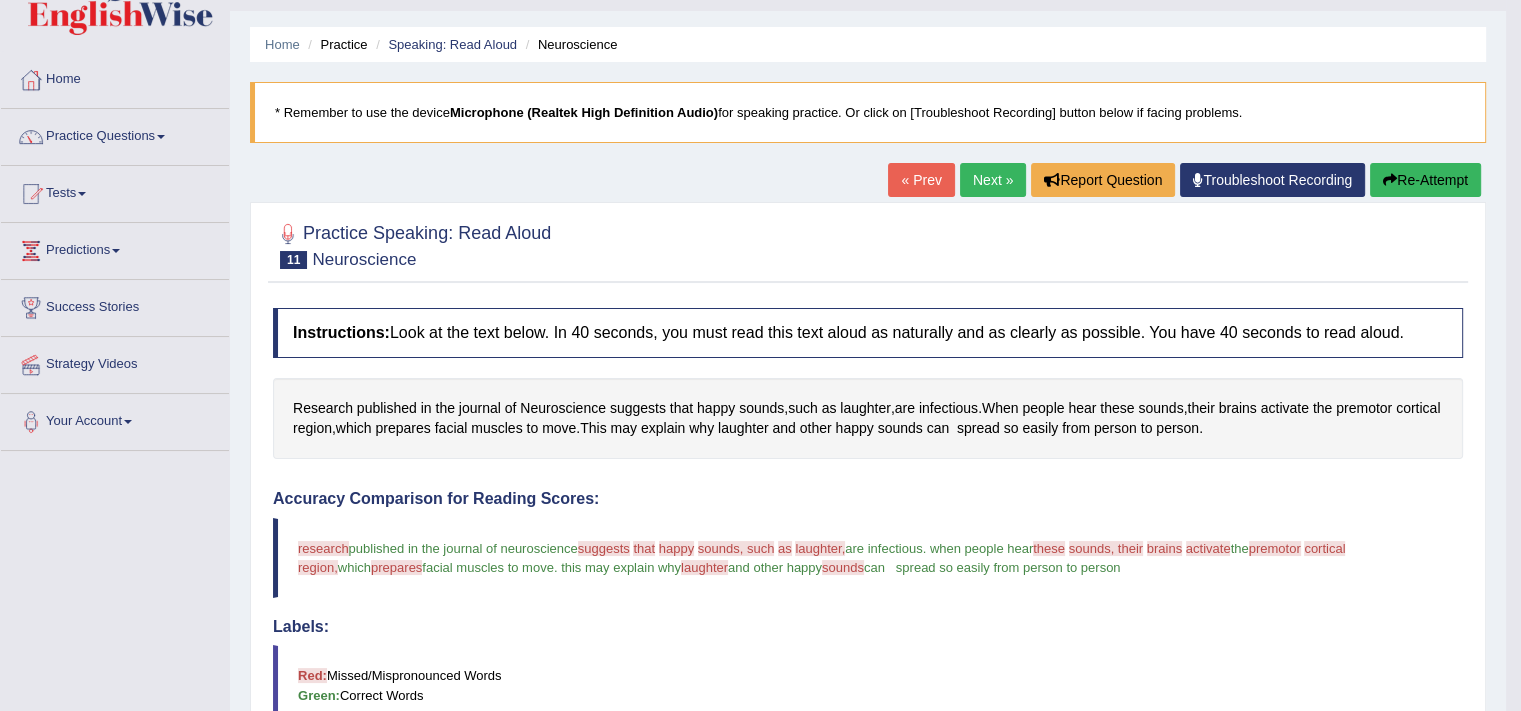 scroll, scrollTop: 0, scrollLeft: 0, axis: both 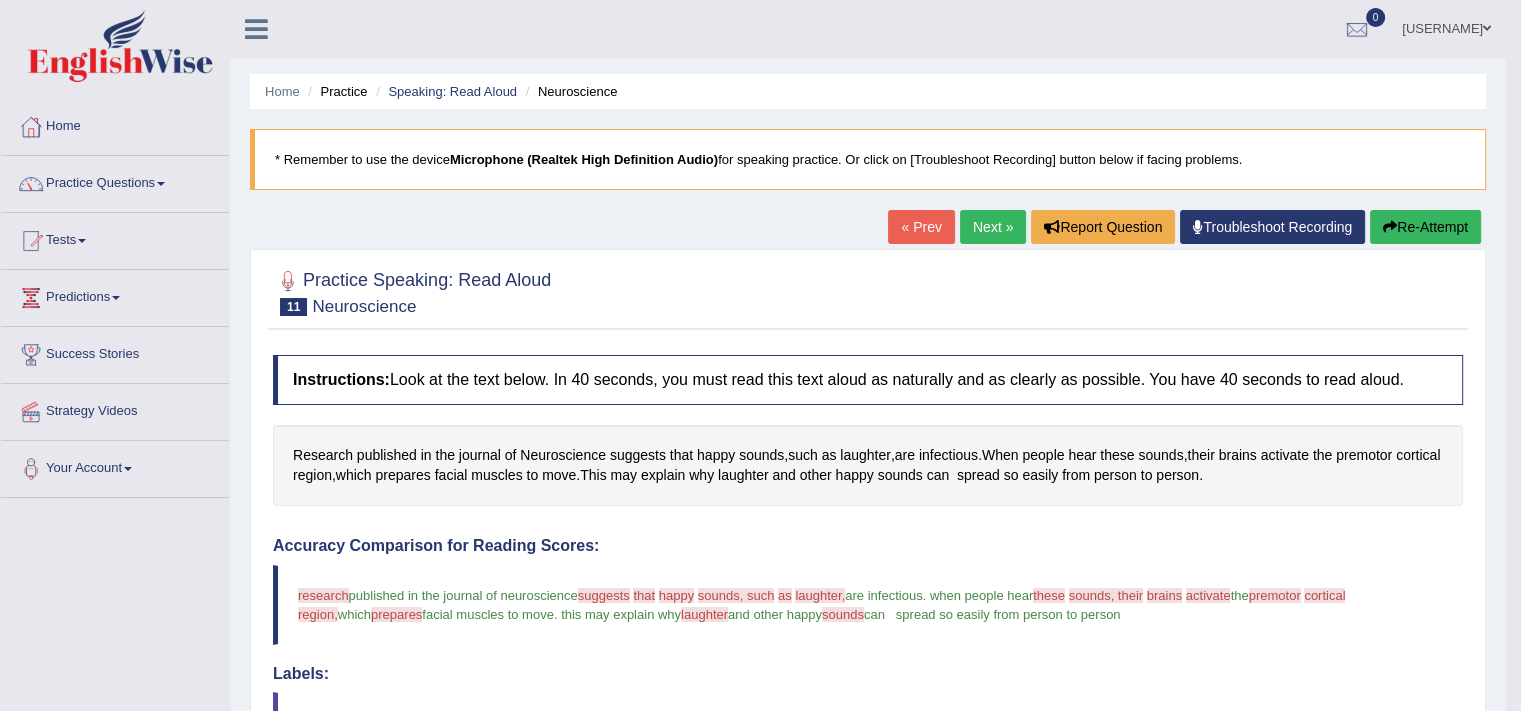 click on "Re-Attempt" at bounding box center (1425, 227) 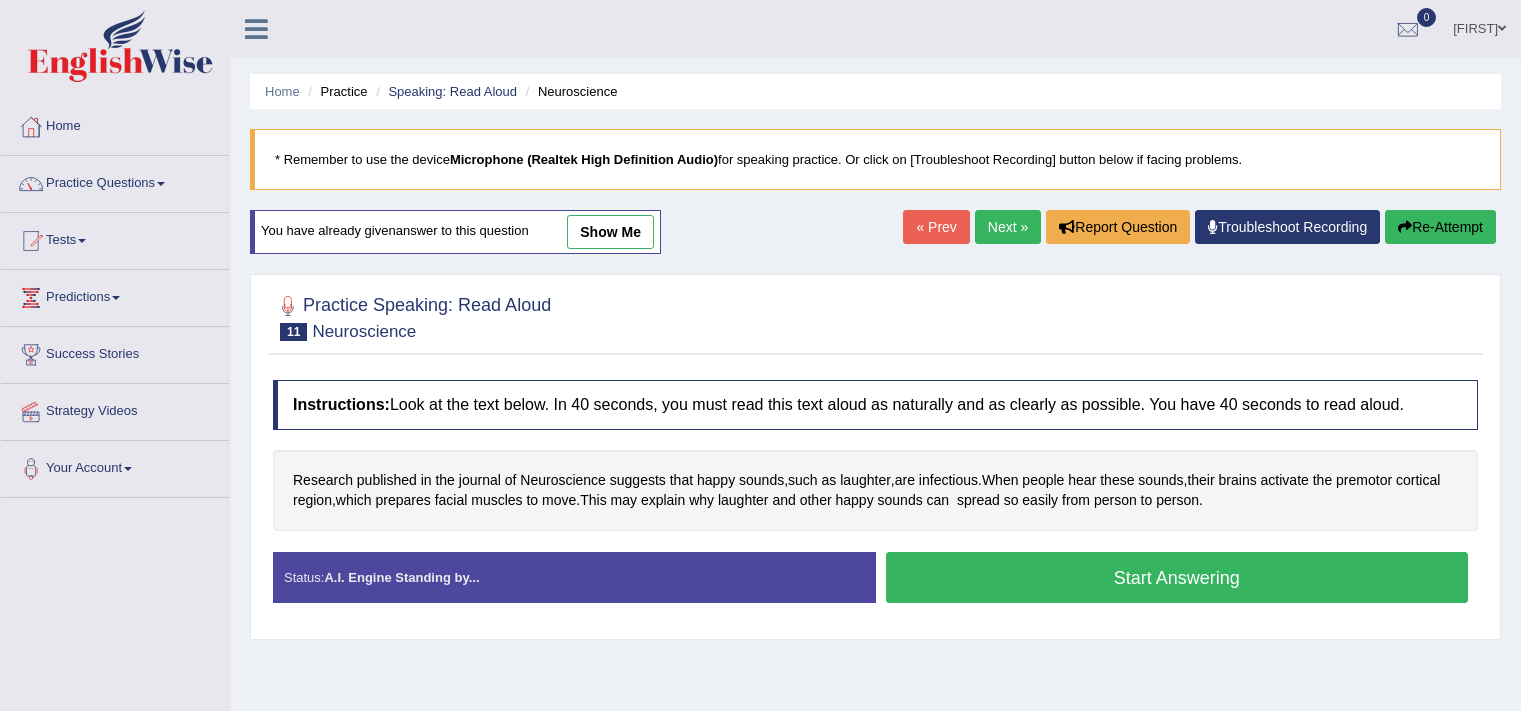 scroll, scrollTop: 0, scrollLeft: 0, axis: both 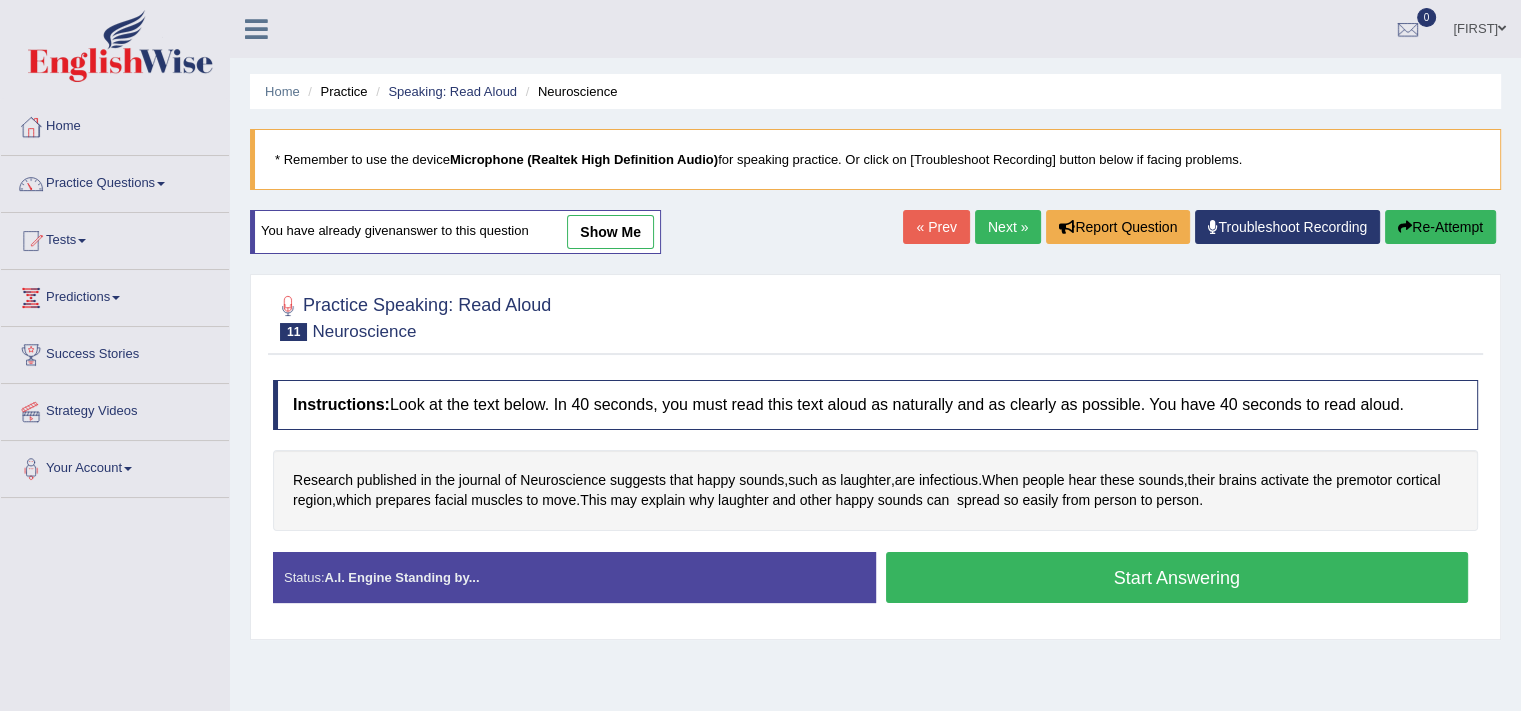 click on "Start Answering" at bounding box center [1177, 577] 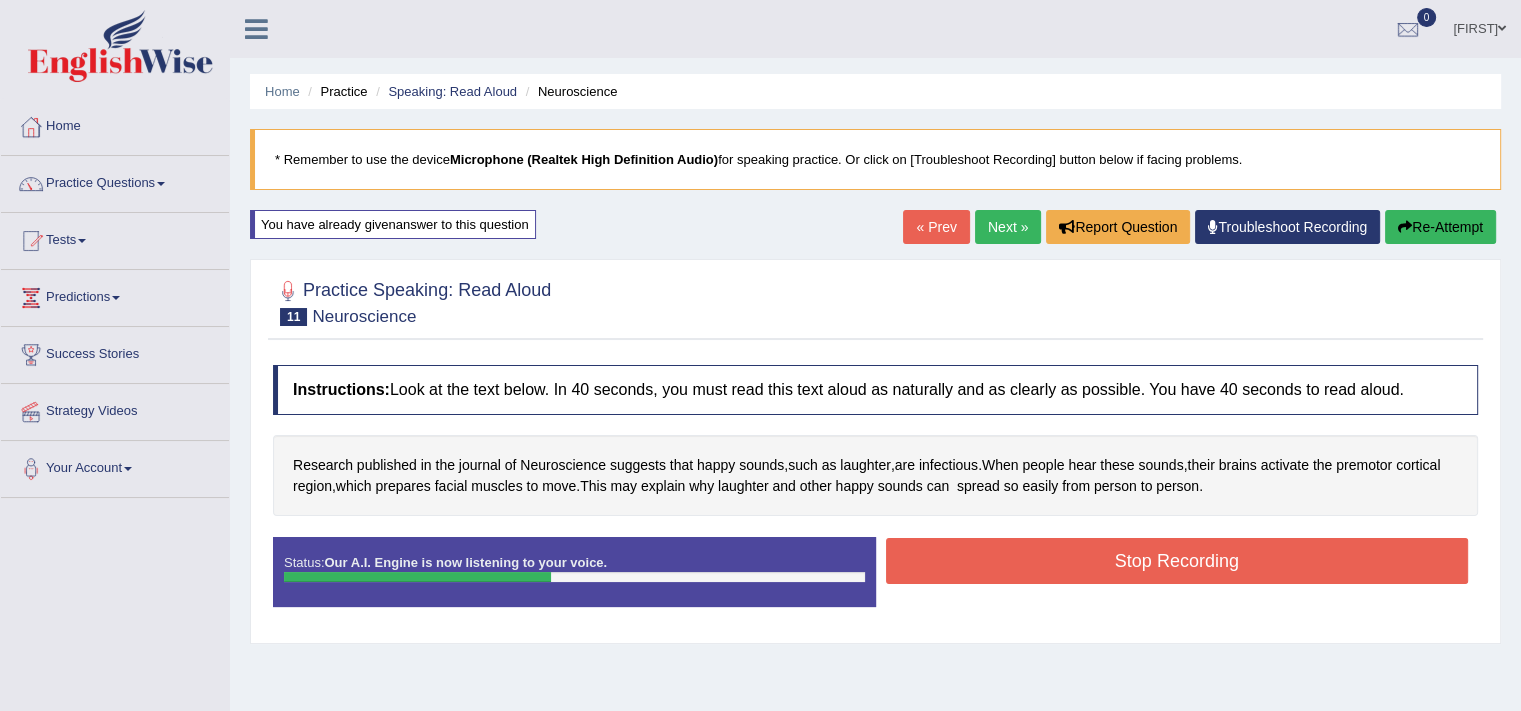 click on "Stop Recording" at bounding box center (1177, 561) 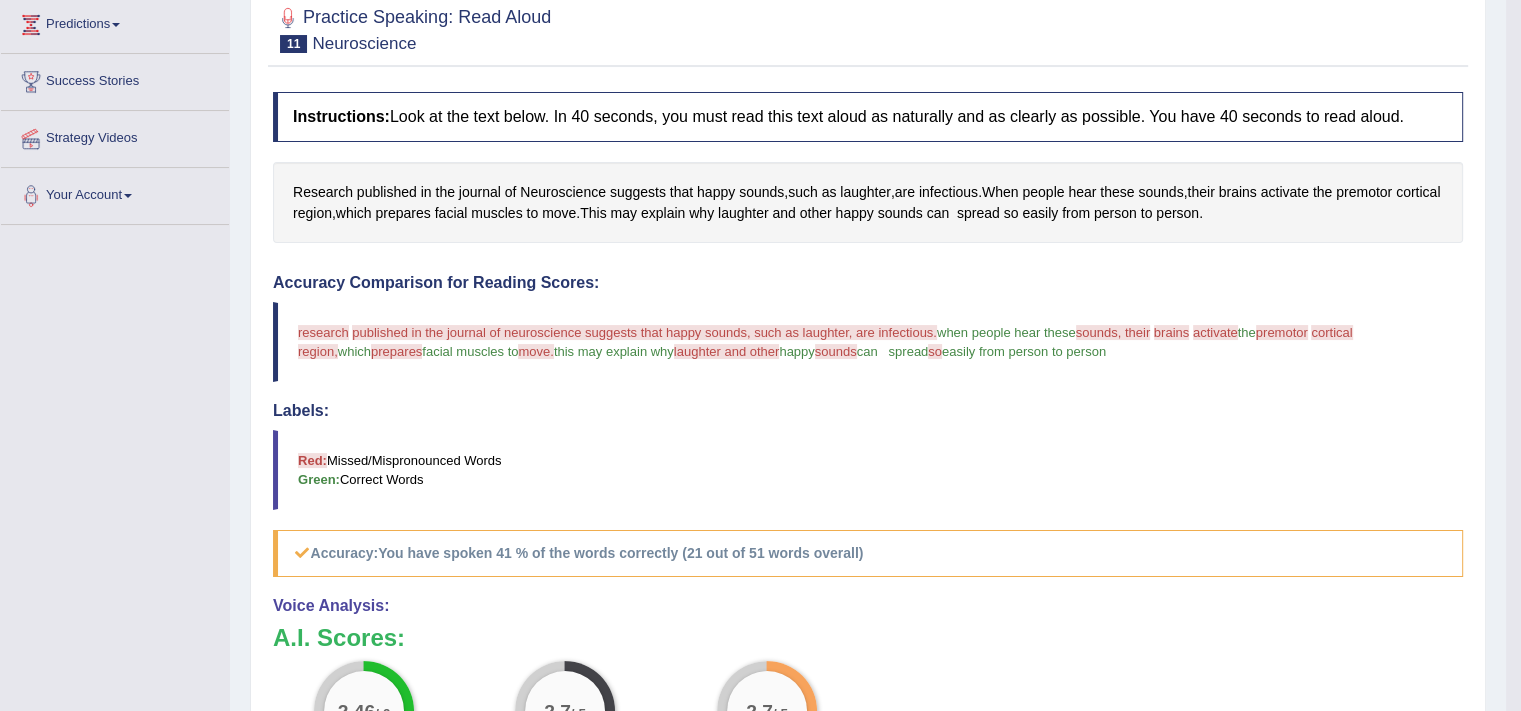 scroll, scrollTop: 0, scrollLeft: 0, axis: both 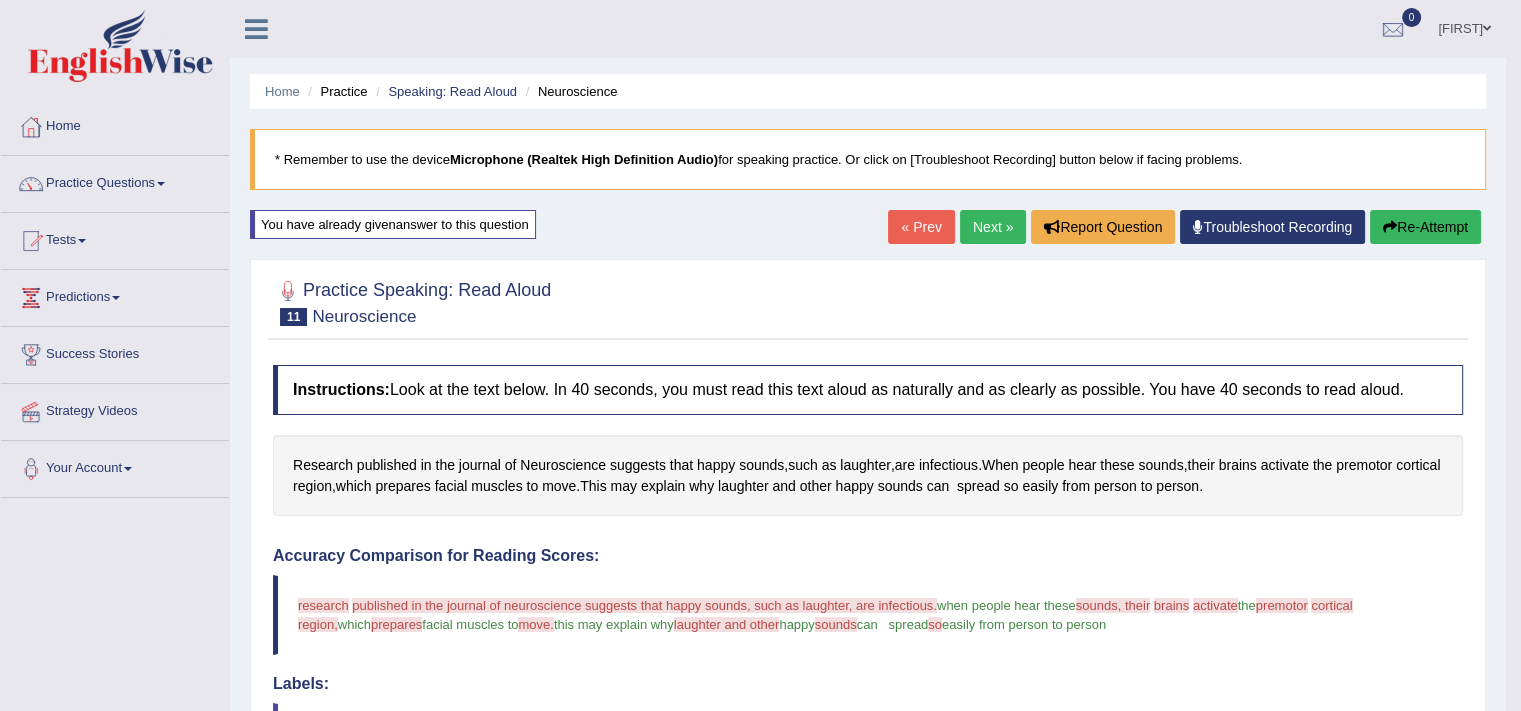 click on "Re-Attempt" at bounding box center (1425, 227) 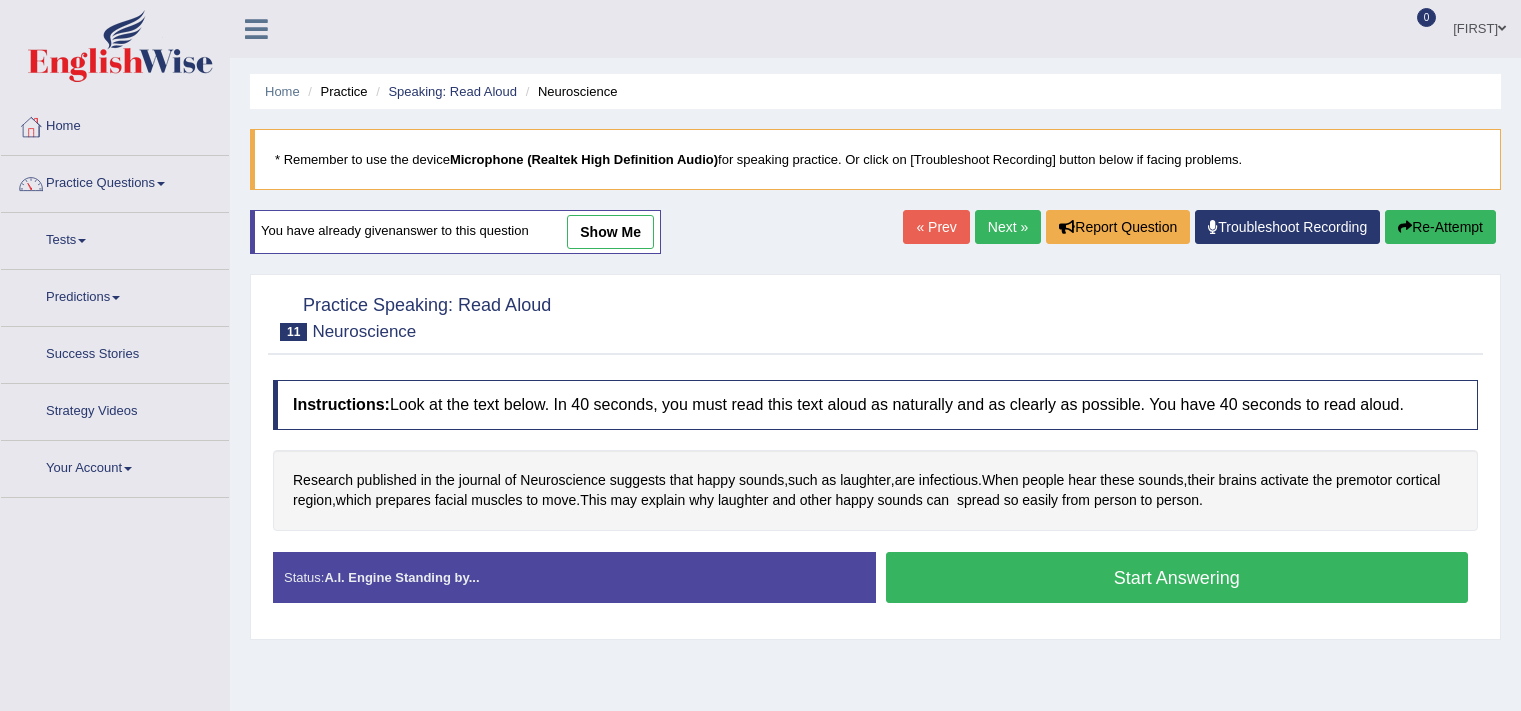 scroll, scrollTop: 0, scrollLeft: 0, axis: both 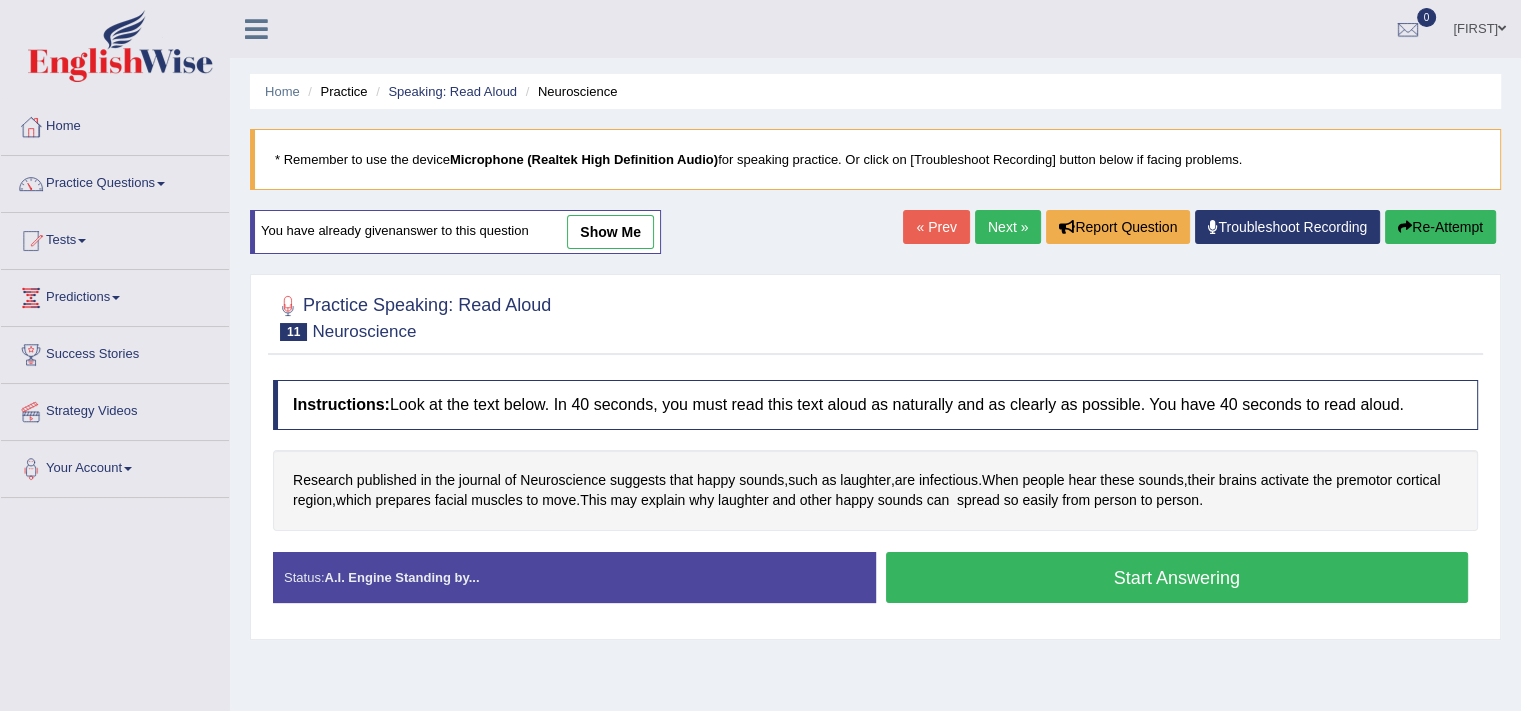click on "Start Answering" at bounding box center (1177, 577) 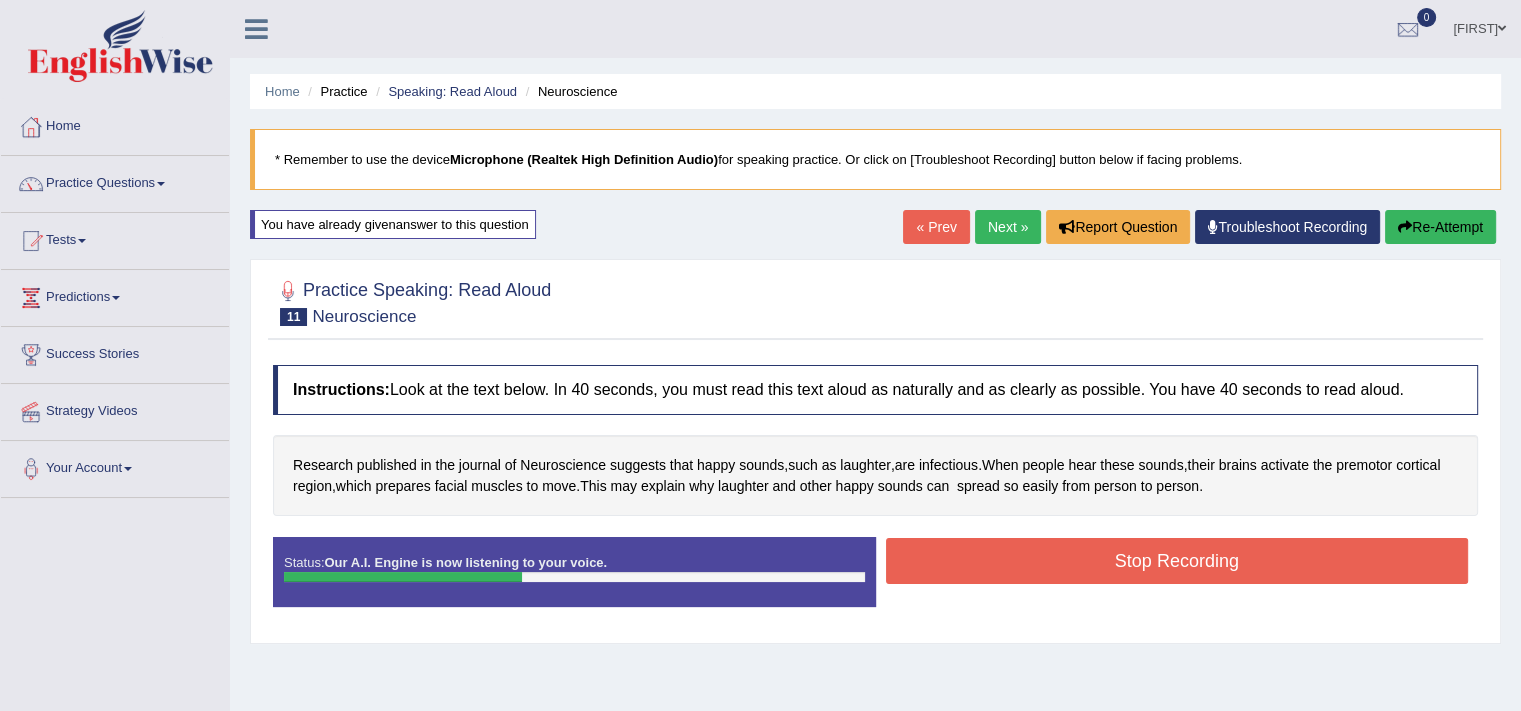click on "Stop Recording" at bounding box center (1177, 561) 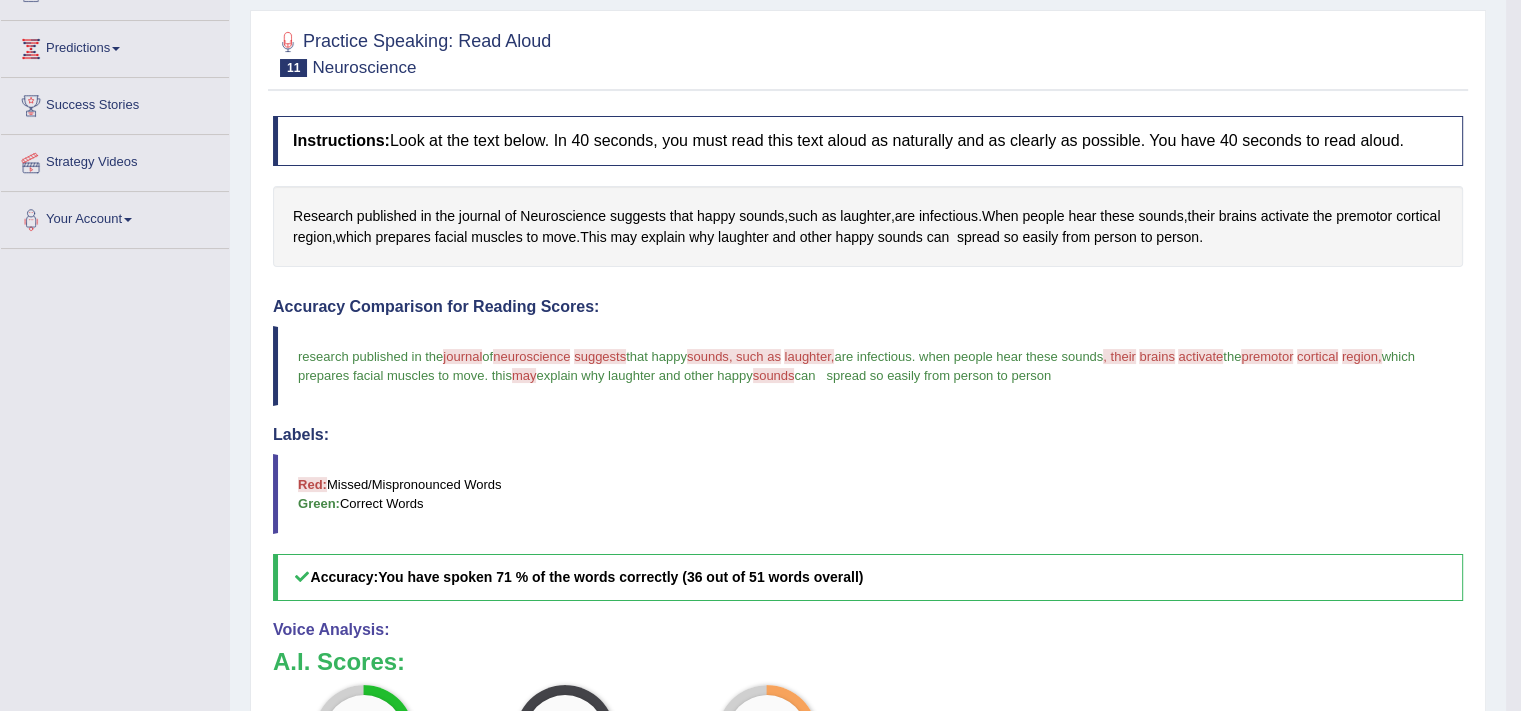 scroll, scrollTop: 0, scrollLeft: 0, axis: both 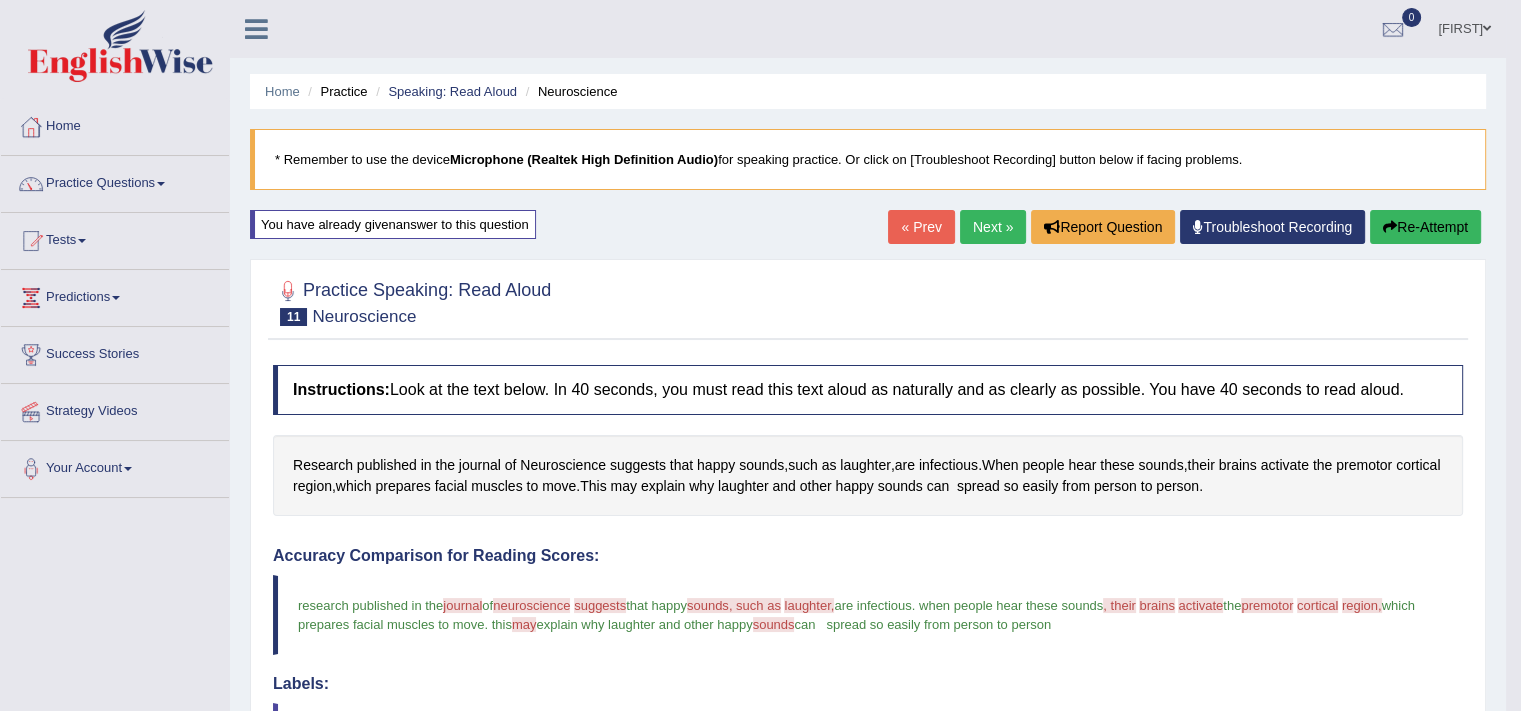 click on "Next »" at bounding box center [993, 227] 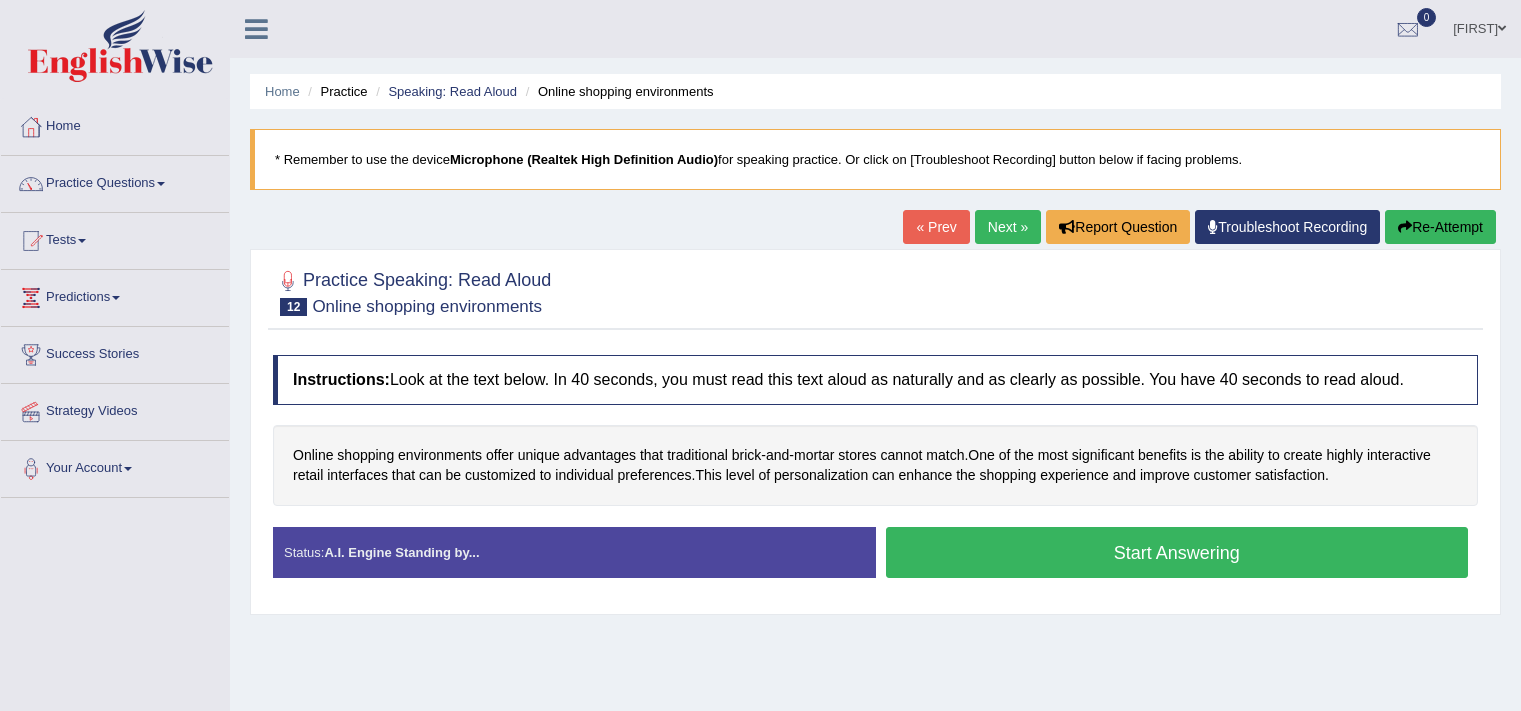 scroll, scrollTop: 0, scrollLeft: 0, axis: both 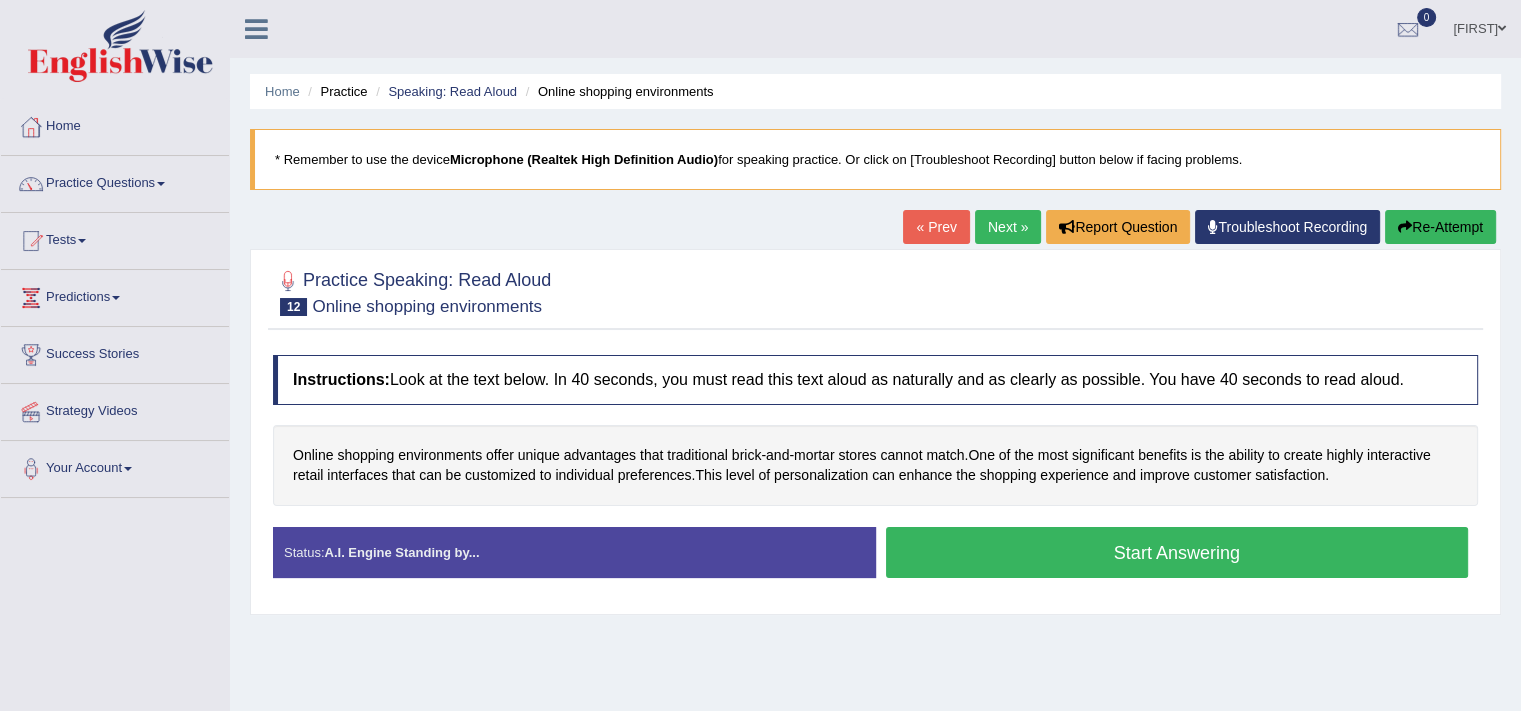 click on "Start Answering" at bounding box center (1177, 552) 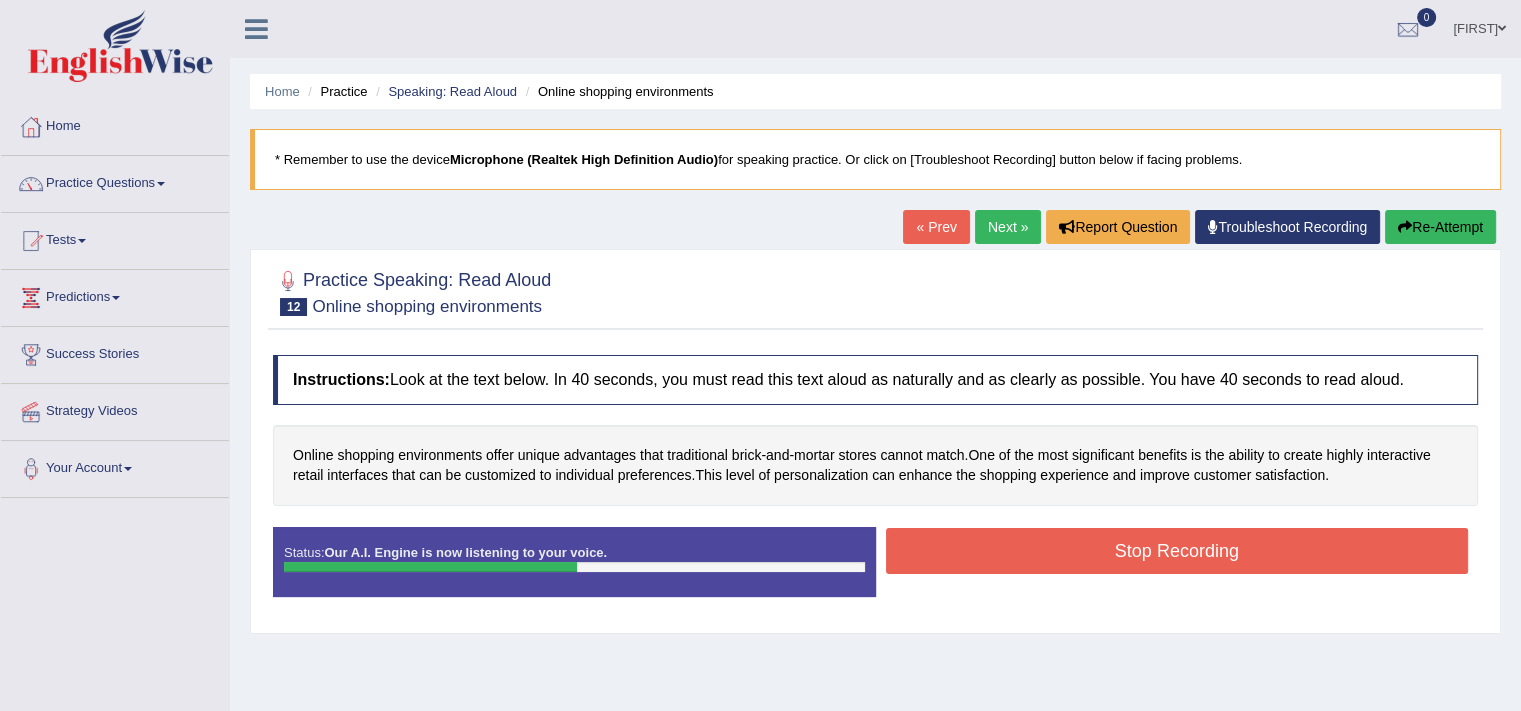 click on "Stop Recording" at bounding box center (1177, 551) 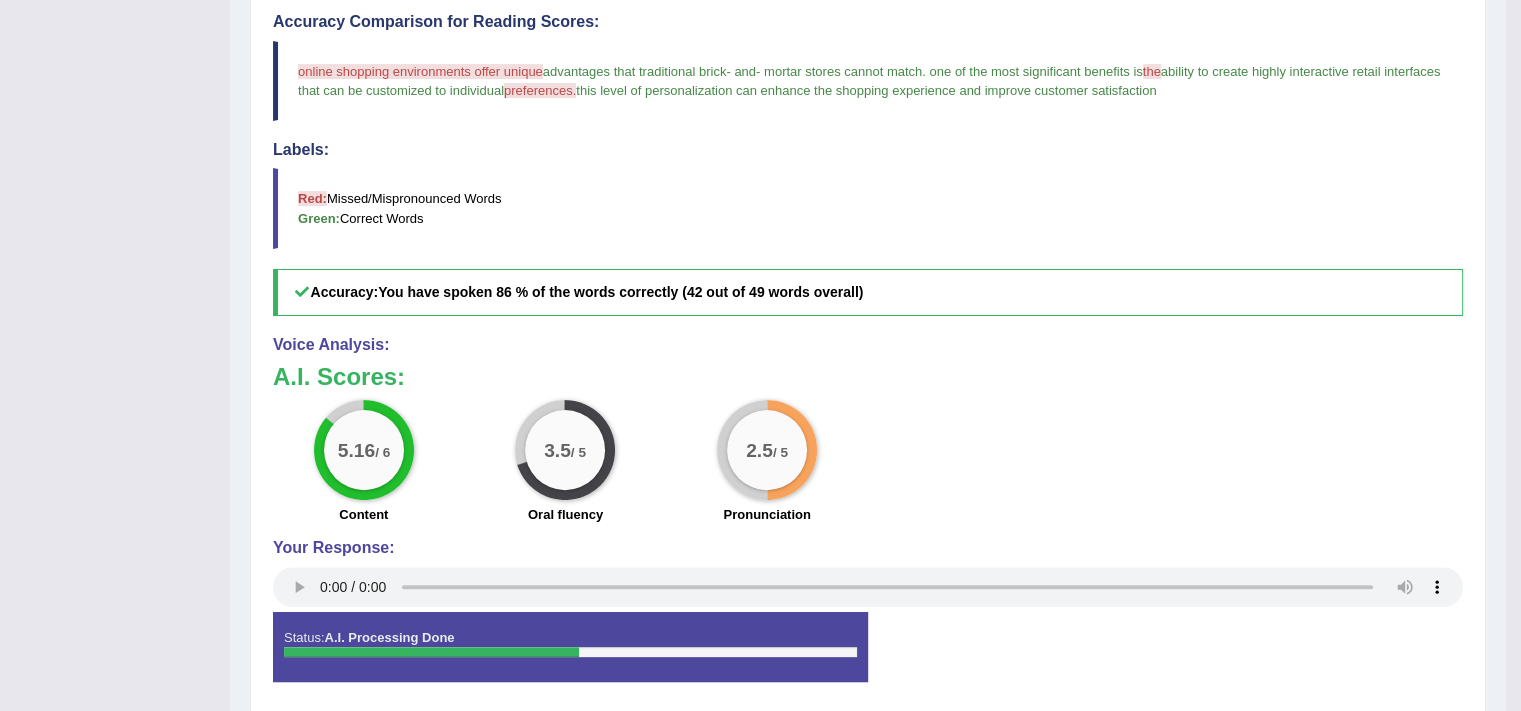 scroll, scrollTop: 0, scrollLeft: 0, axis: both 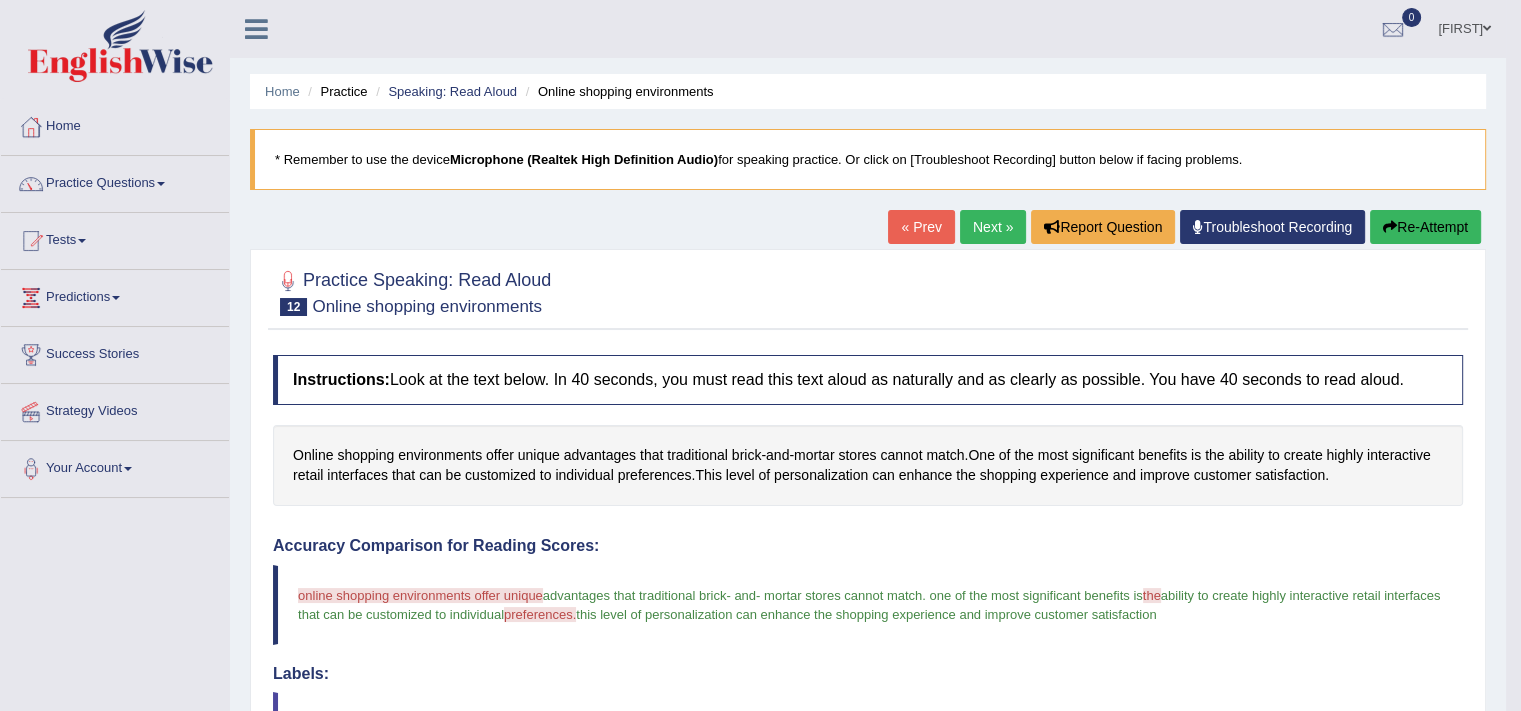 click on "Re-Attempt" at bounding box center [1425, 227] 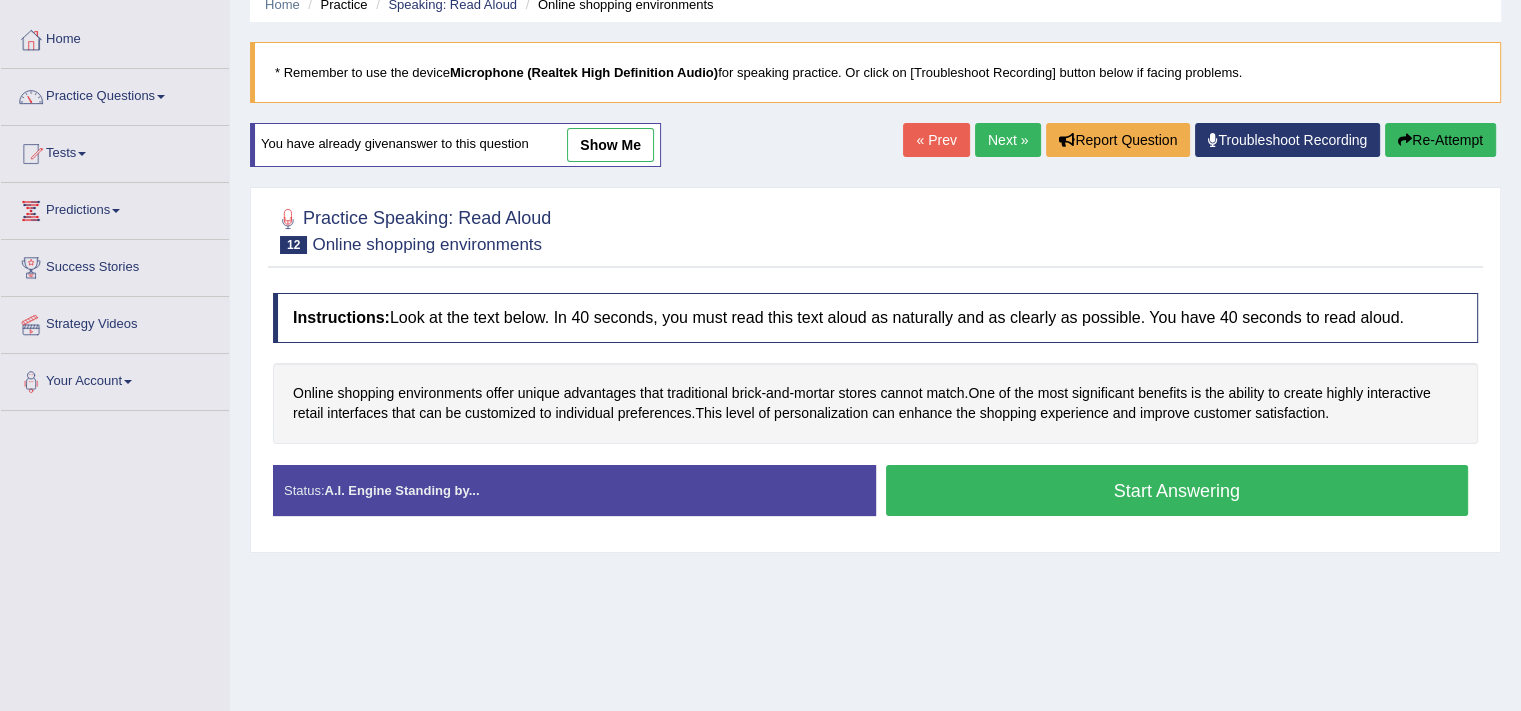 scroll, scrollTop: 87, scrollLeft: 0, axis: vertical 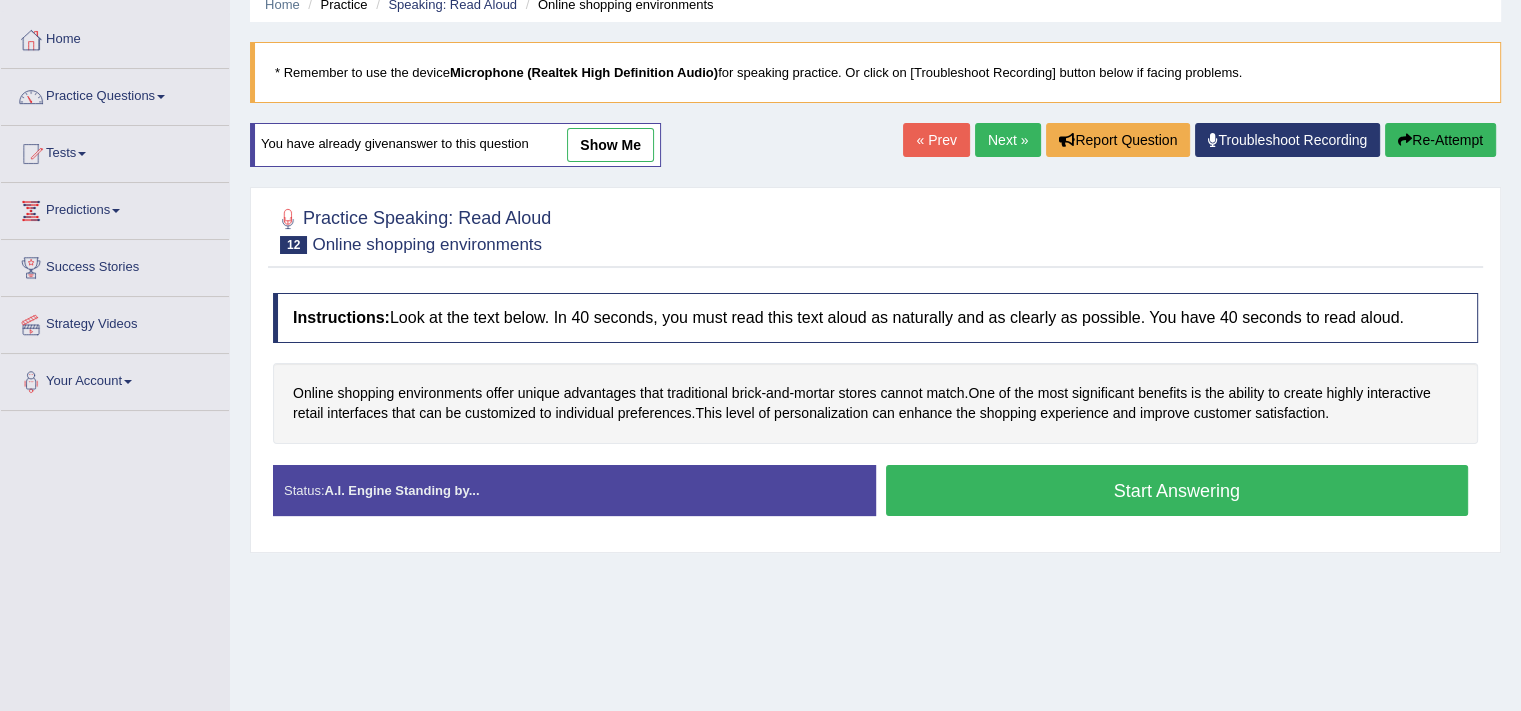 click on "Start Answering" at bounding box center [1177, 490] 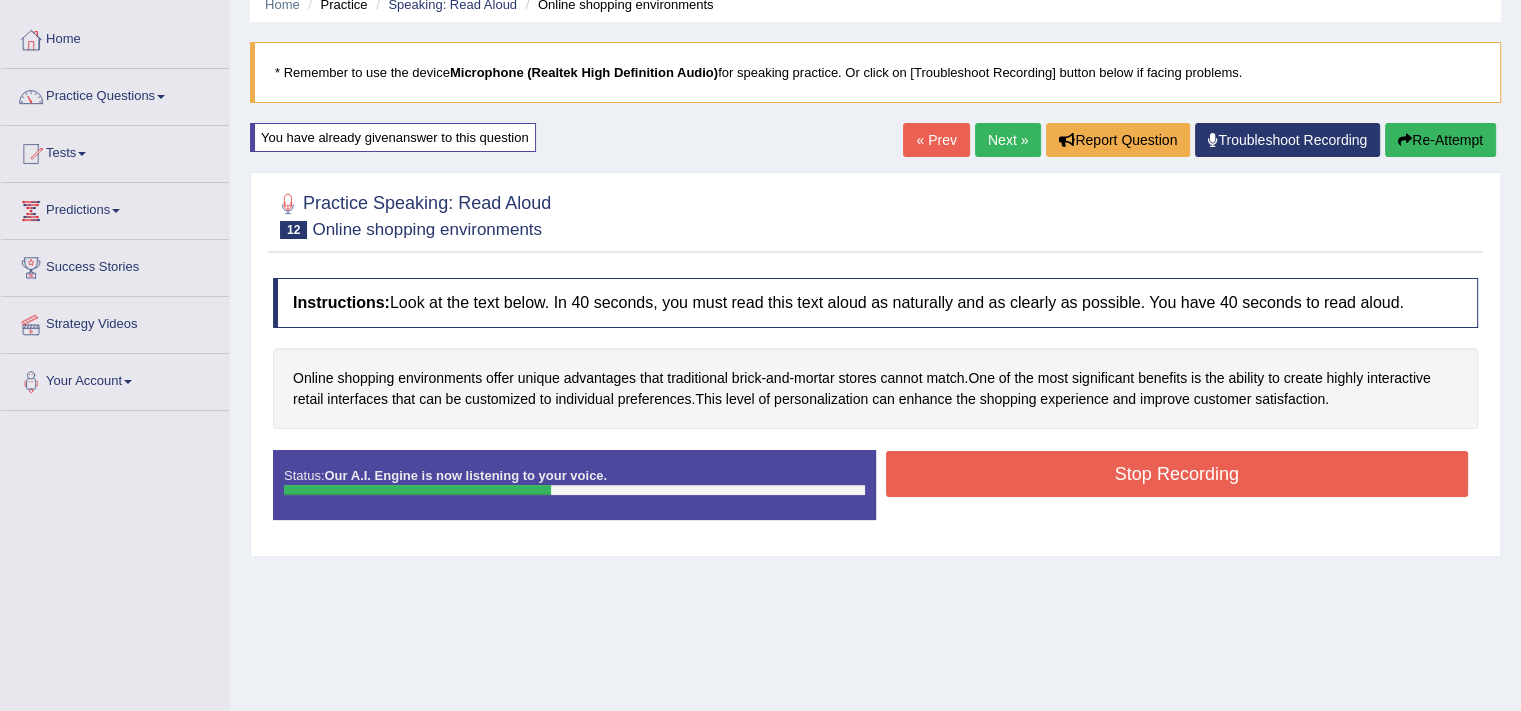 click on "Stop Recording" at bounding box center [1177, 474] 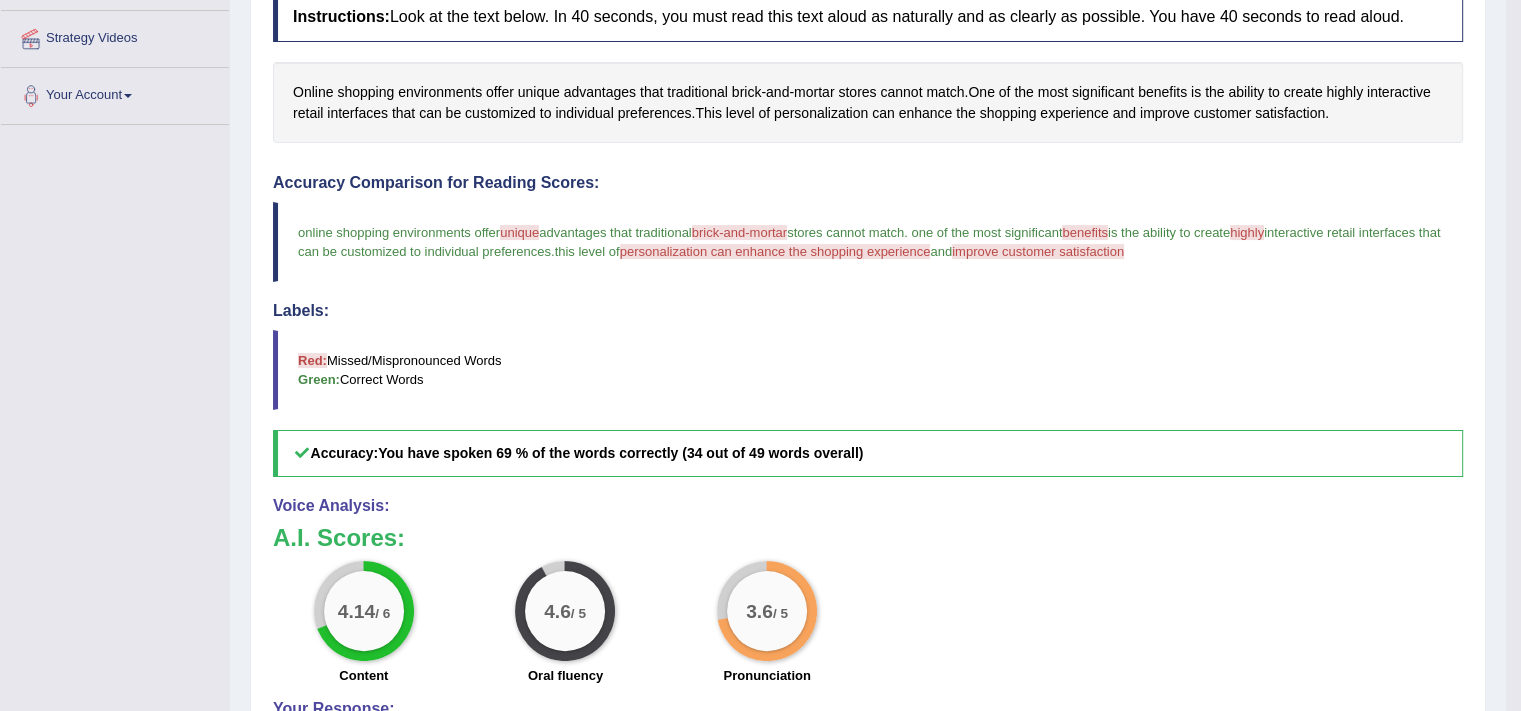 scroll, scrollTop: 604, scrollLeft: 0, axis: vertical 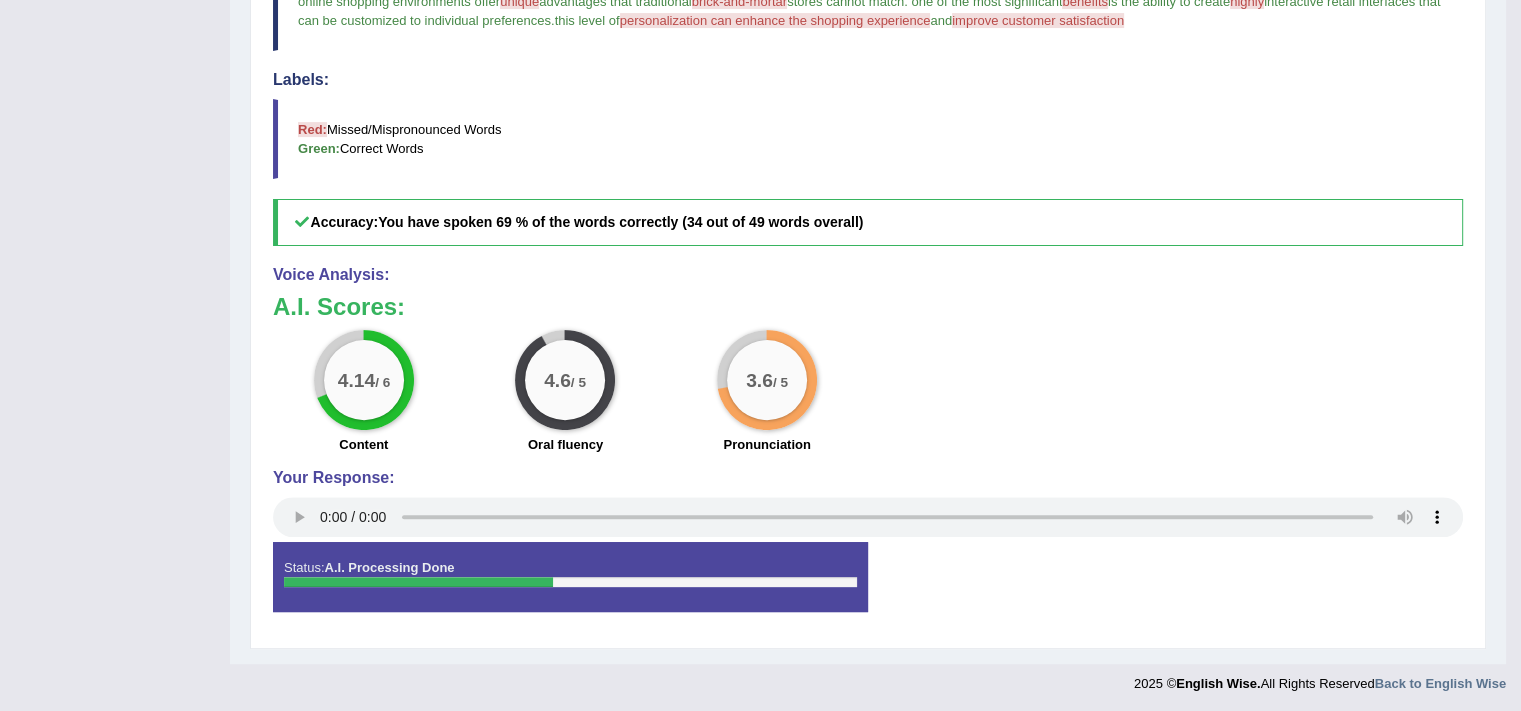 click on "Your Response:" at bounding box center [868, 505] 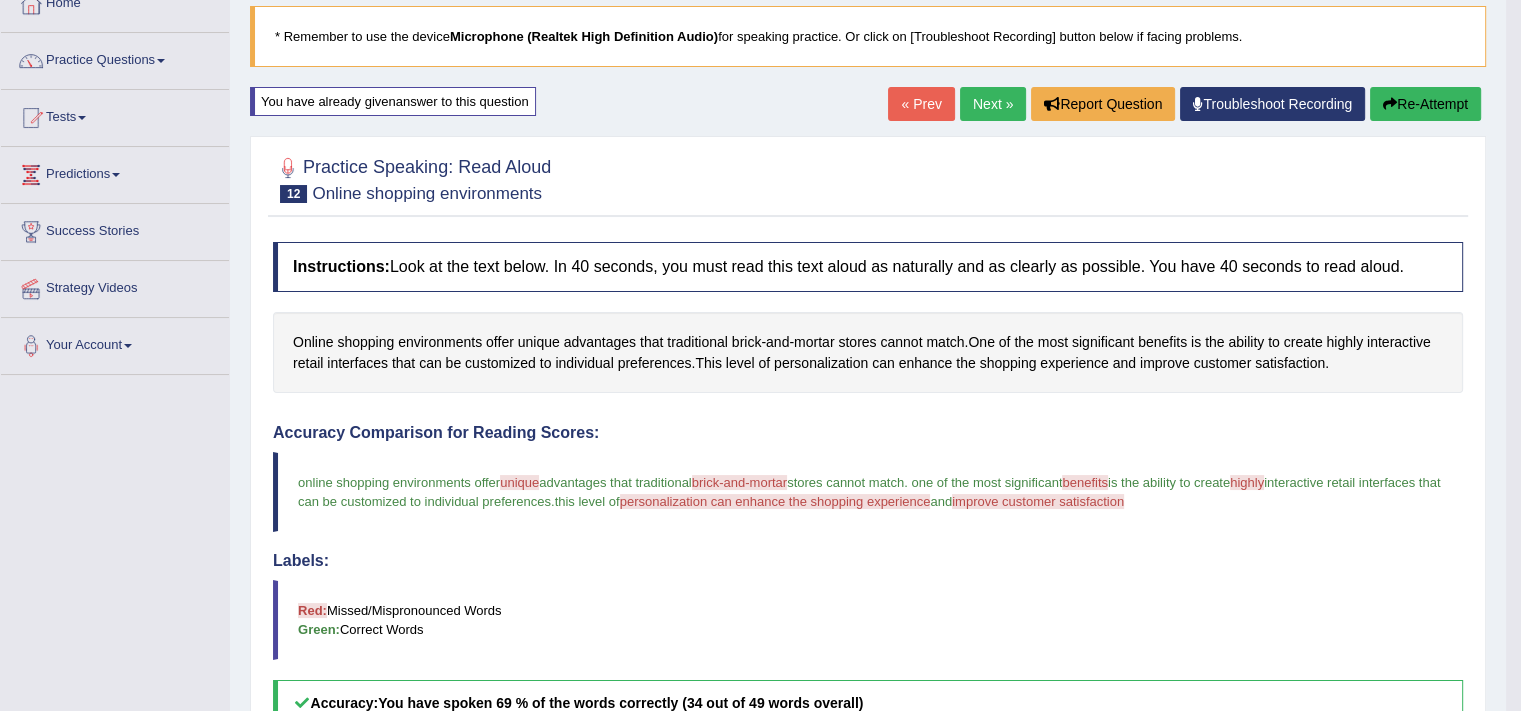 scroll, scrollTop: 101, scrollLeft: 0, axis: vertical 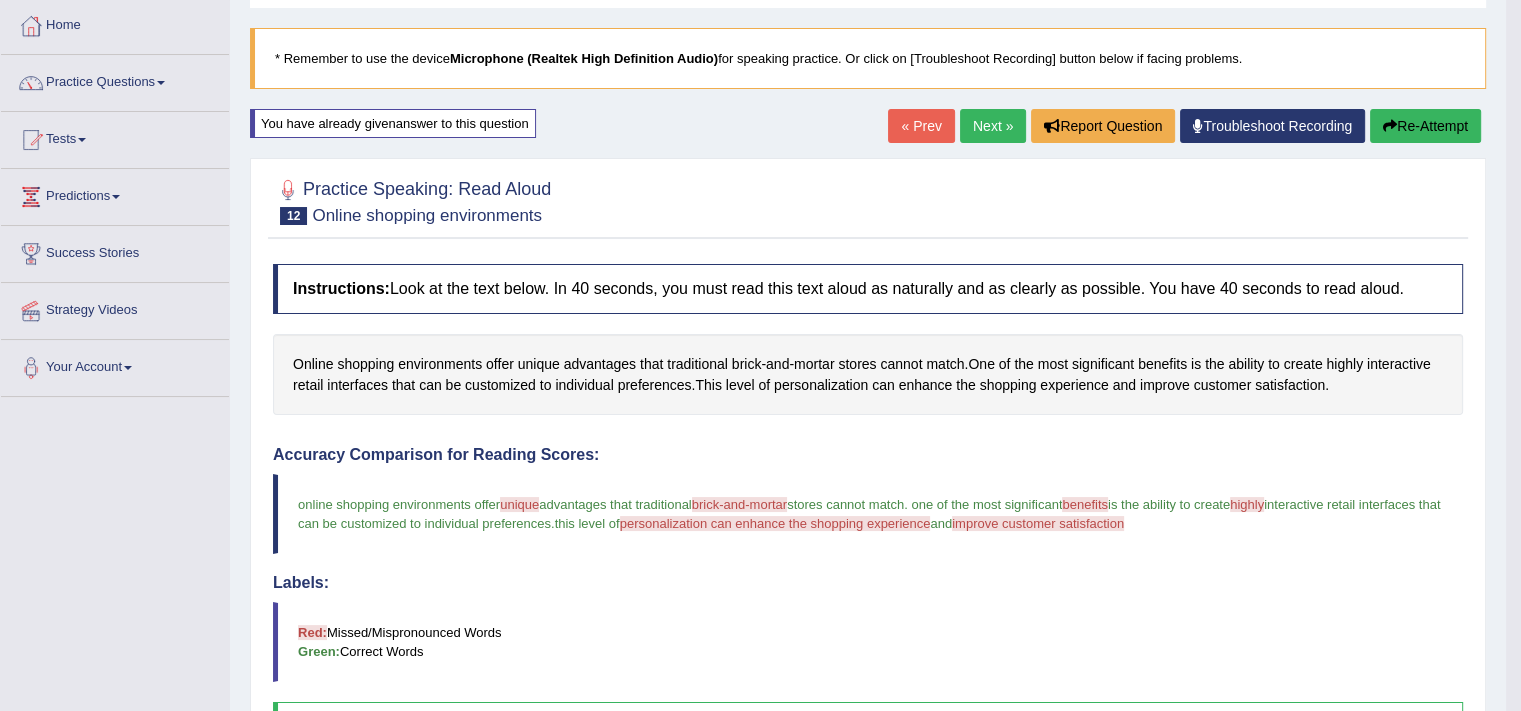 click on "Troubleshoot Recording" at bounding box center (1272, 126) 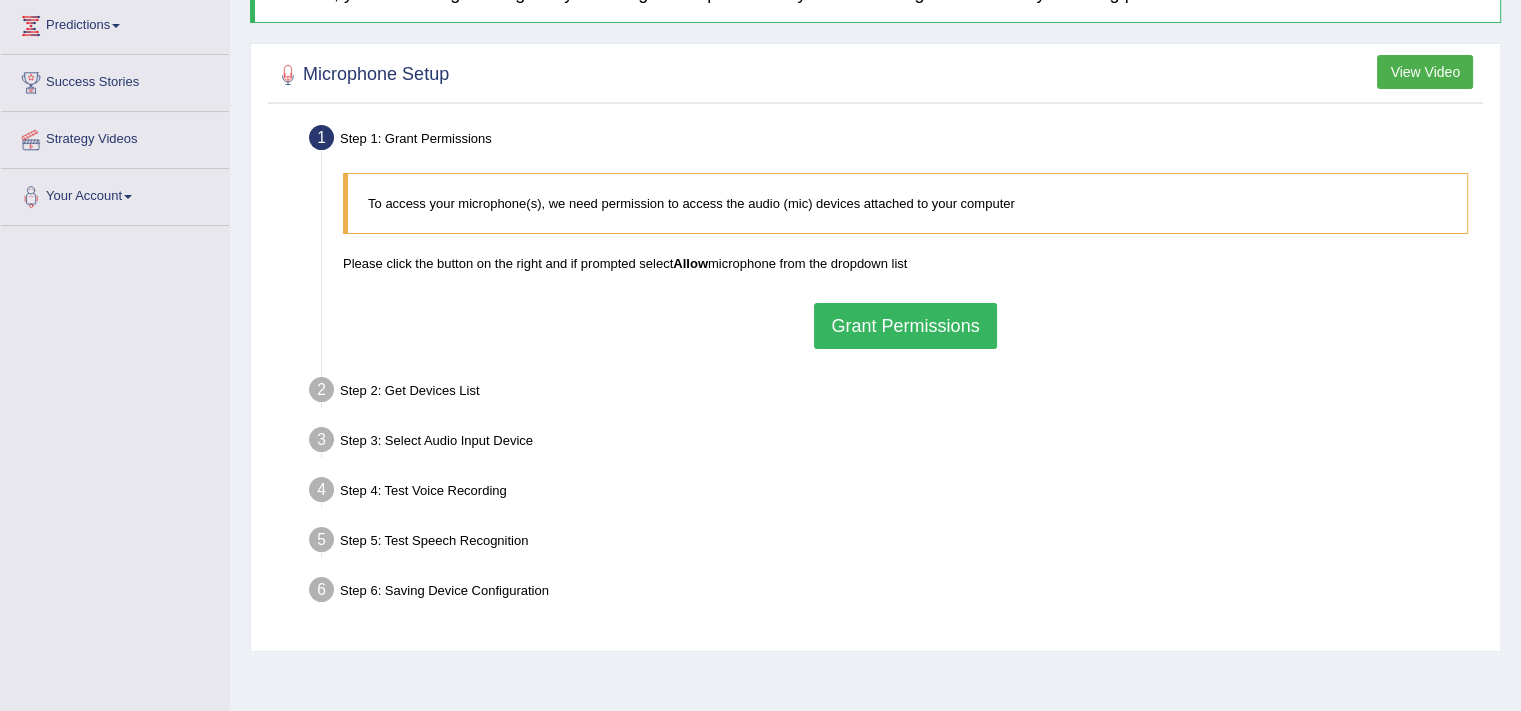 scroll, scrollTop: 292, scrollLeft: 0, axis: vertical 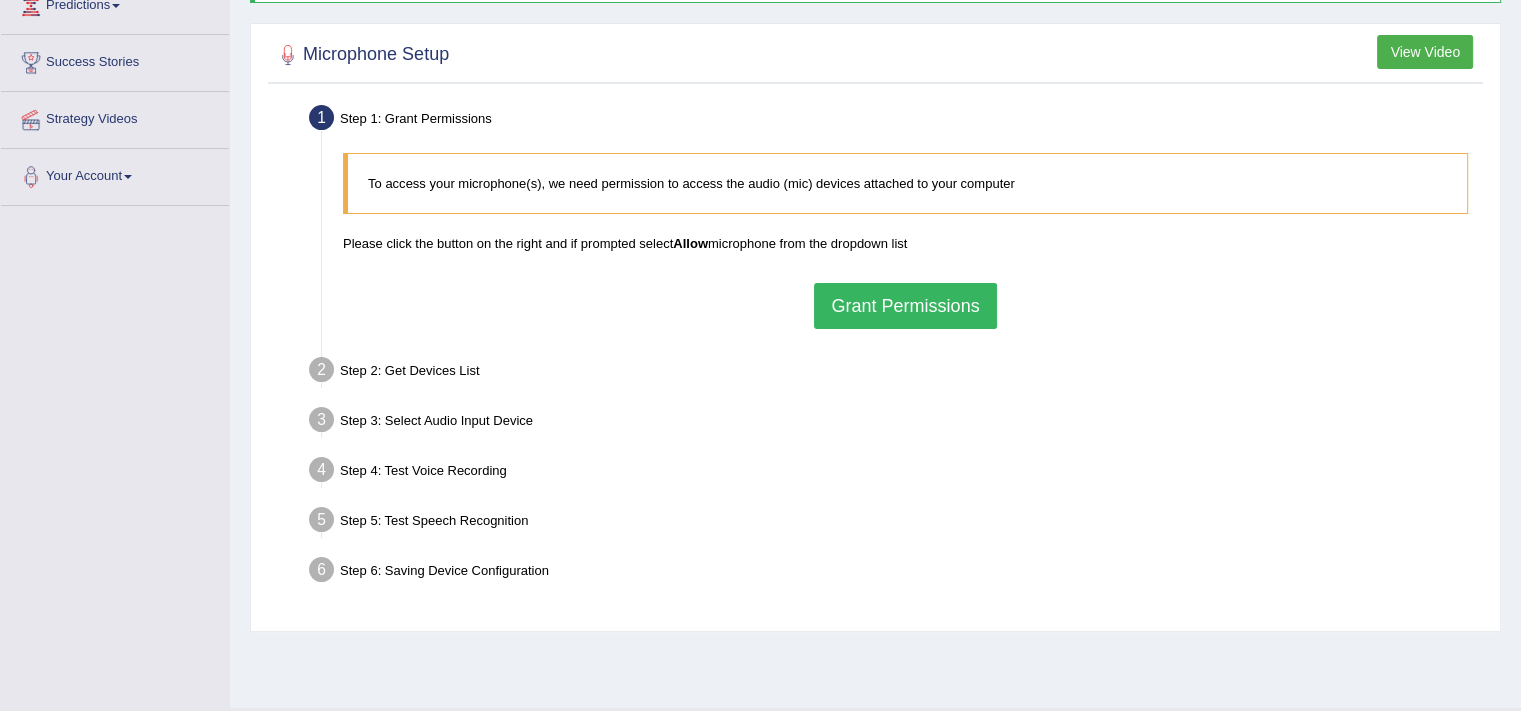 click on "Step 1: Grant Permissions   To access your microphone(s), we need permission to access the audio (mic) devices attached to your computer   Please click the button on the right and if prompted select  Allow  microphone from the dropdown list     Grant Permissions   Step 2: Get Devices List   In this step will be enumerate all available microphones on your computer   Please make sure your microphone is attached to your computer and click the button on the right     Get Device List   Step 3: Select Audio Input Device  –    Found devices:
* Please select the device (mic) name you want to use on the website     Go to Next step   Step 4: Test Voice Recording   Input voice level   Adjust sensitivity level to have your voice appear predominantly in the green zone     Adjust Microphone Senstivity     Low   High   Record your voice Please click  start recording  and read the text aloud. When finished reading, click on  stop recording  button.      Start Recording    Stop Recording   Note:" at bounding box center (875, 347) 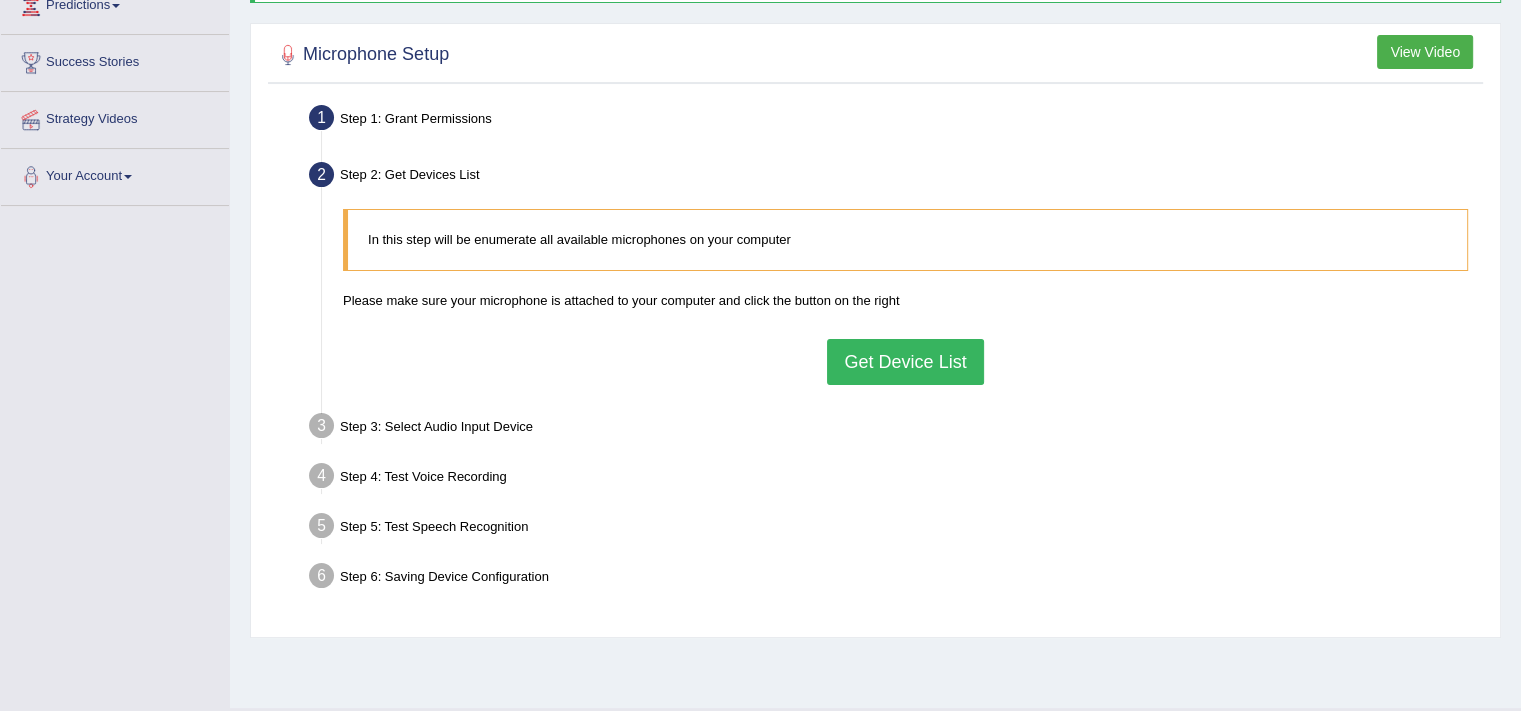 click on "Get Device List" at bounding box center [905, 362] 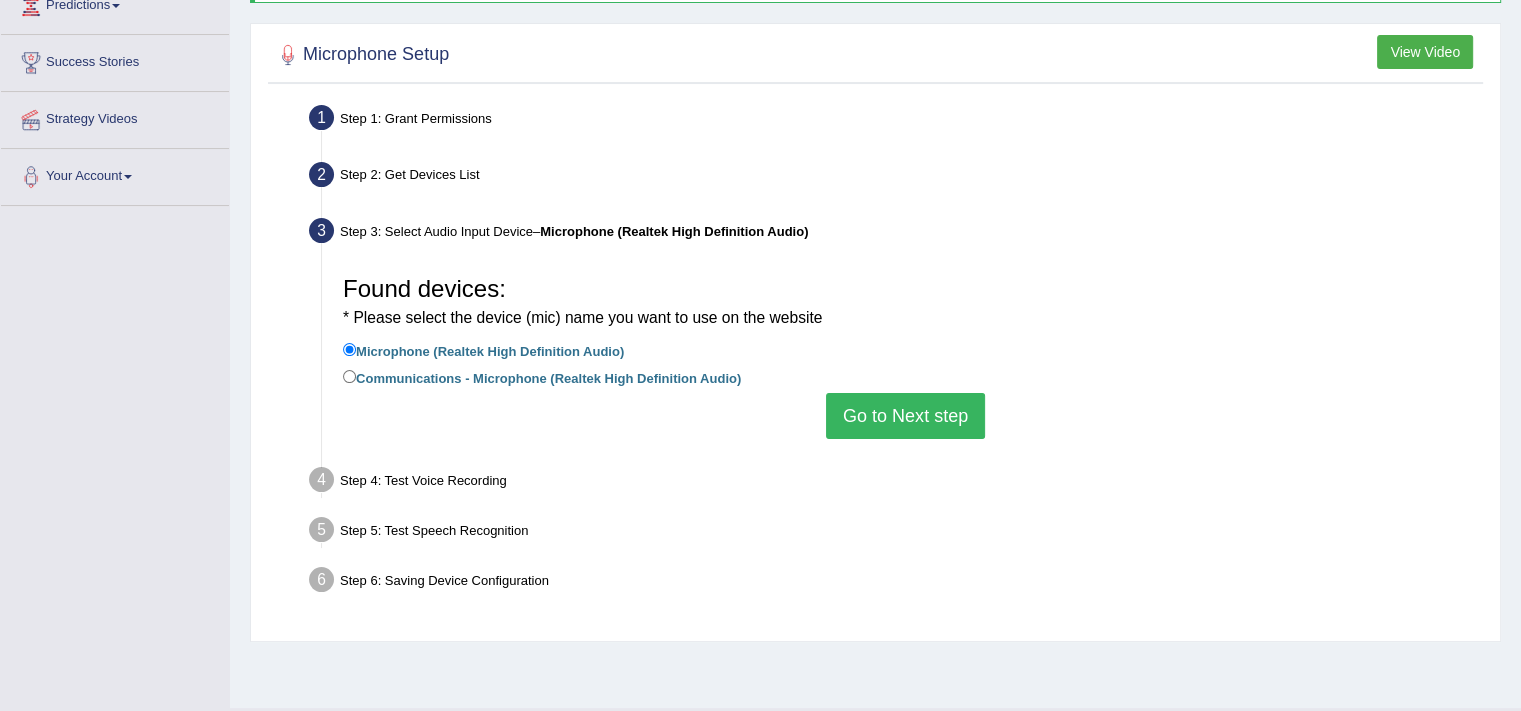 click on "Go to Next step" at bounding box center [905, 416] 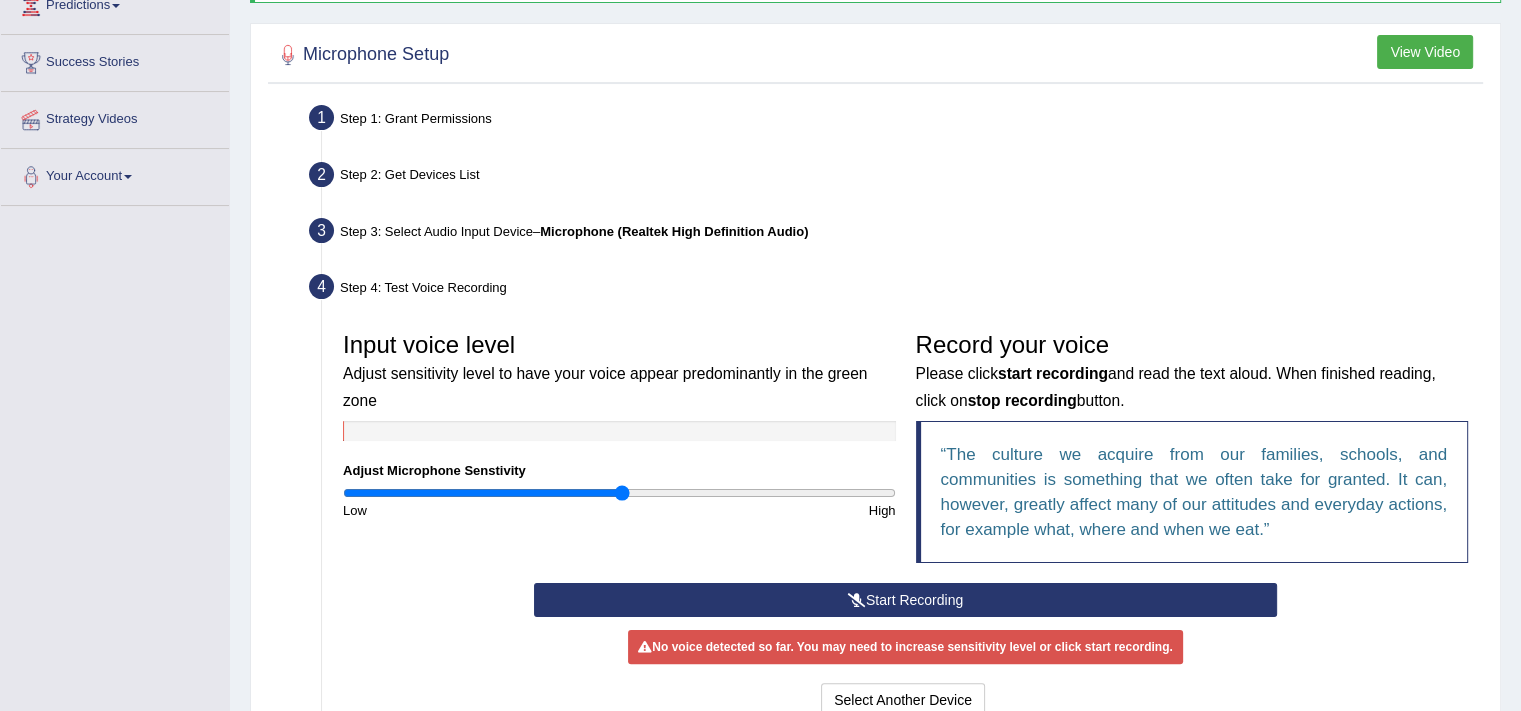 type on "1.02" 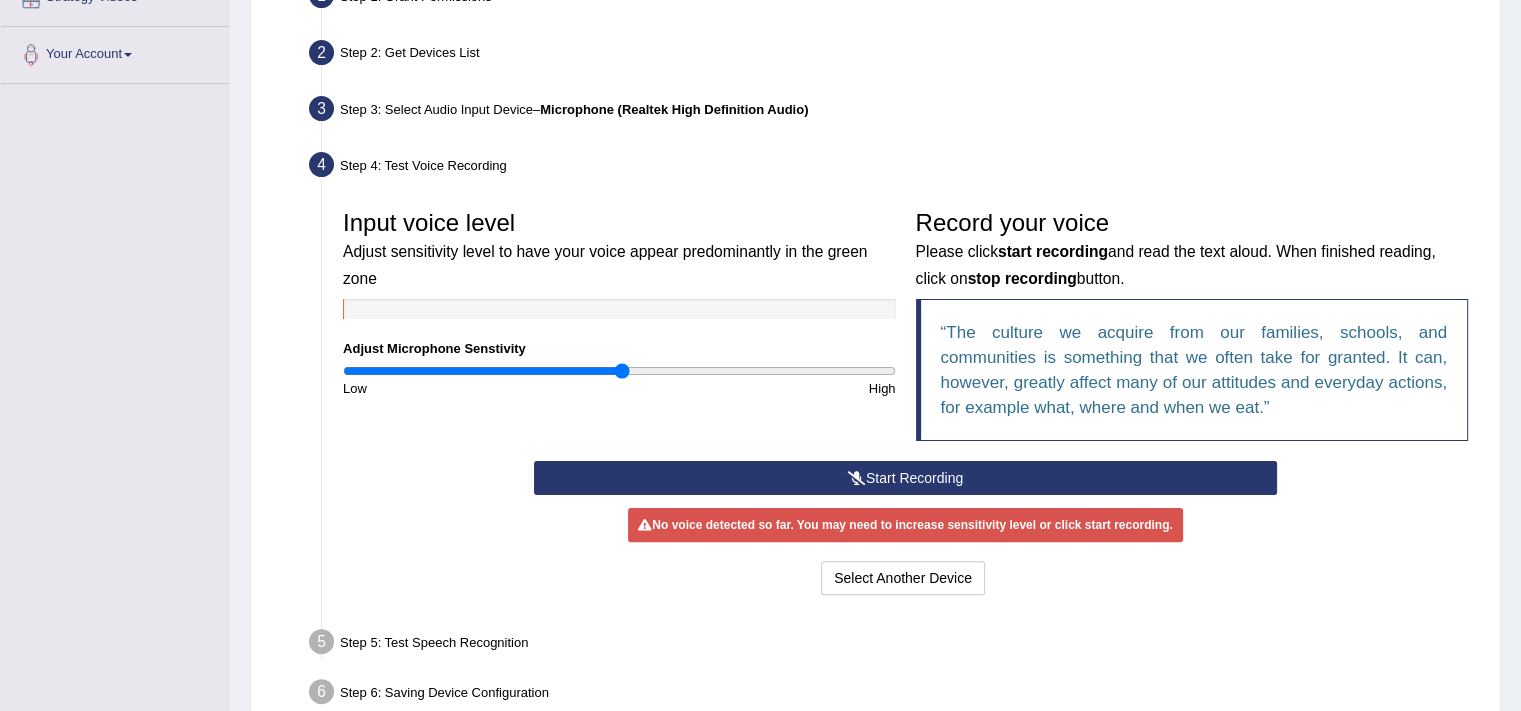 scroll, scrollTop: 518, scrollLeft: 0, axis: vertical 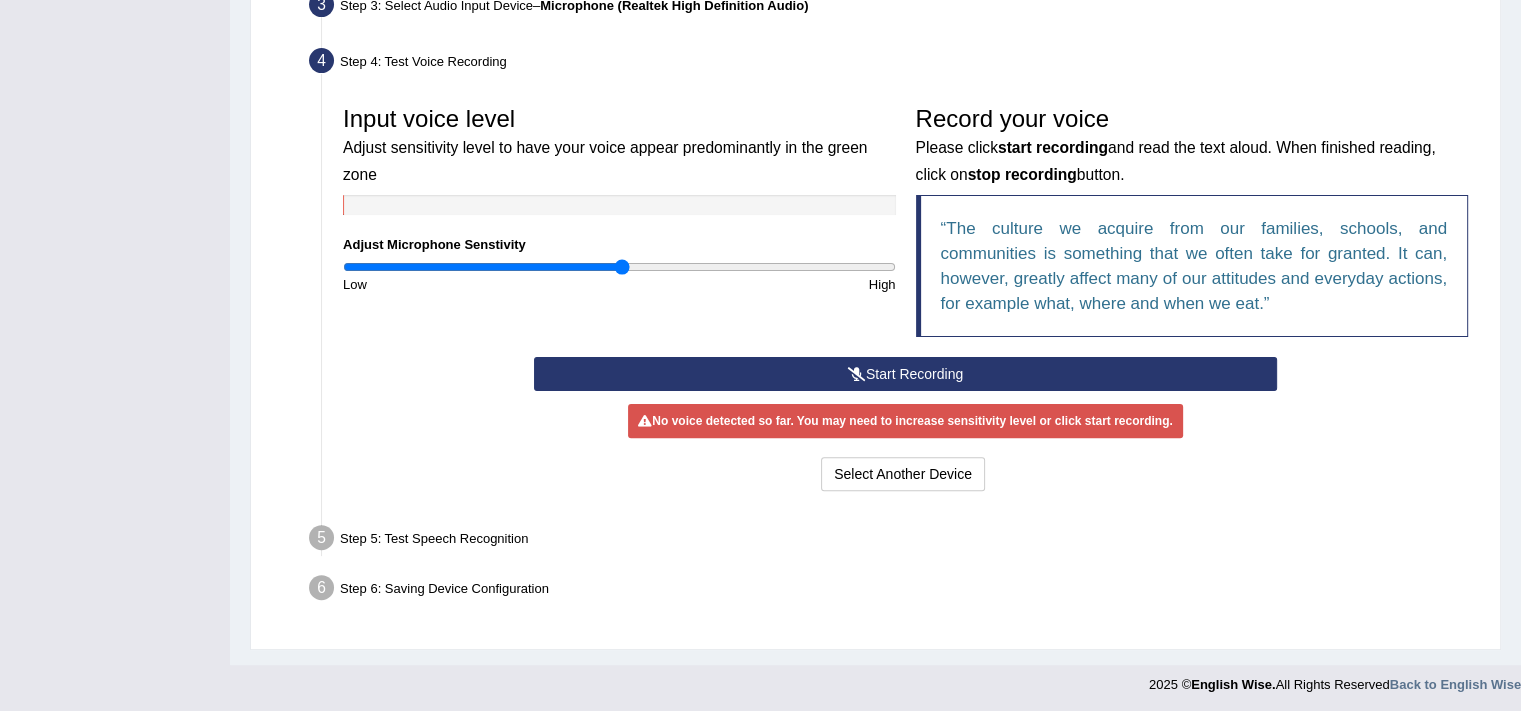 click on "Start Recording" at bounding box center (905, 374) 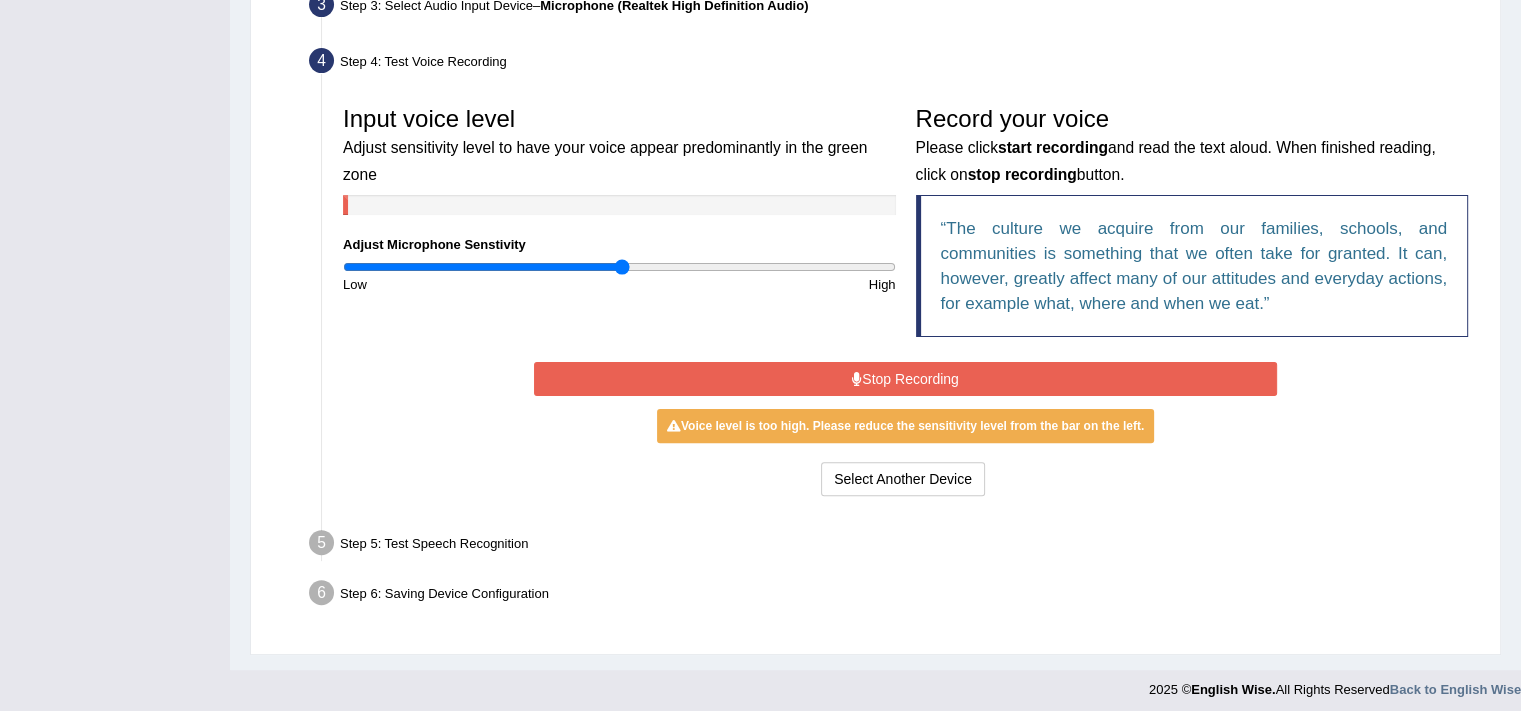 click on "Stop Recording" at bounding box center (905, 379) 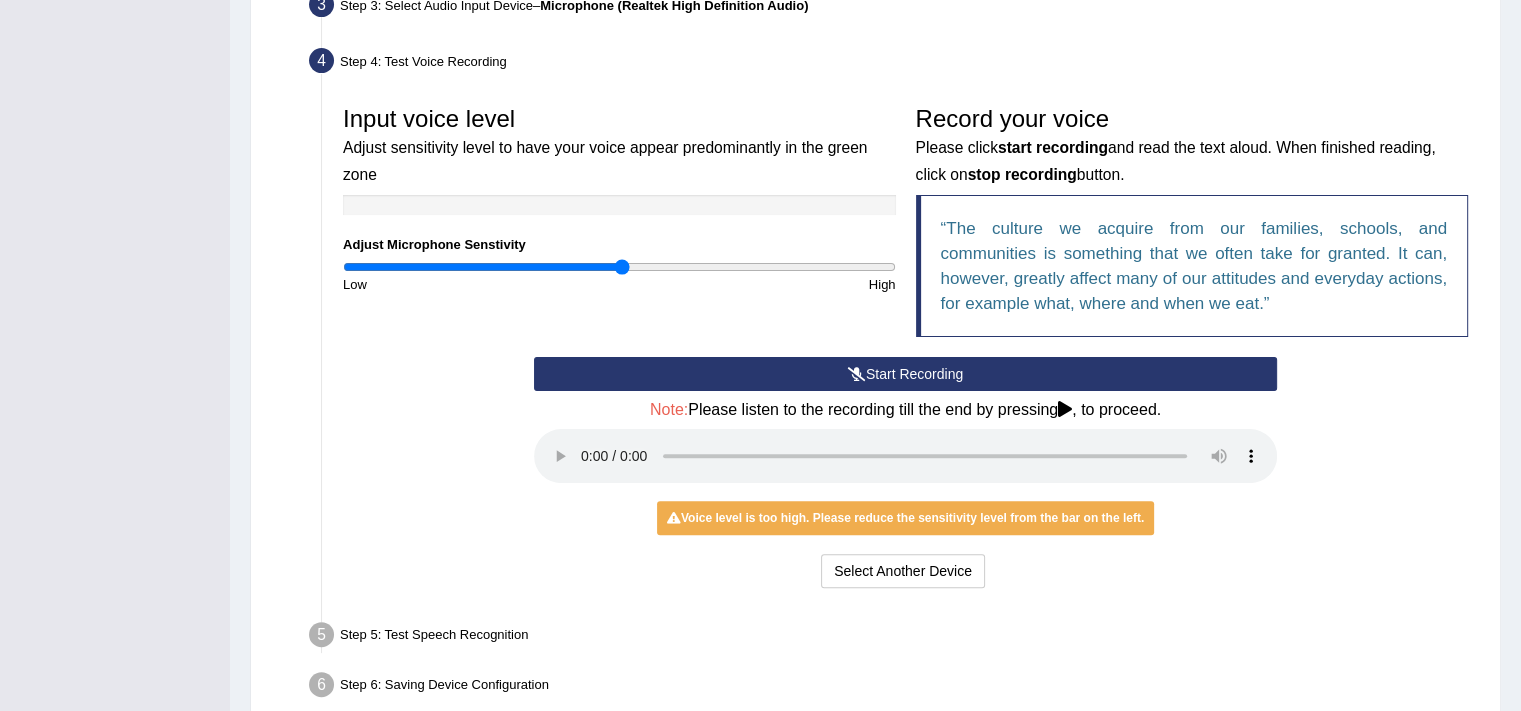 type 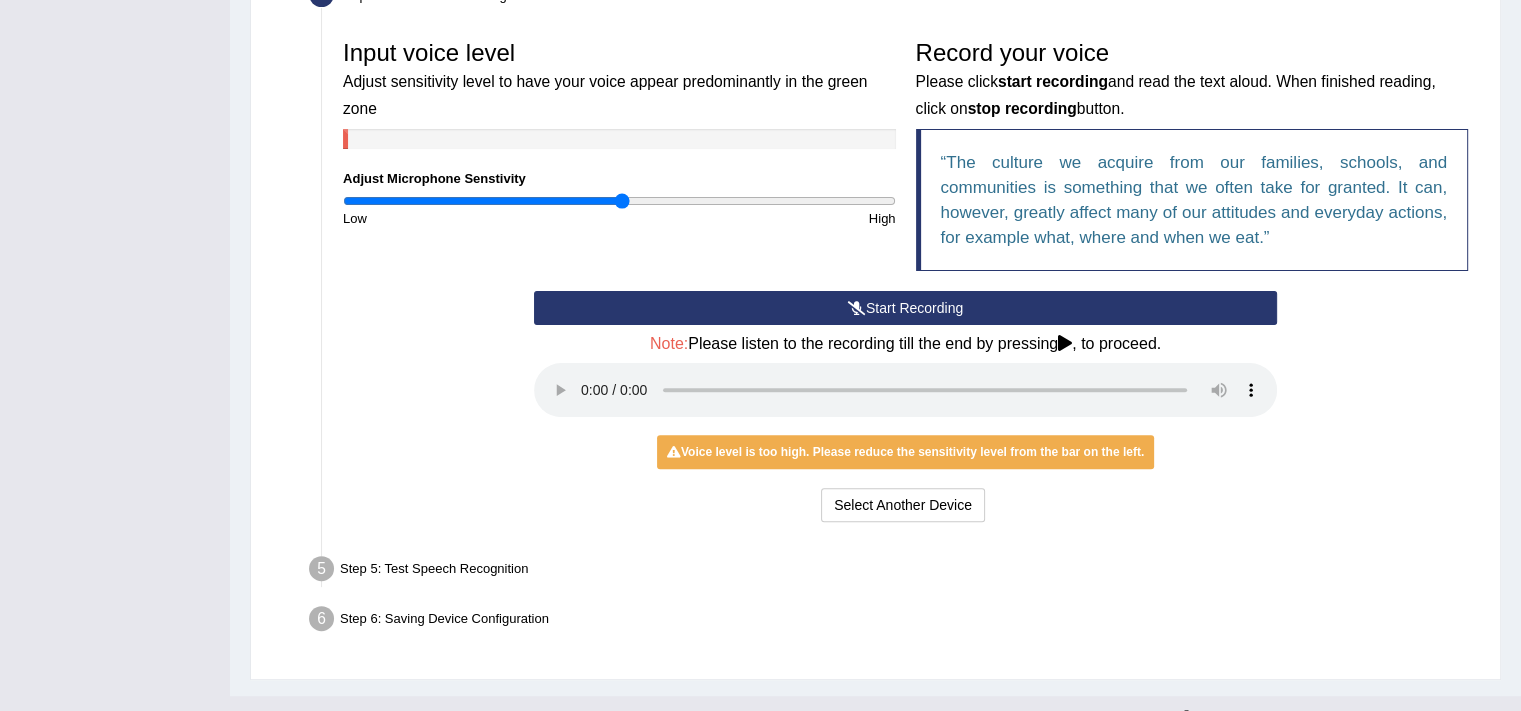 scroll, scrollTop: 603, scrollLeft: 0, axis: vertical 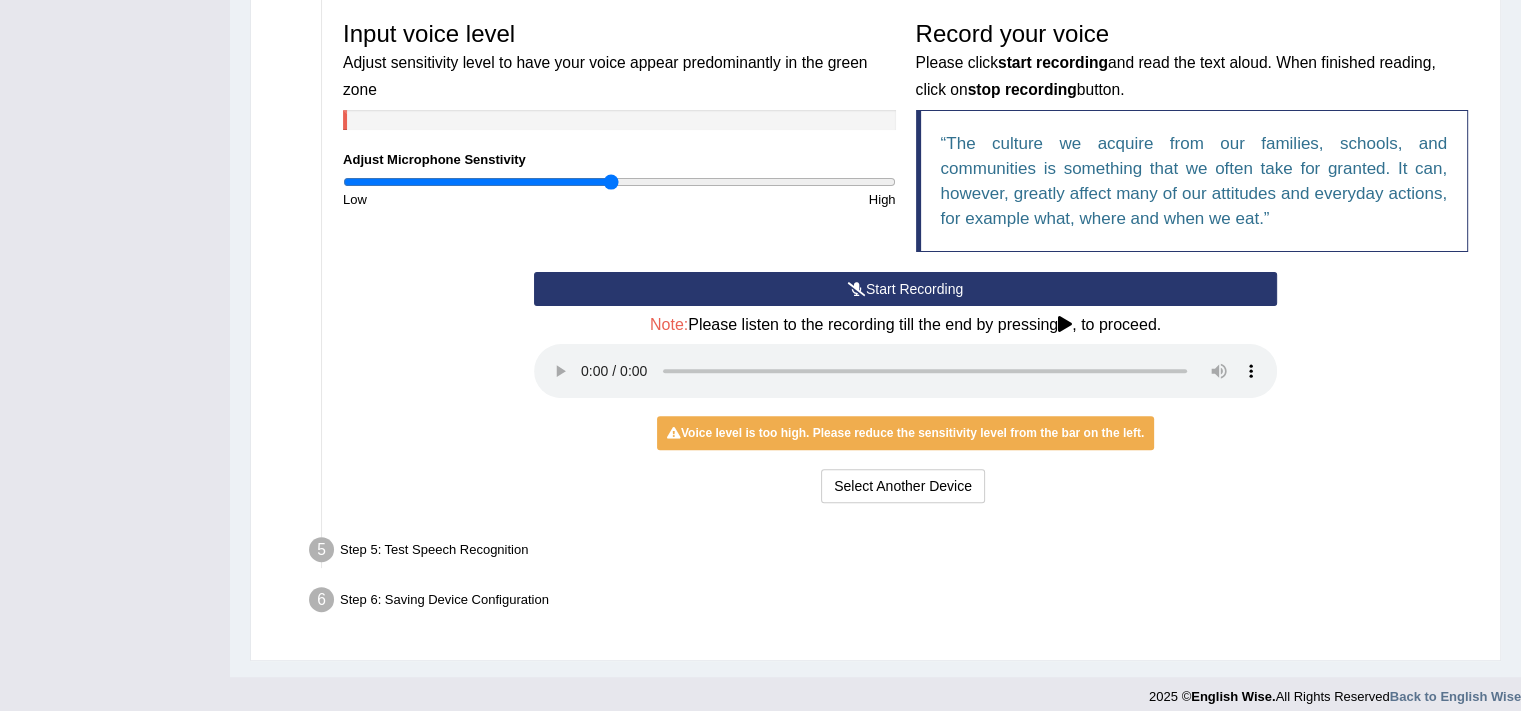 click at bounding box center [619, 182] 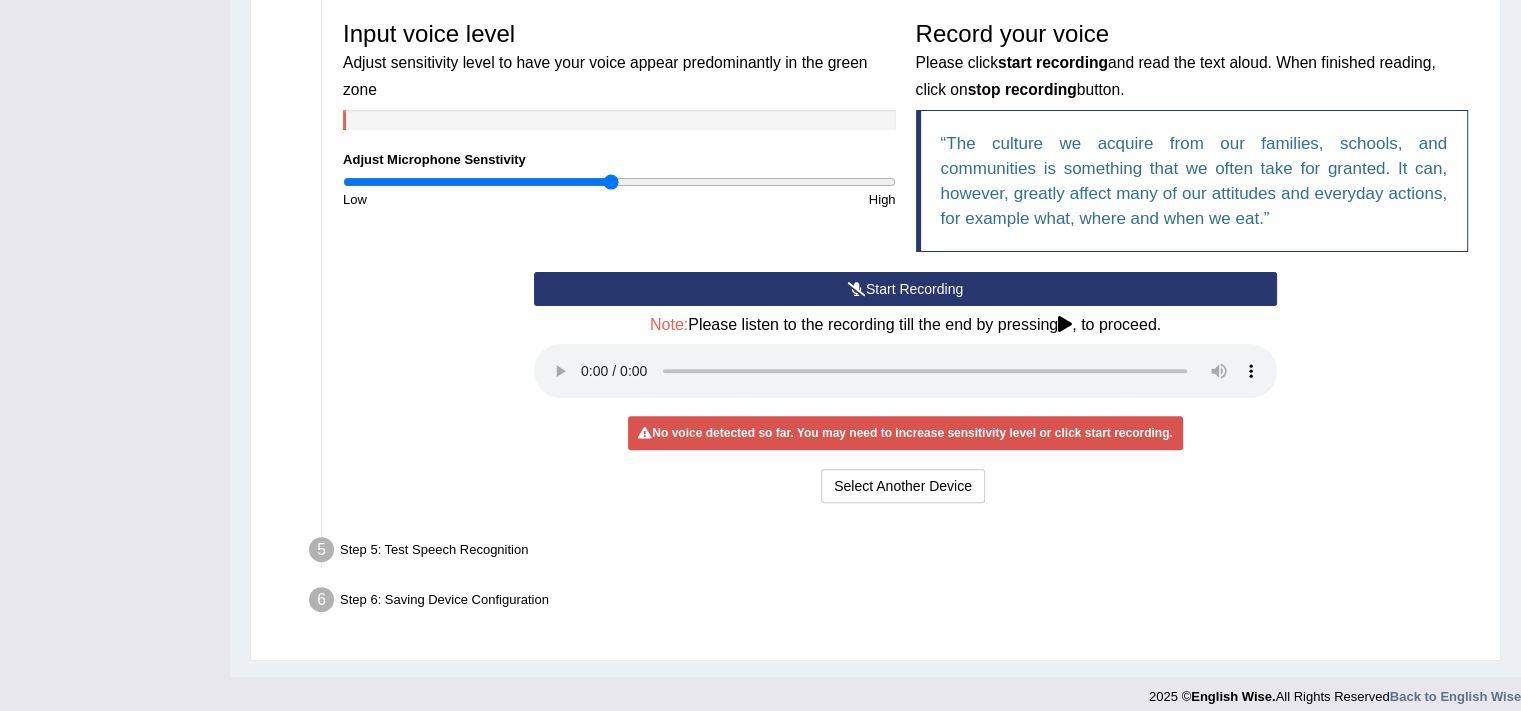 click on "Start Recording" at bounding box center [905, 289] 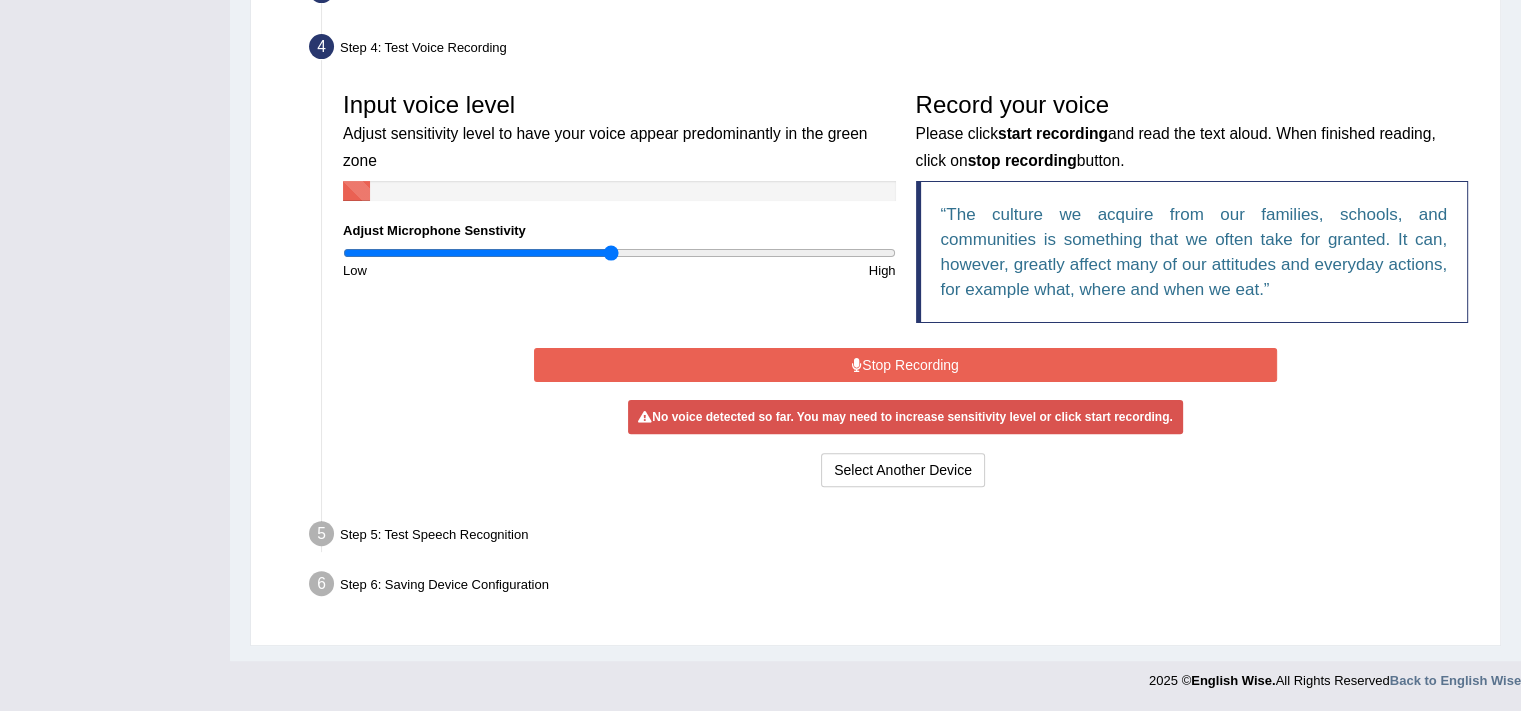 scroll, scrollTop: 524, scrollLeft: 0, axis: vertical 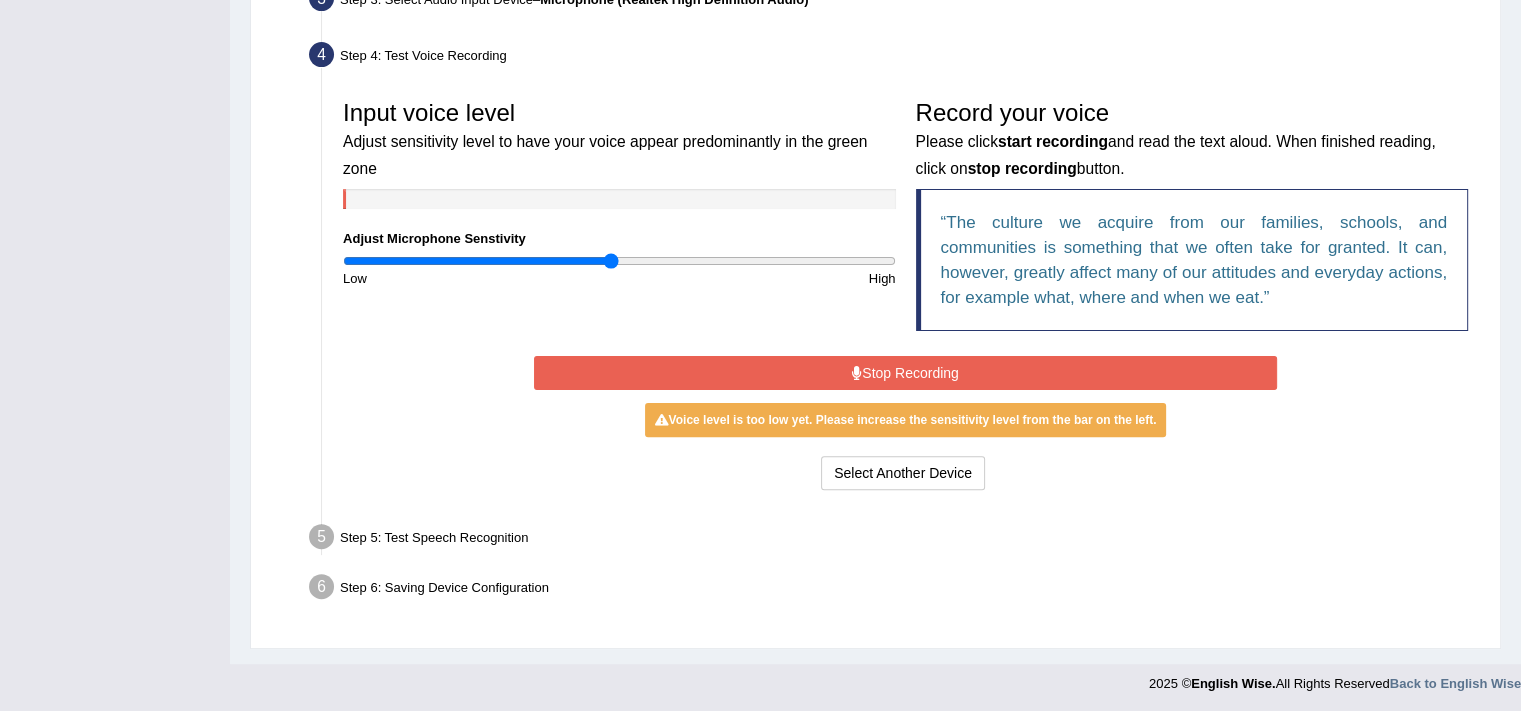 click at bounding box center (619, 261) 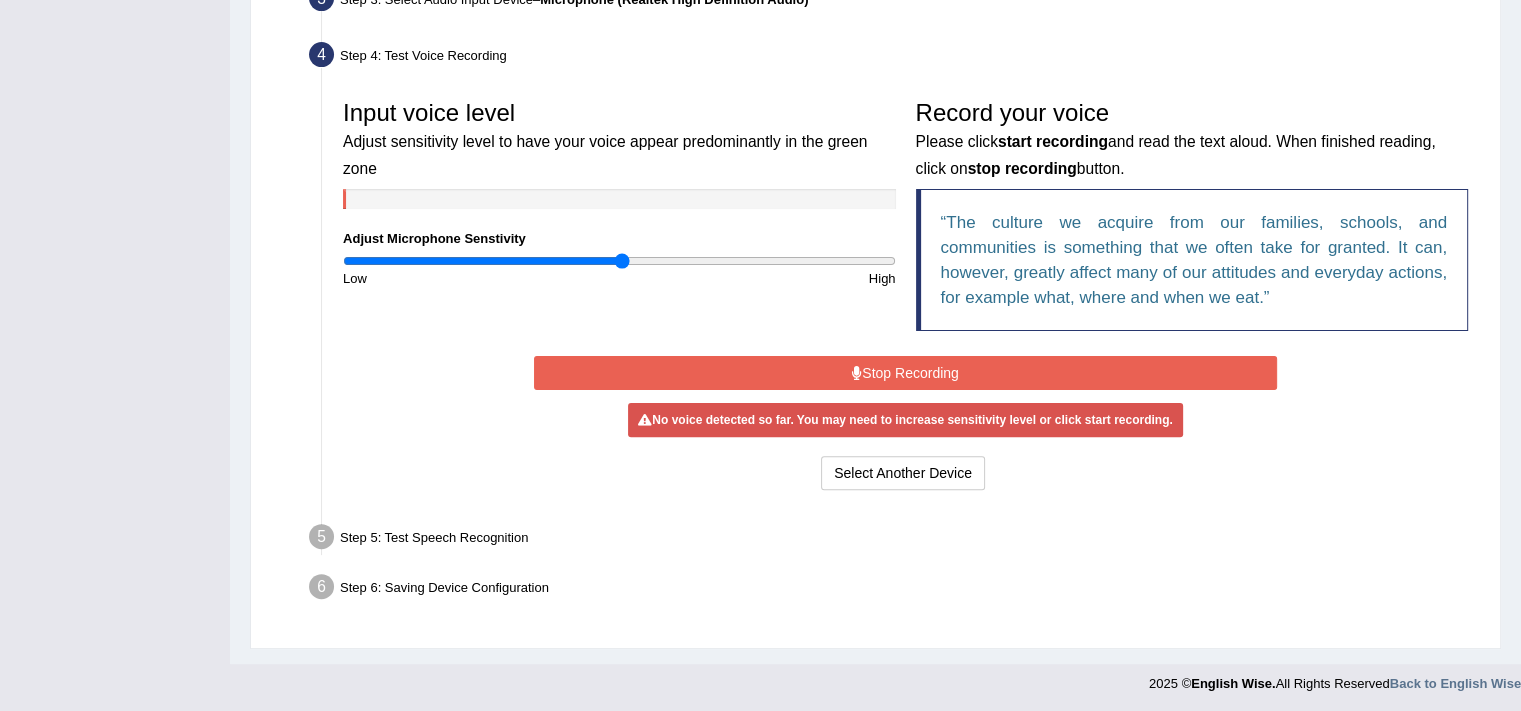 type on "1.02" 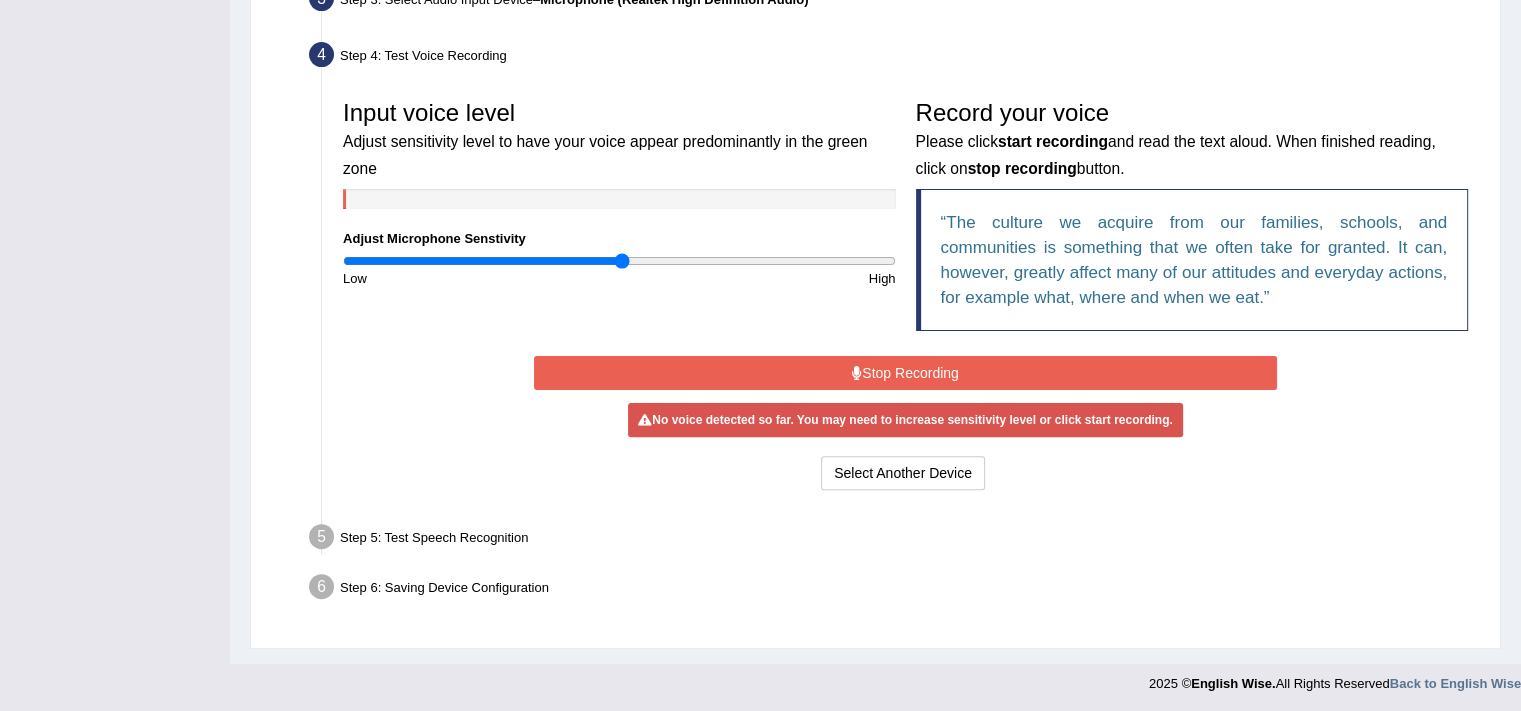 click at bounding box center (619, 261) 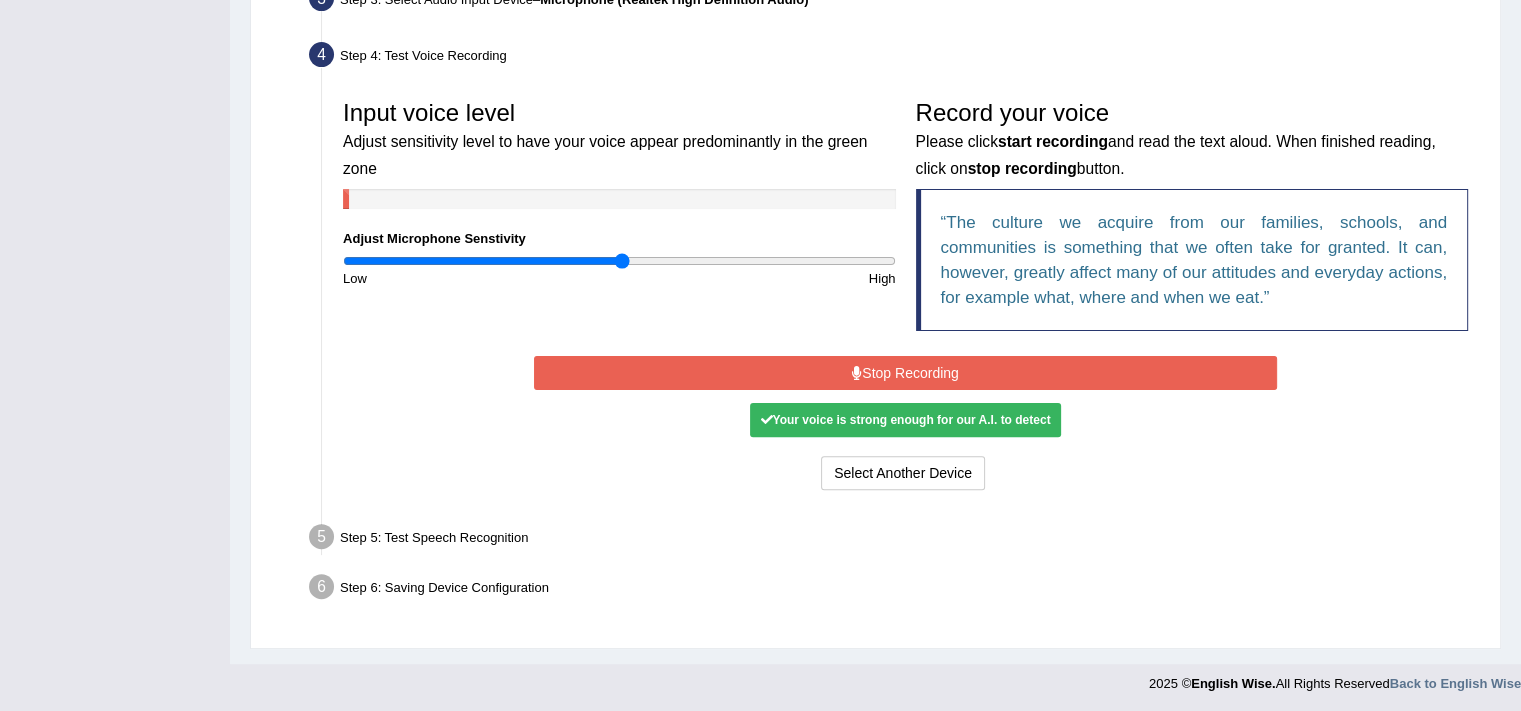 click on "Stop Recording" at bounding box center [905, 373] 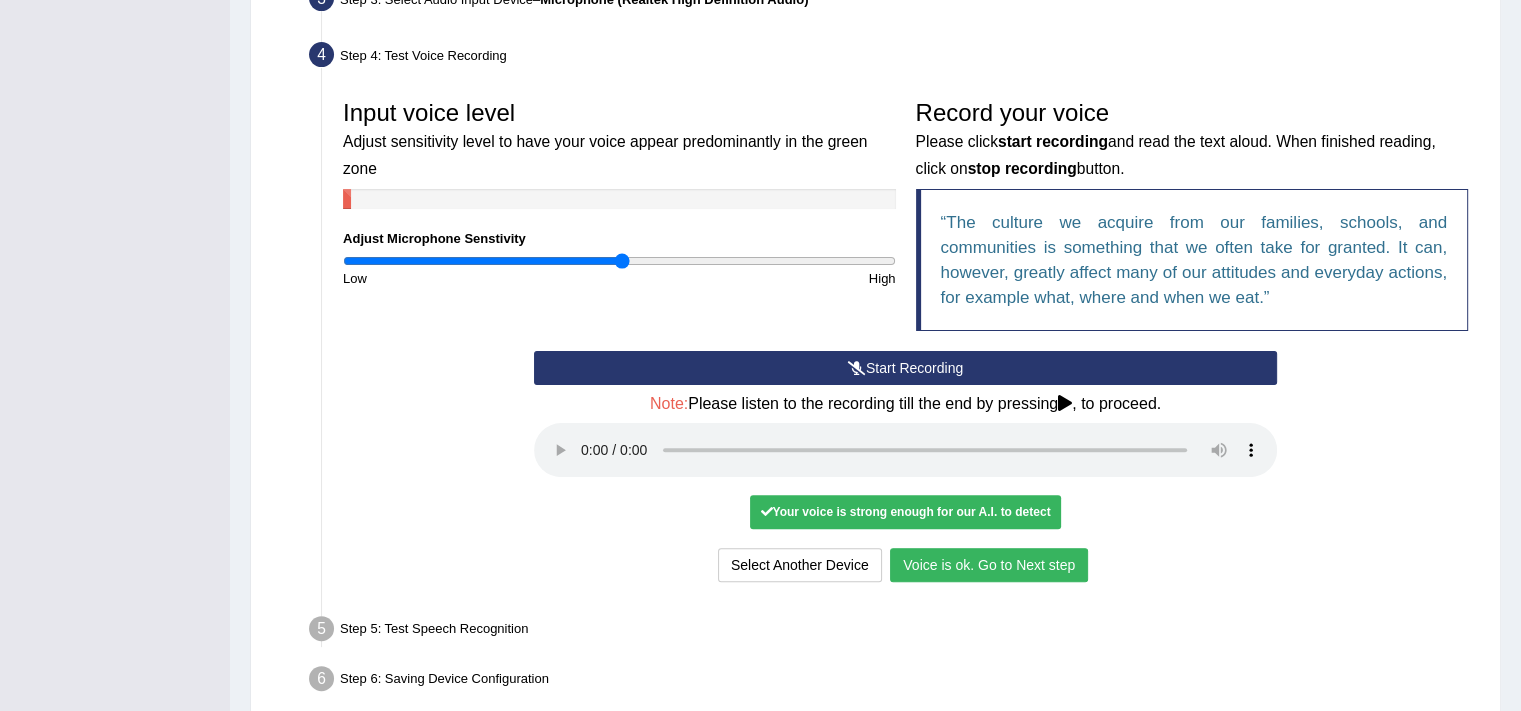 click on "Voice is ok. Go to Next step" at bounding box center [989, 565] 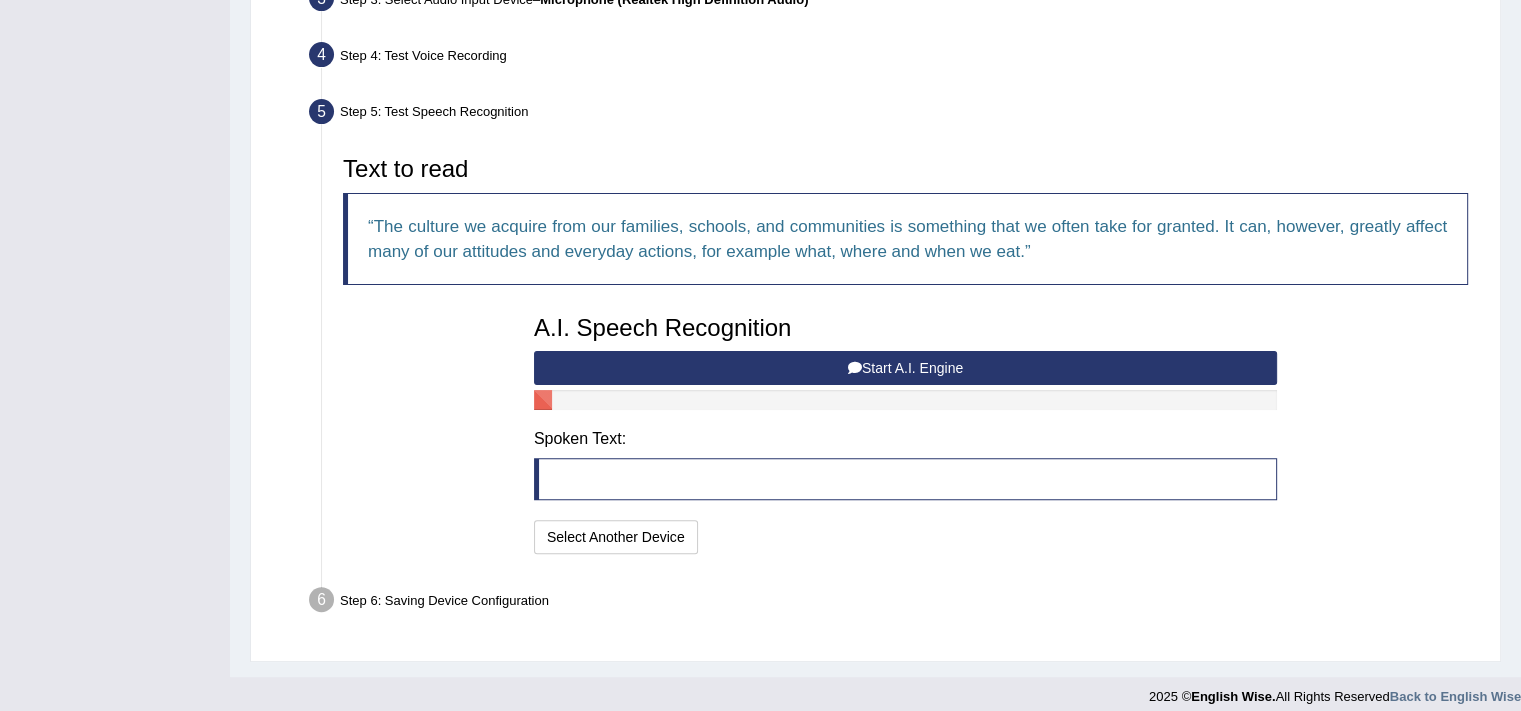 click on "Start A.I. Engine" at bounding box center (905, 368) 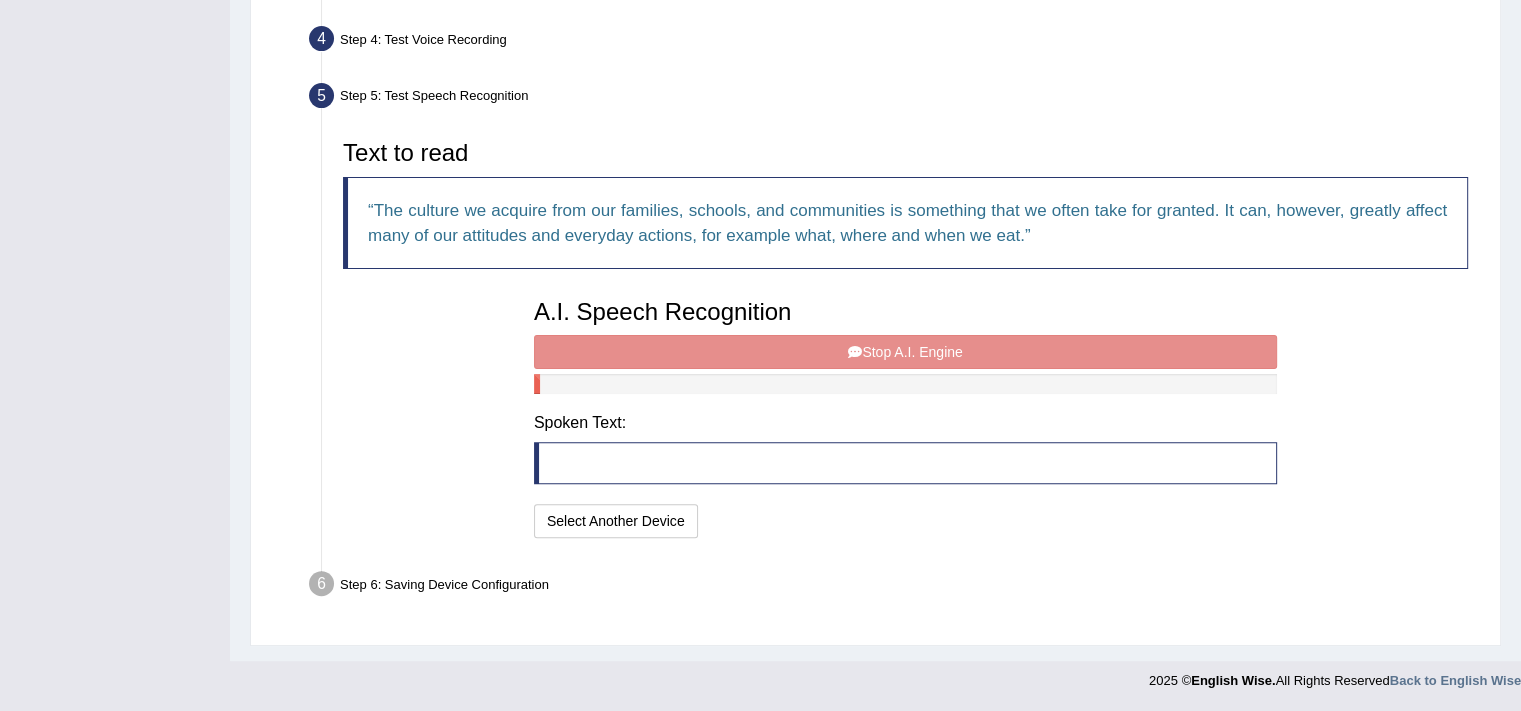scroll, scrollTop: 536, scrollLeft: 0, axis: vertical 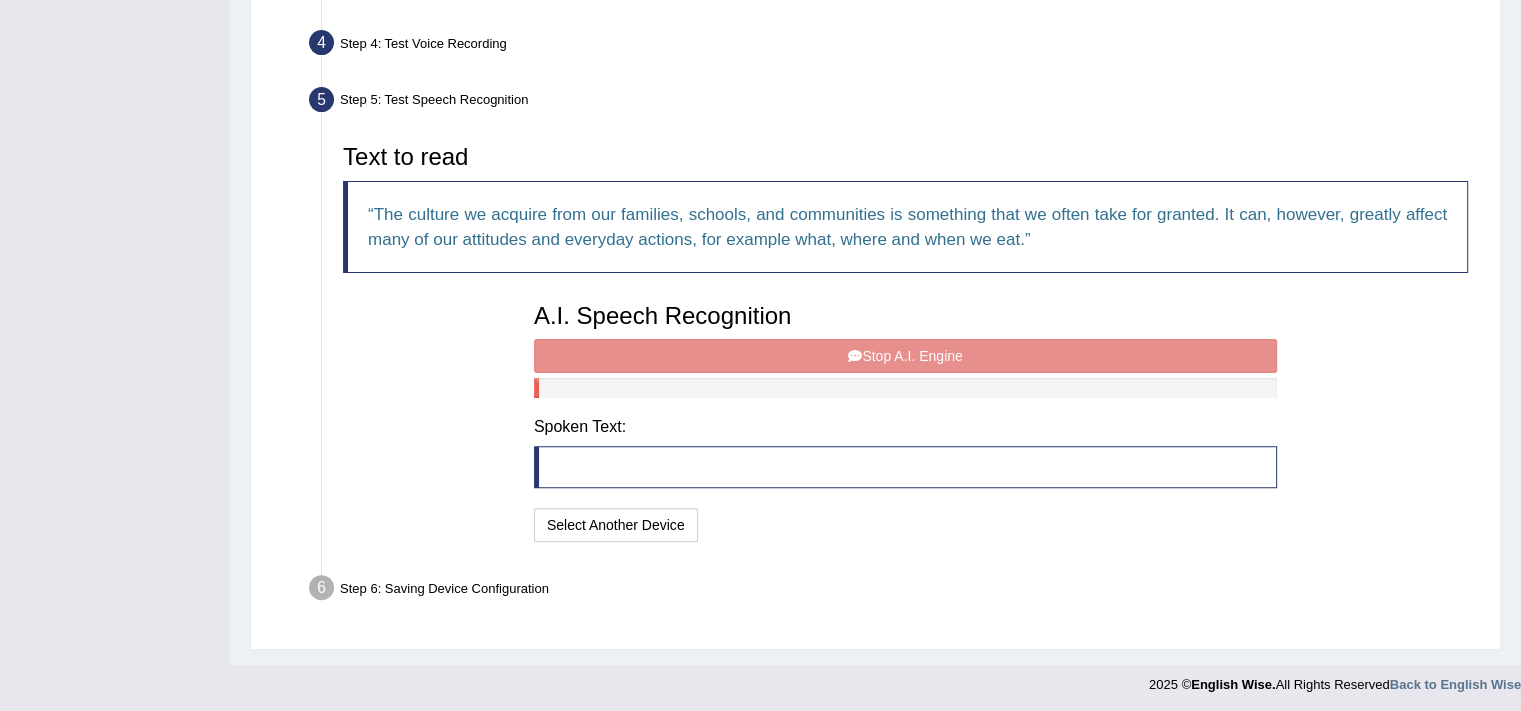 click on "A.I. Speech Recognition    Start A.I. Engine    Stop A.I. Engine     Note:  Please listen to the recording till the end by pressing  , to proceed.     Spoken Text:     I will practice without this feature   Select Another Device   Speech is ok. Go to Last step" at bounding box center (905, 420) 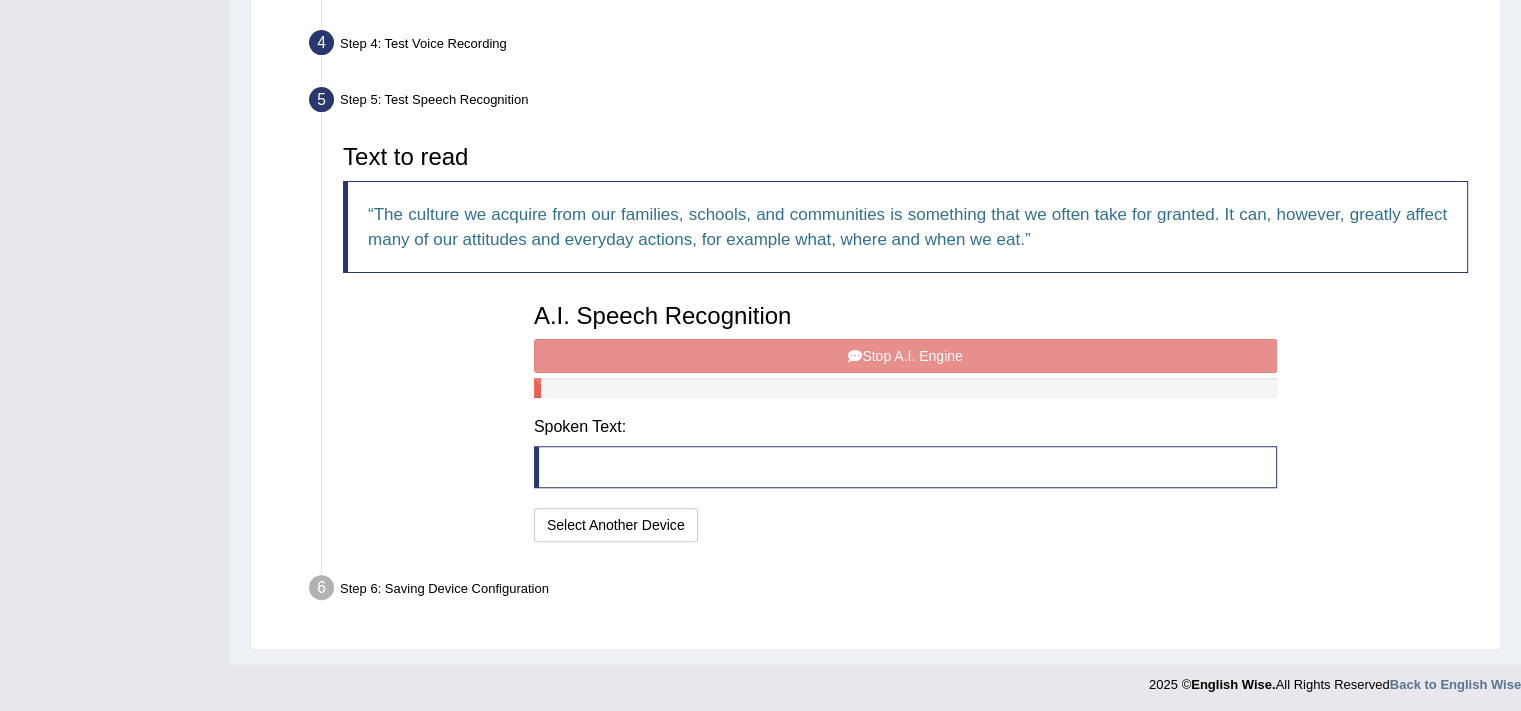 click on "A.I. Speech Recognition    Start A.I. Engine    Stop A.I. Engine     Note:  Please listen to the recording till the end by pressing  , to proceed.     Spoken Text:     I will practice without this feature   Select Another Device   Speech is ok. Go to Last step" at bounding box center [905, 420] 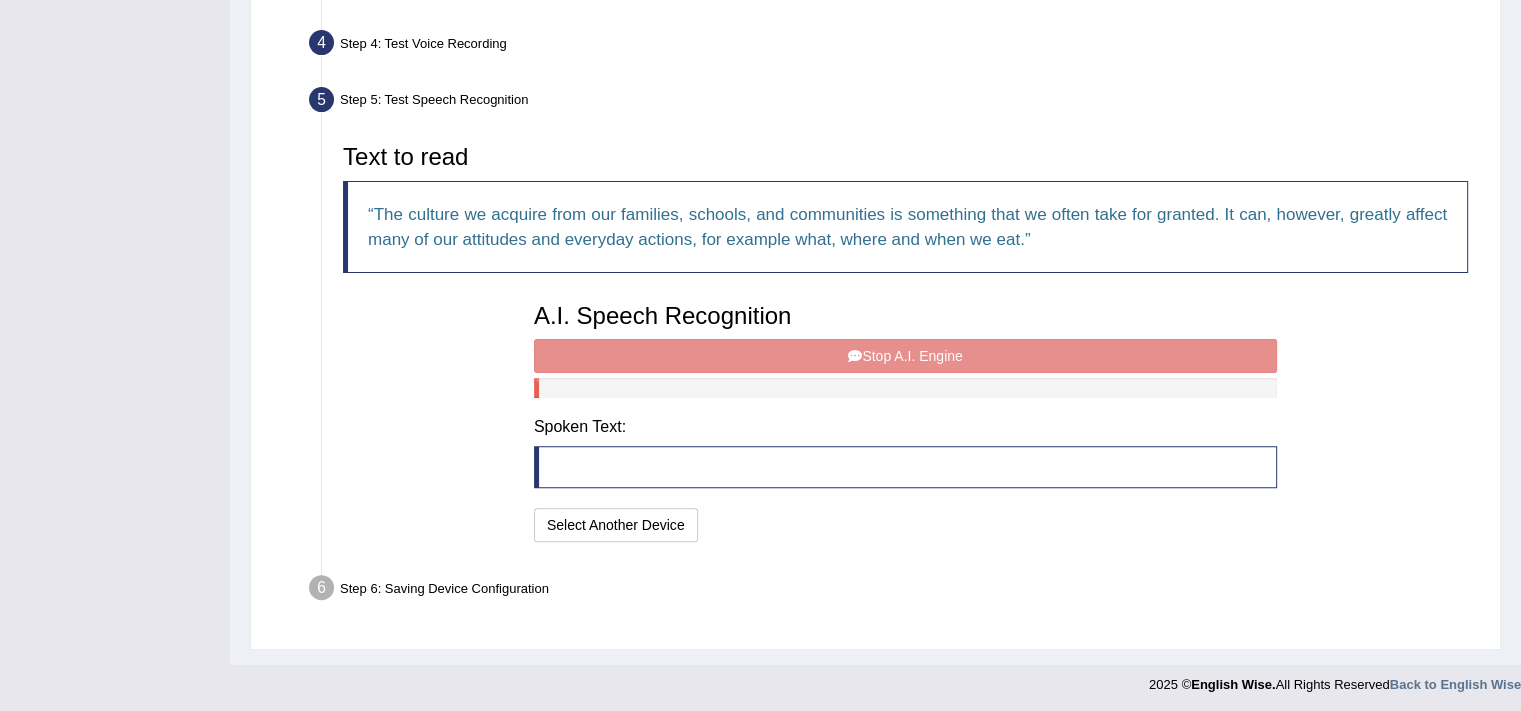 click at bounding box center (905, 467) 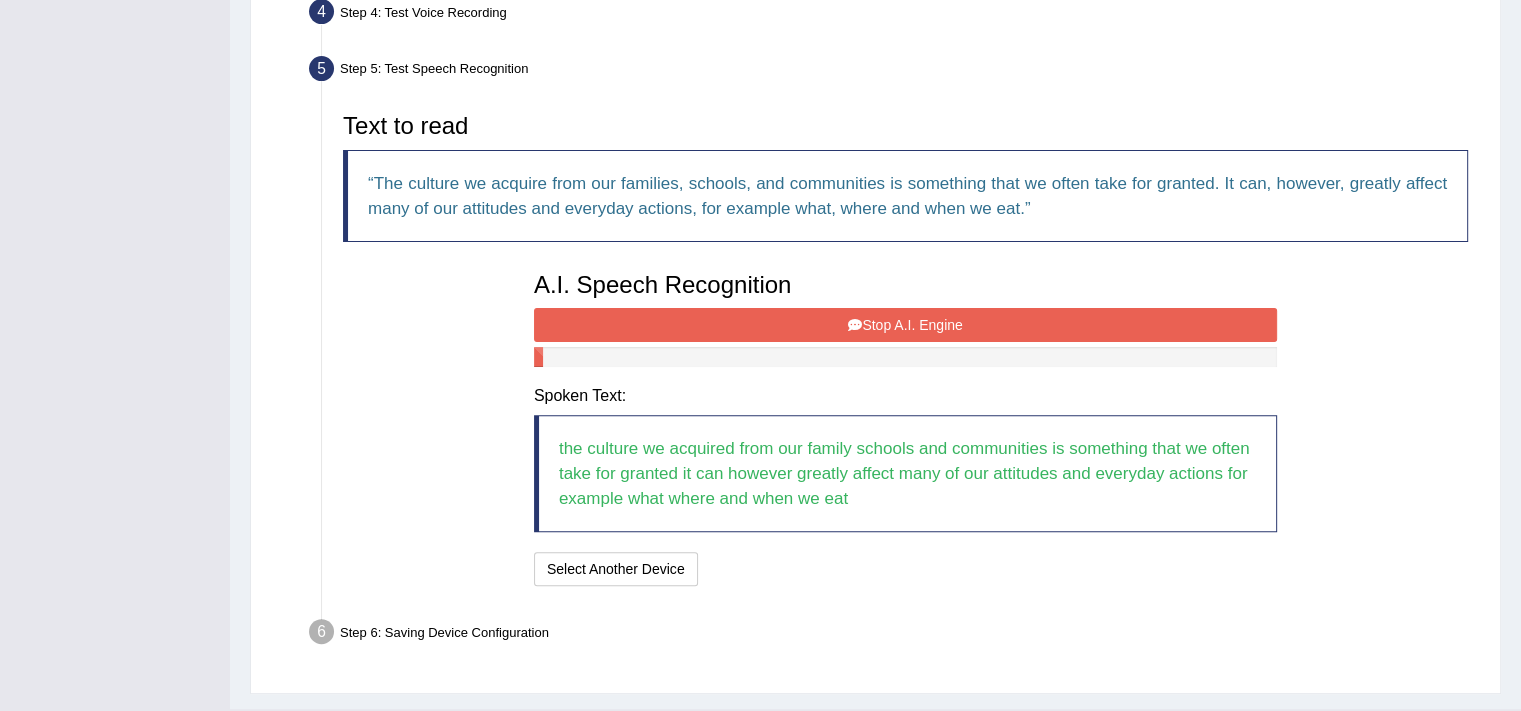 scroll, scrollTop: 612, scrollLeft: 0, axis: vertical 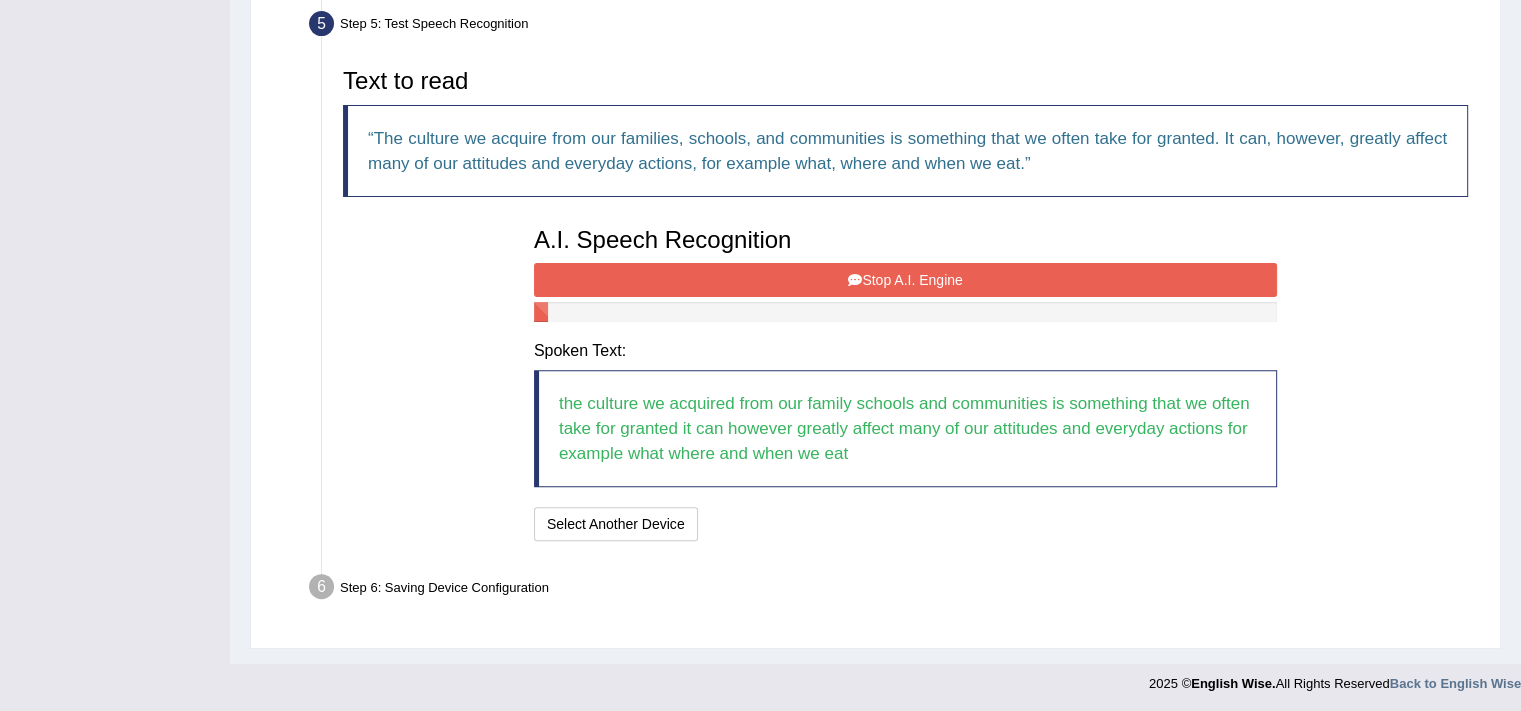 click on "Stop A.I. Engine" at bounding box center [905, 280] 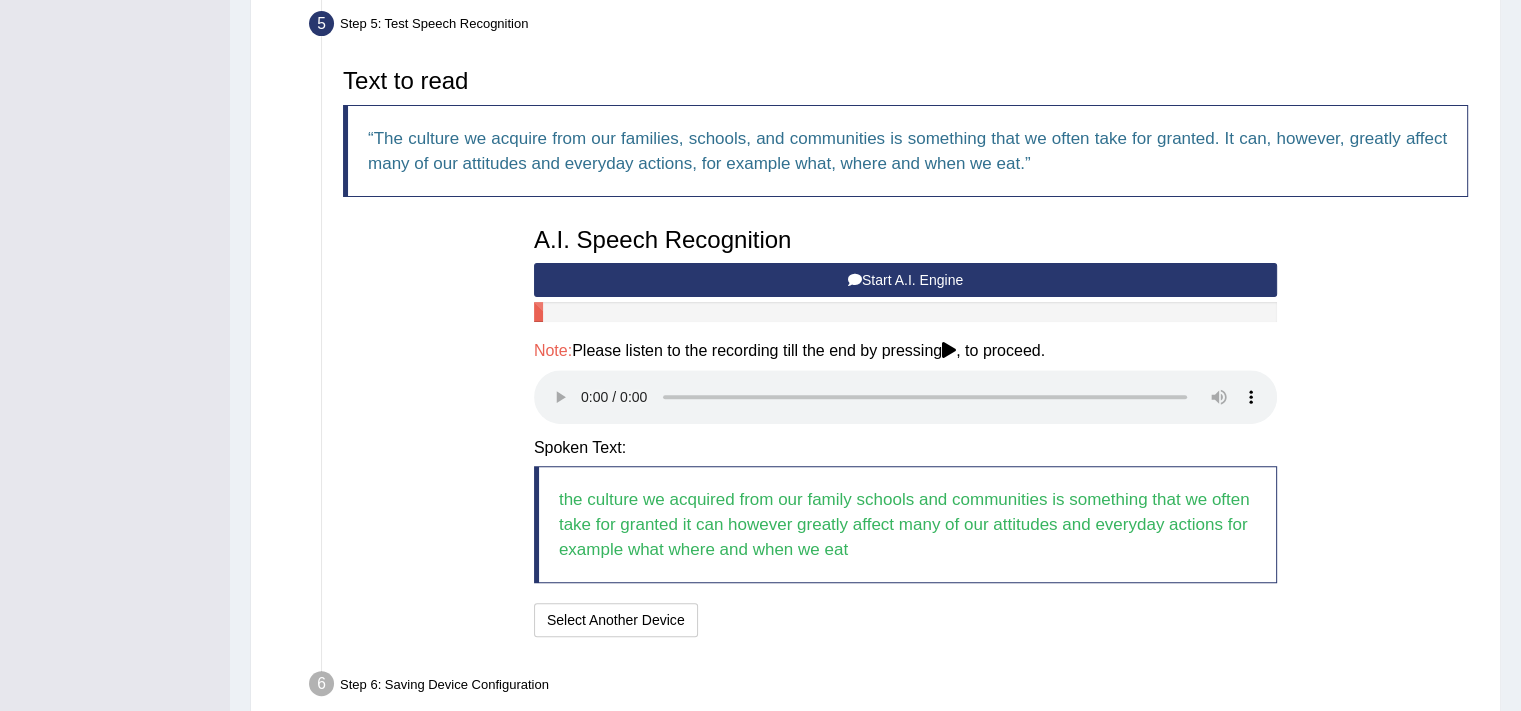 type 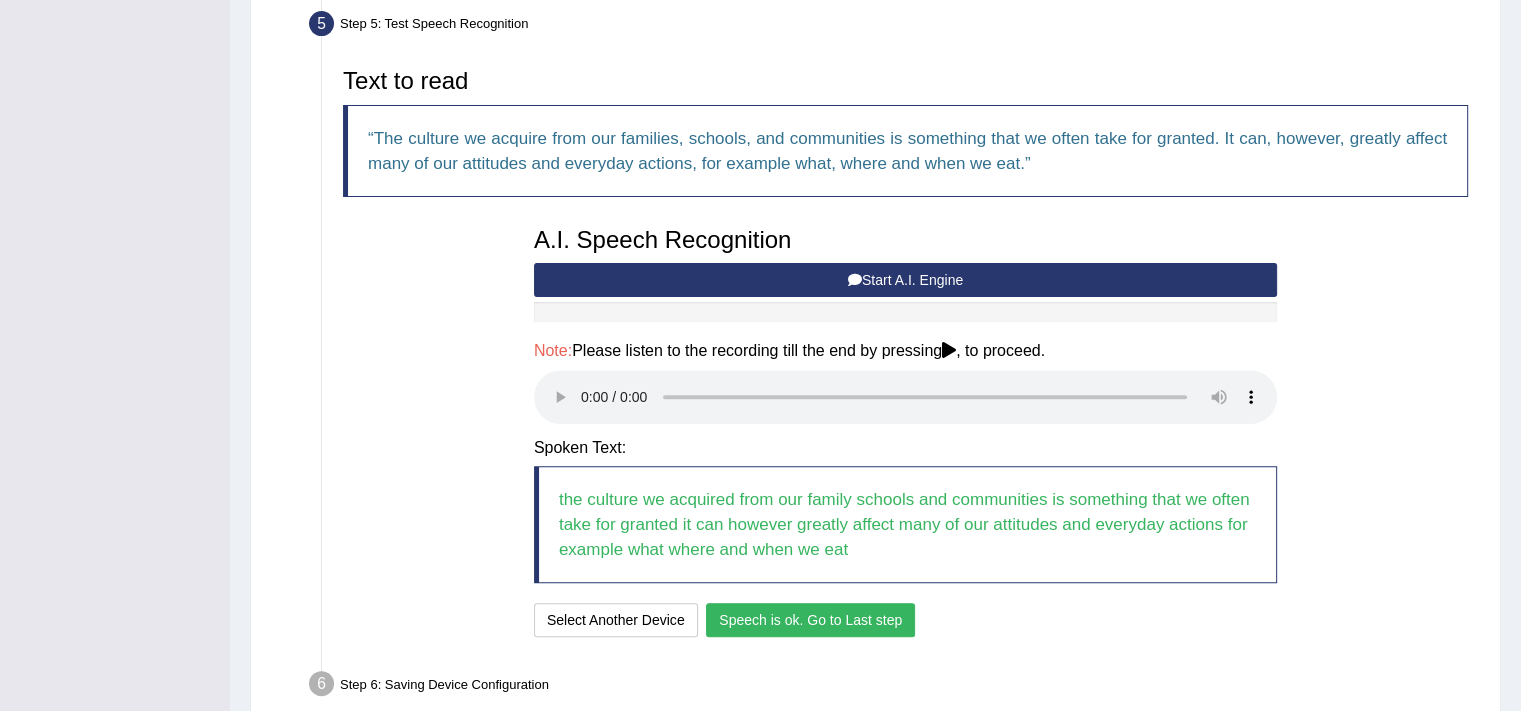 click on "Speech is ok. Go to Last step" at bounding box center [810, 620] 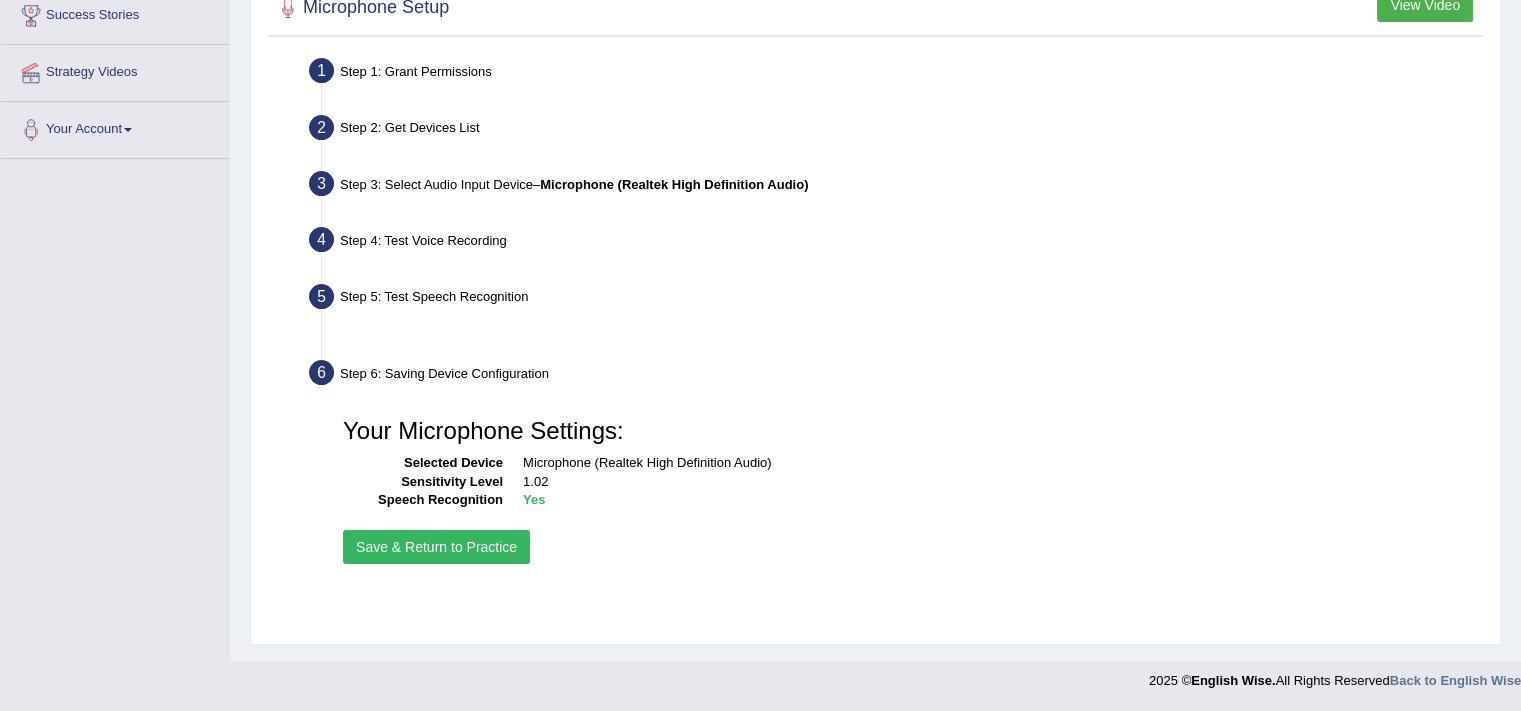 scroll, scrollTop: 339, scrollLeft: 0, axis: vertical 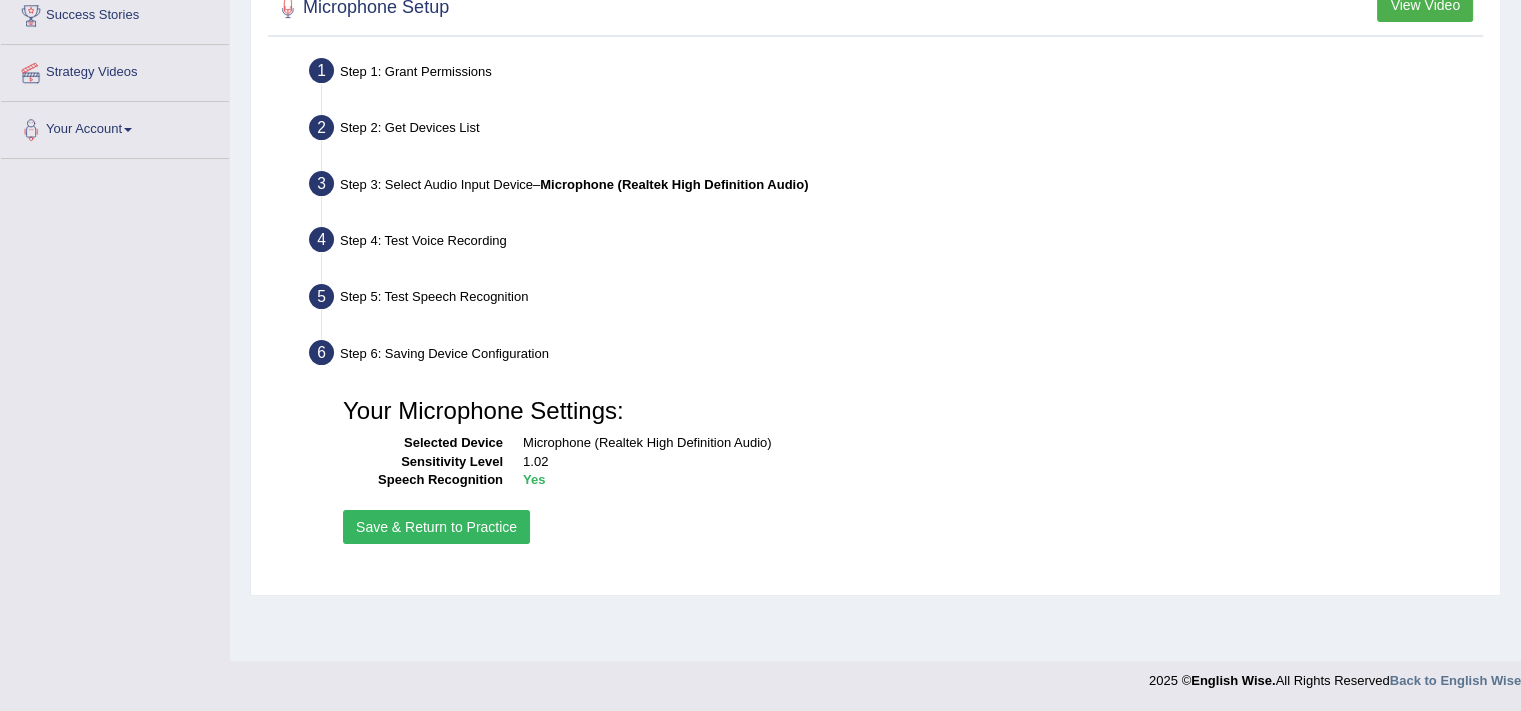 click on "Save & Return to Practice" at bounding box center [436, 527] 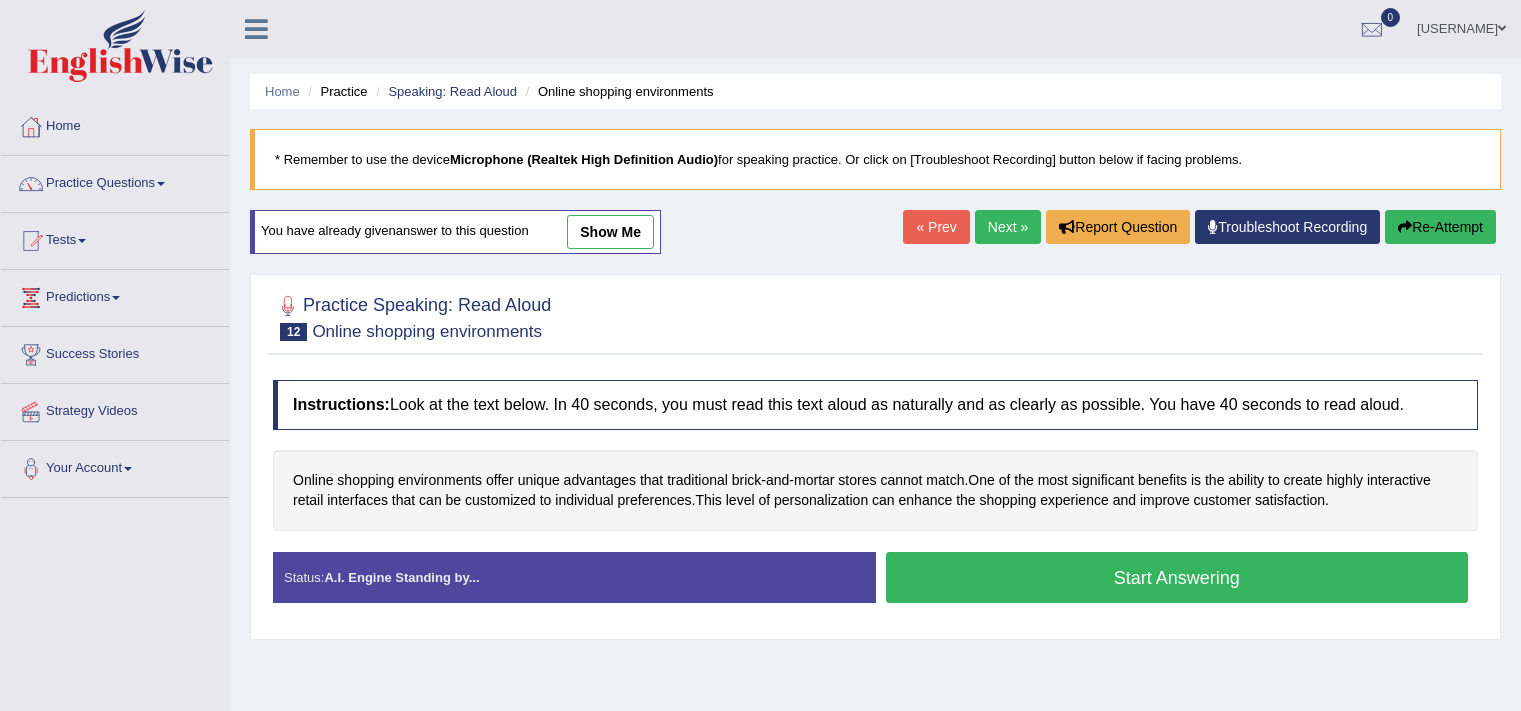 scroll, scrollTop: 0, scrollLeft: 0, axis: both 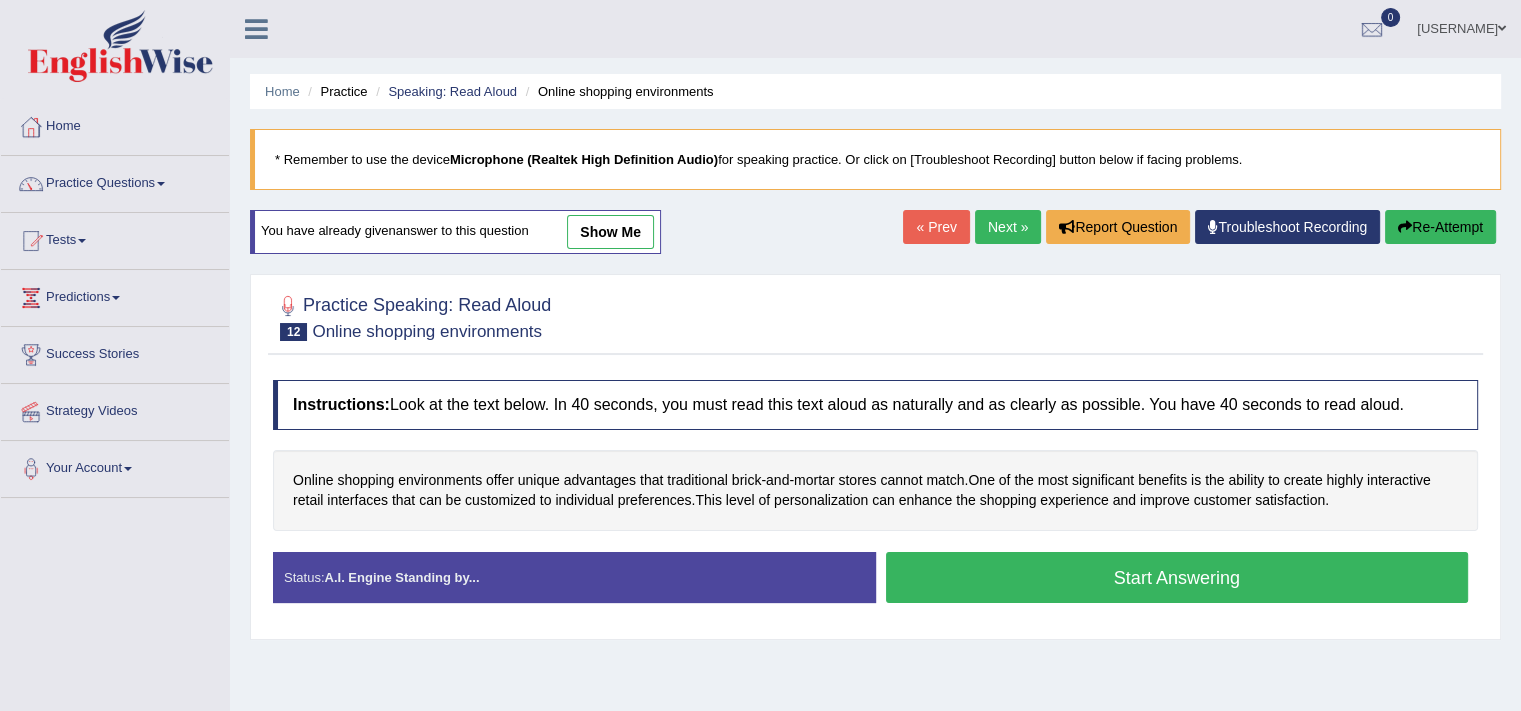 click on "Start Answering" at bounding box center (1177, 577) 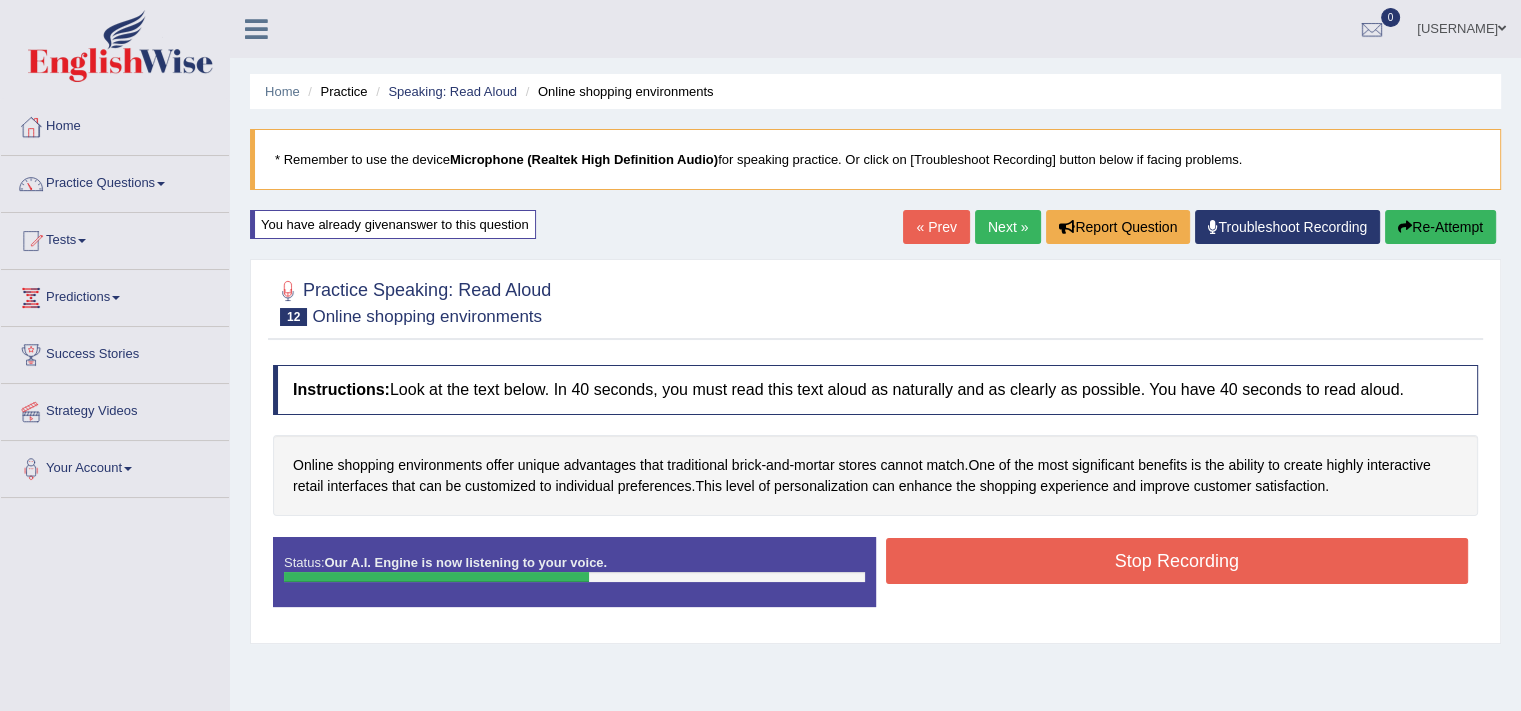 click on "Stop Recording" at bounding box center [1177, 561] 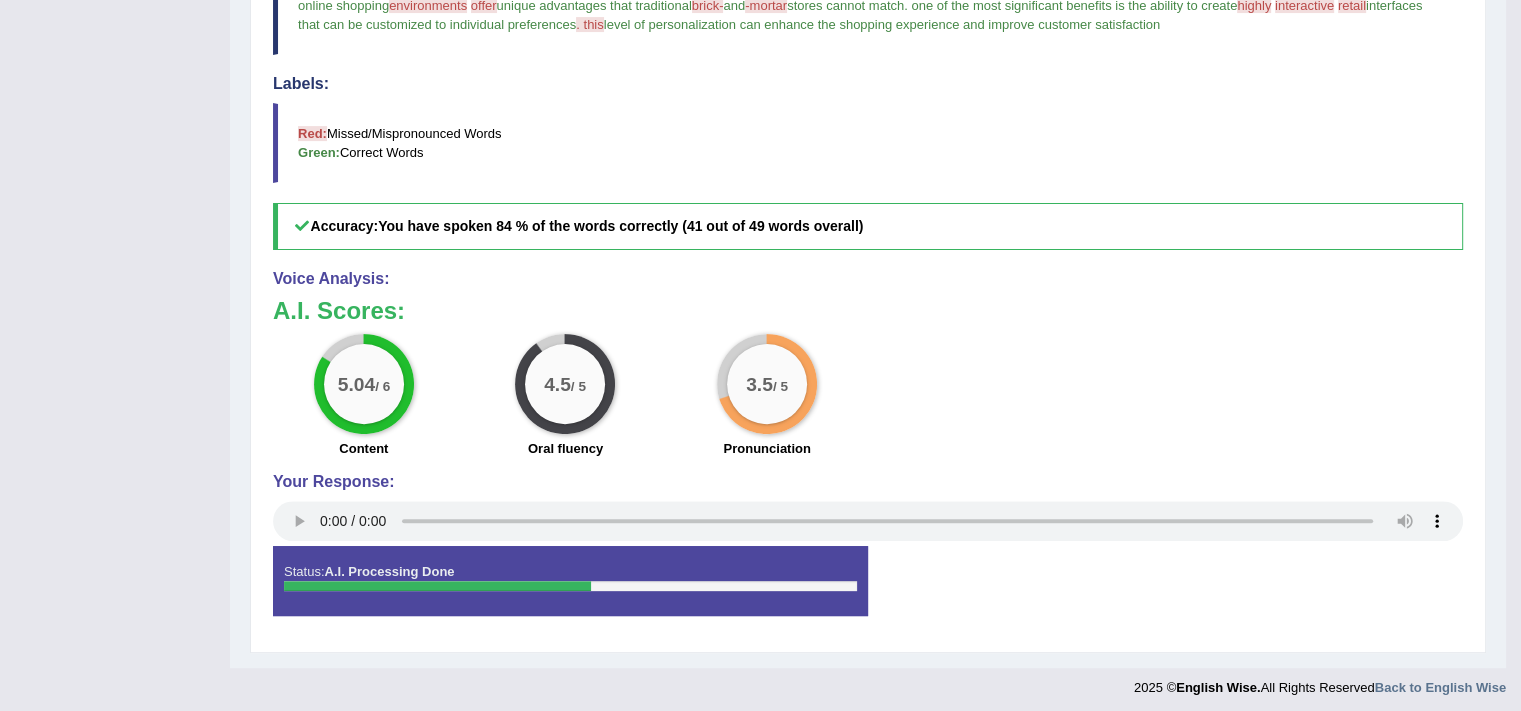 scroll, scrollTop: 604, scrollLeft: 0, axis: vertical 